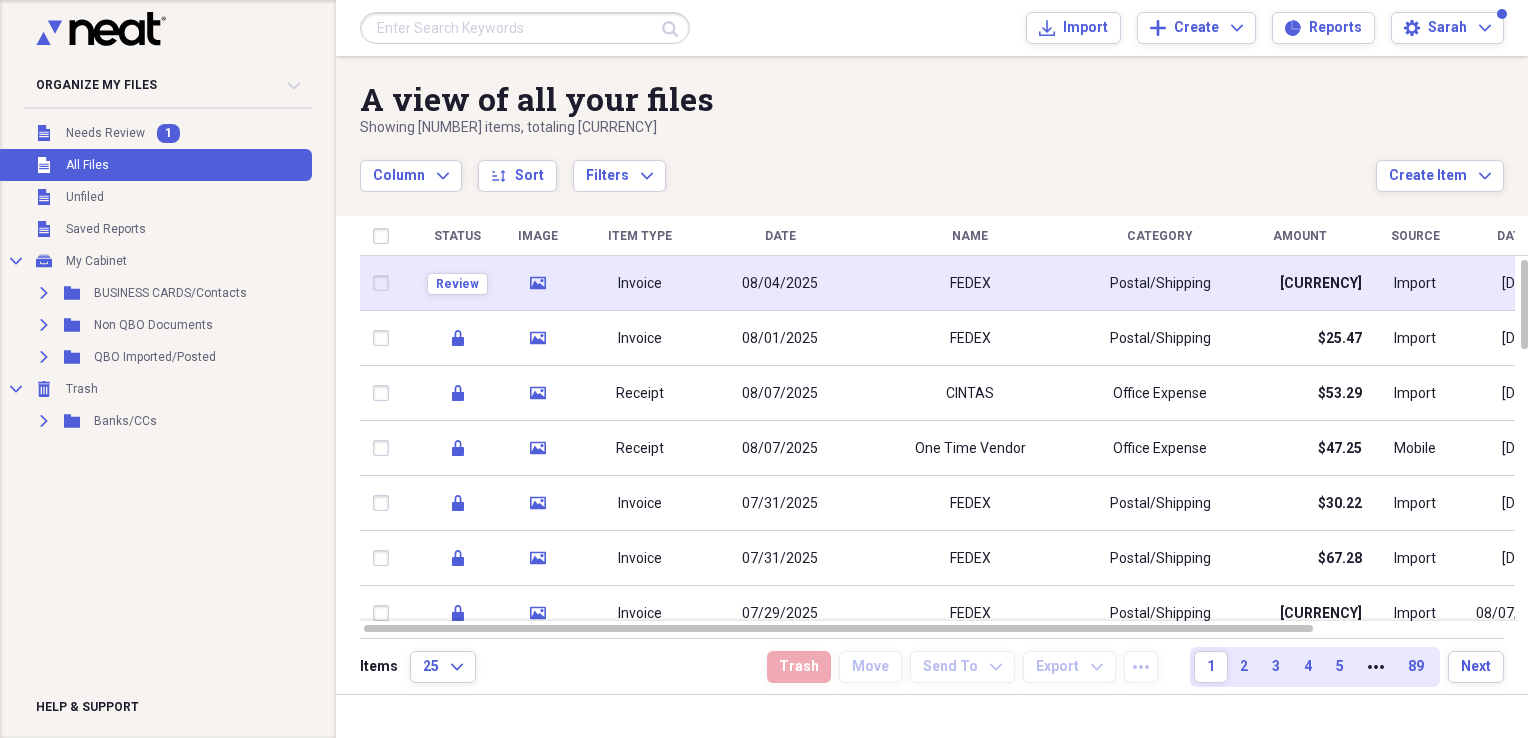scroll, scrollTop: 0, scrollLeft: 0, axis: both 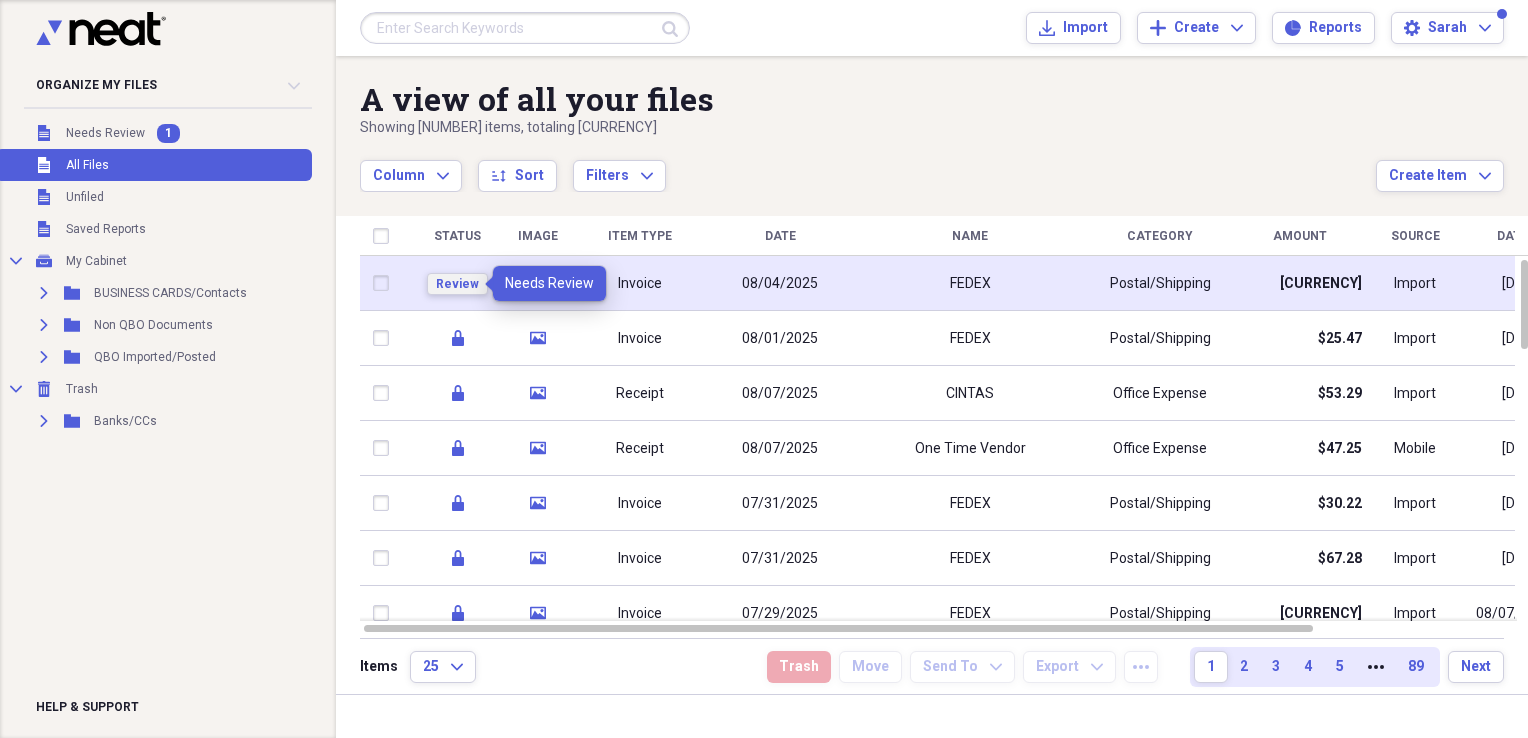 click on "Review" at bounding box center (457, 284) 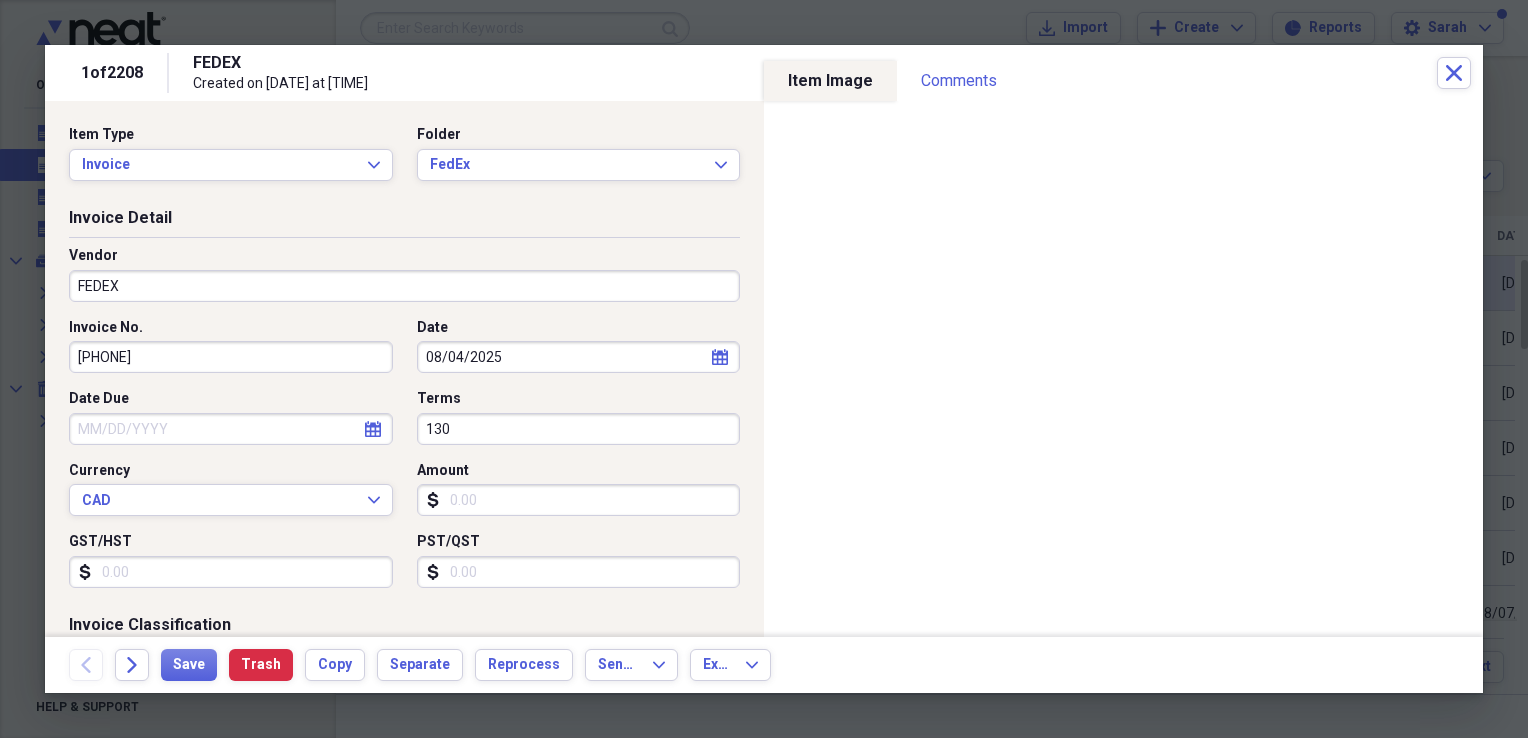 type 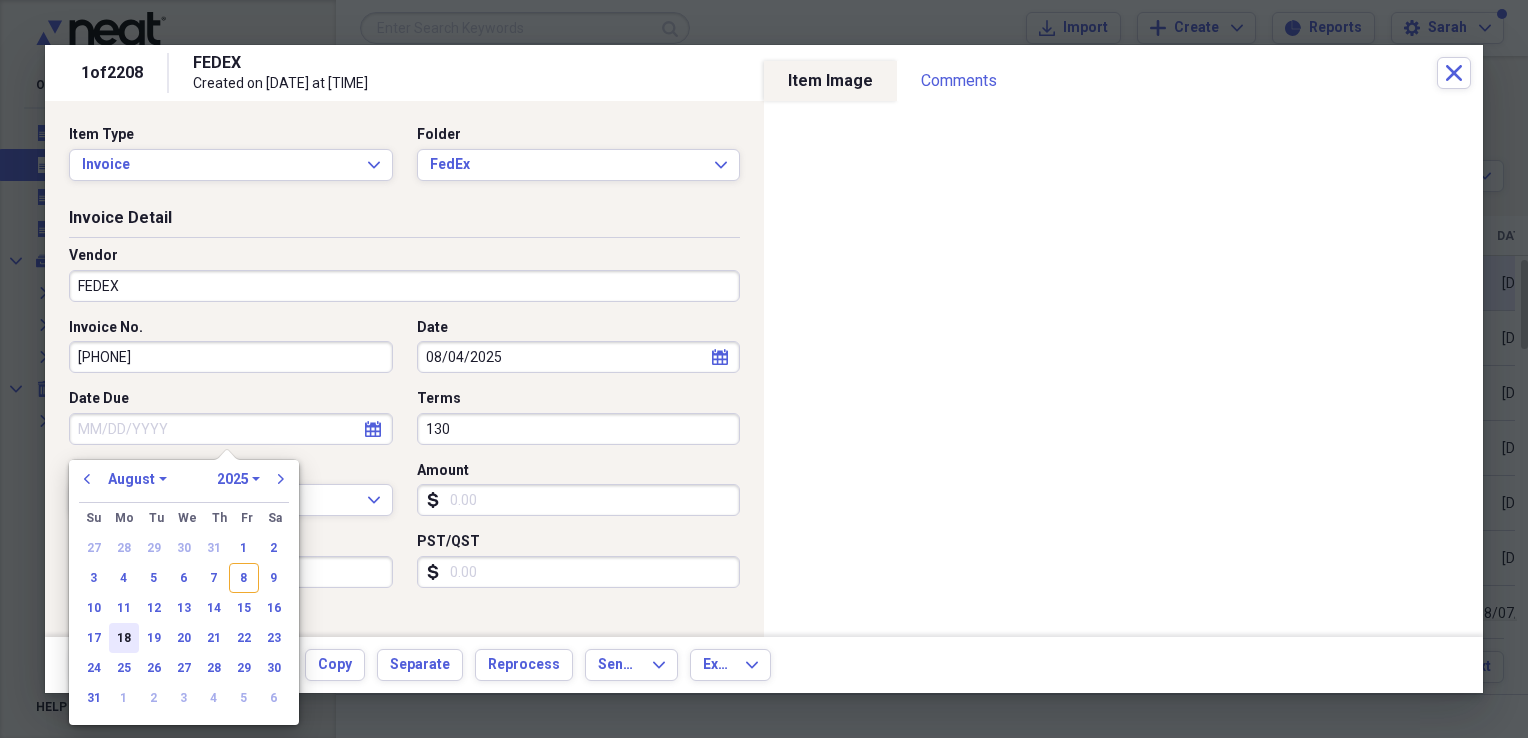 click on "18" at bounding box center (124, 638) 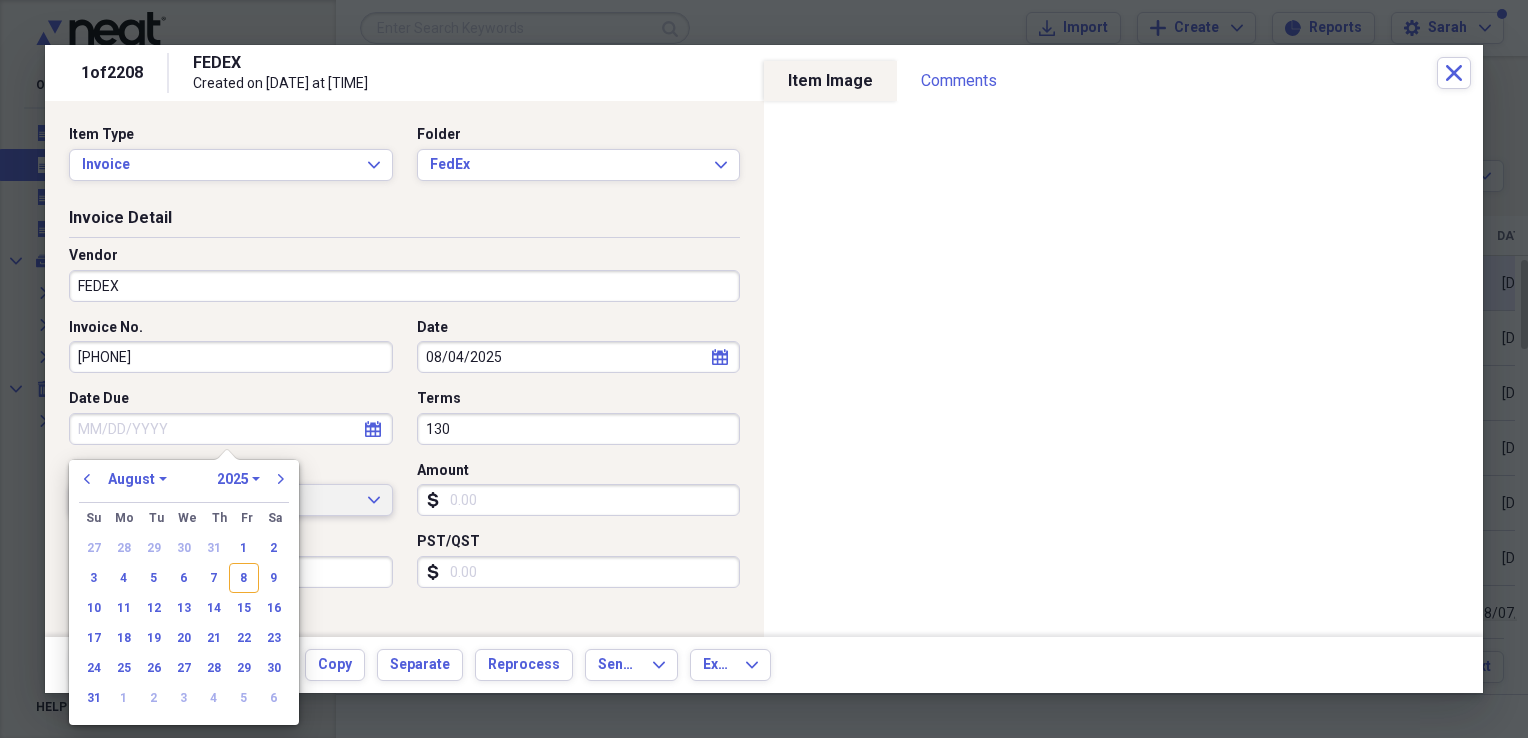 type on "08/18/2025" 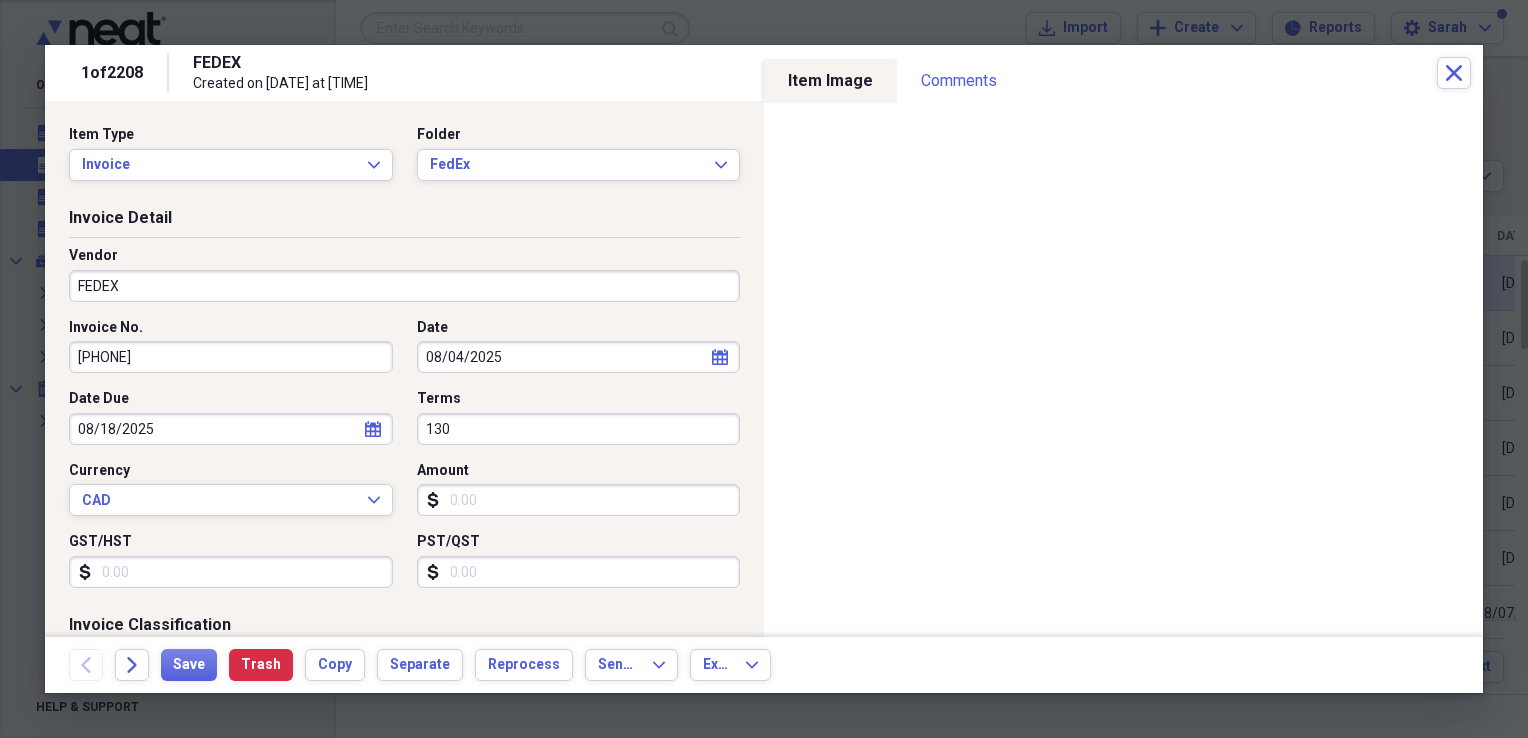 click on "130" at bounding box center (579, 429) 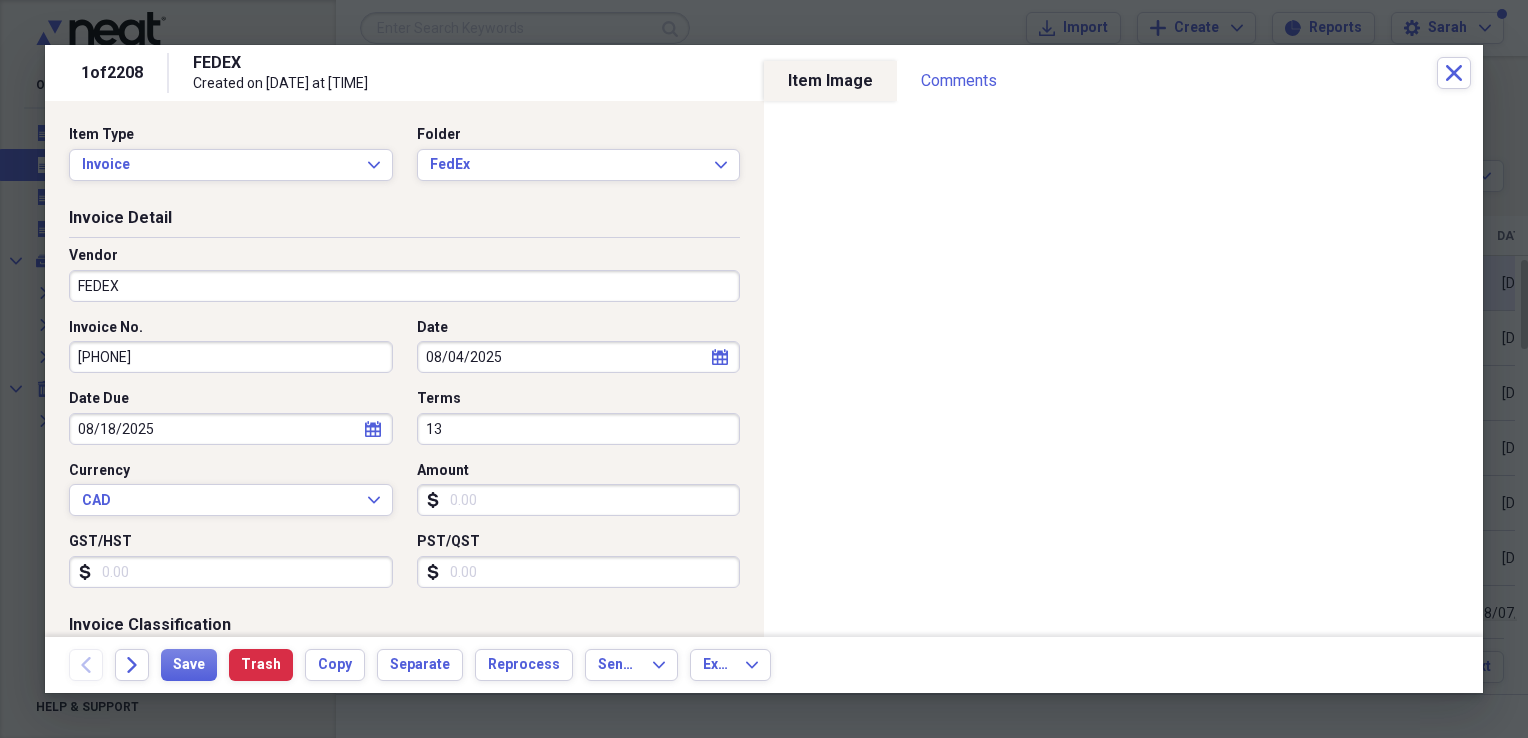 type on "1" 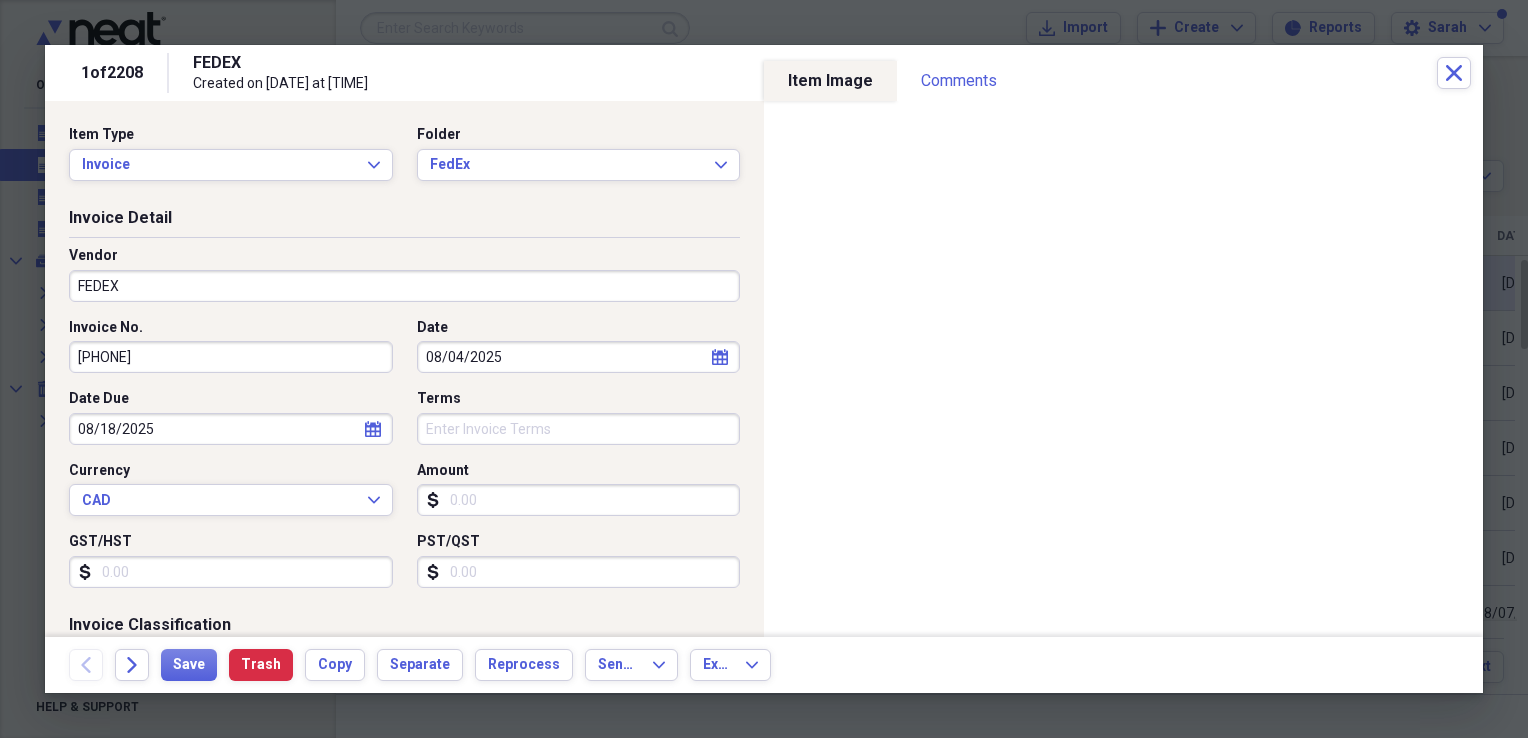 type 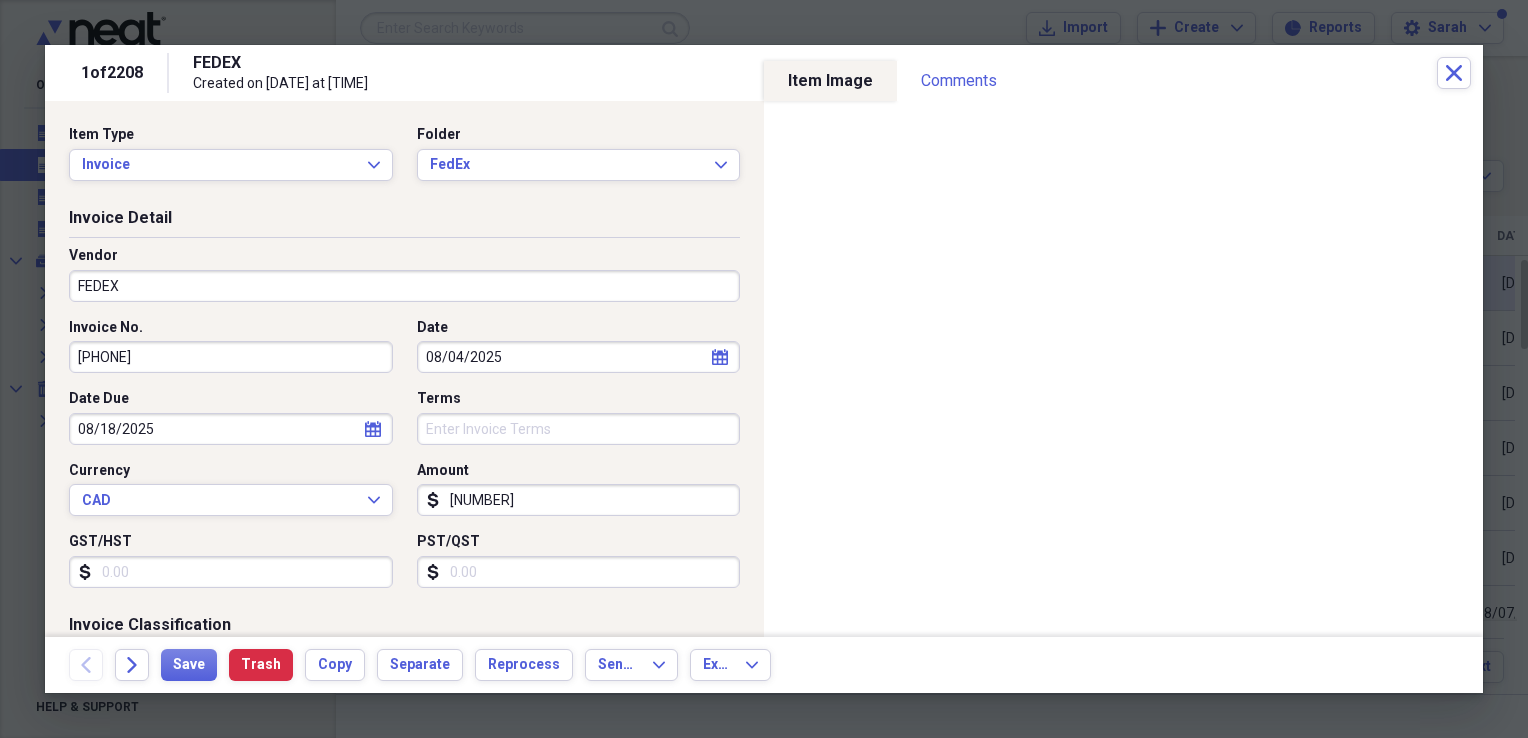type on "4114.23" 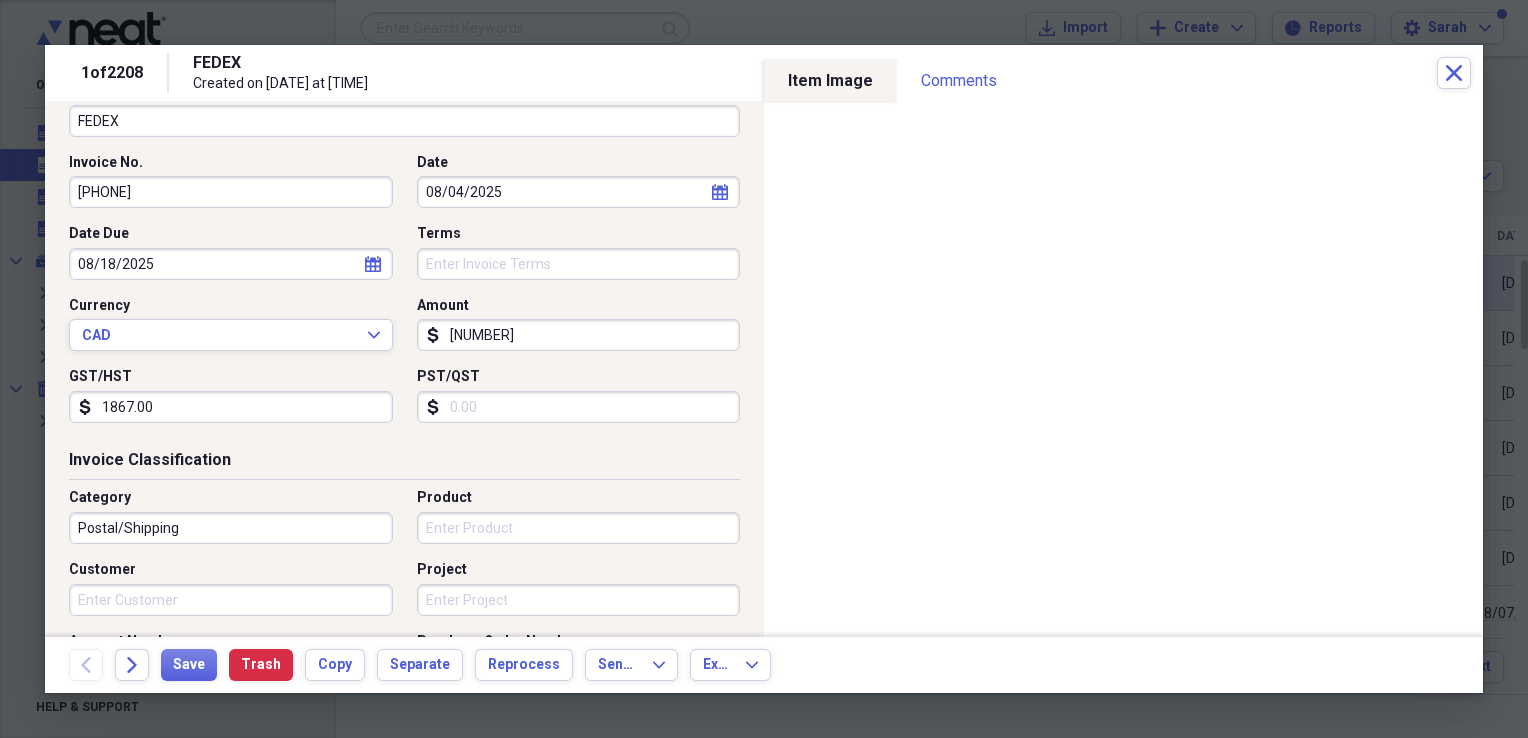 scroll, scrollTop: 400, scrollLeft: 0, axis: vertical 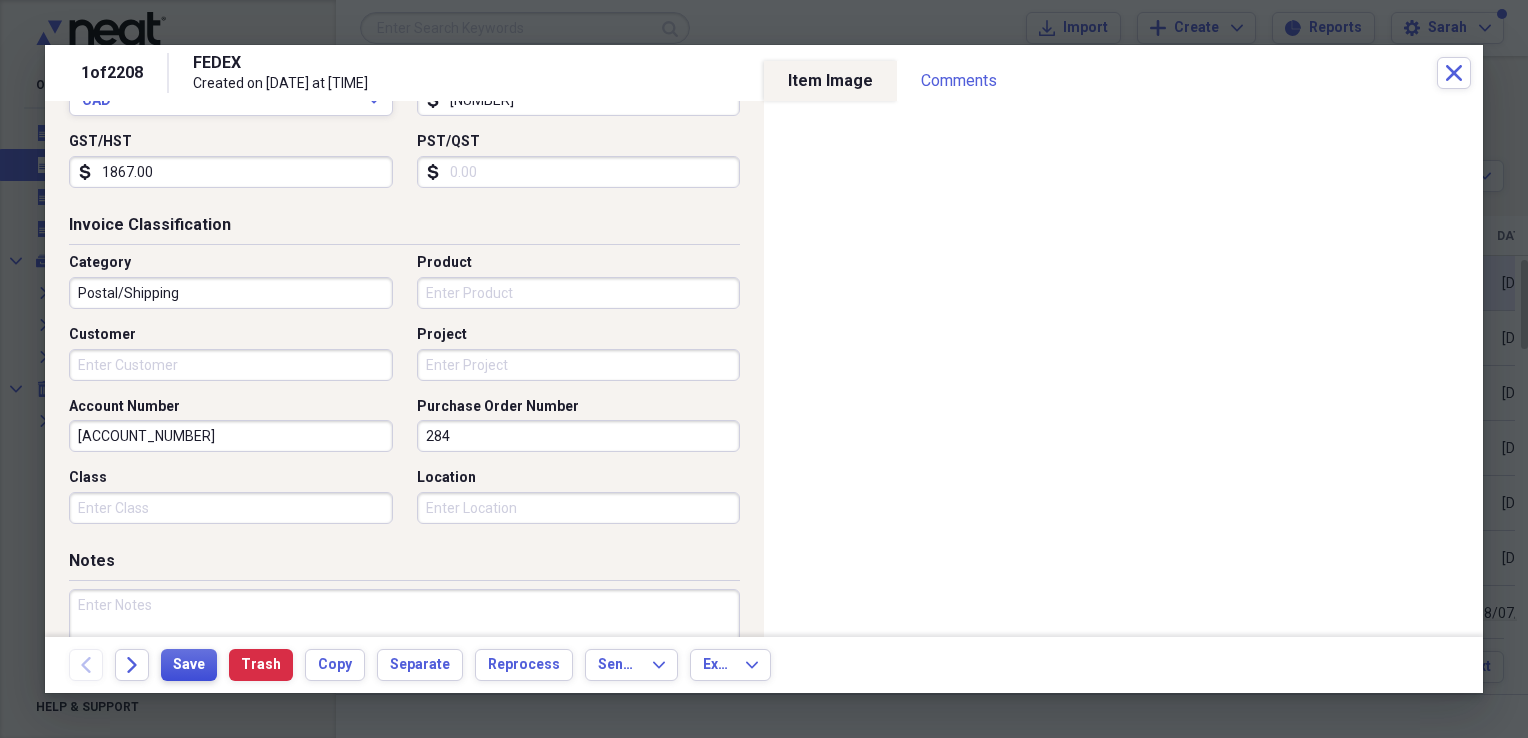 type on "1867.00" 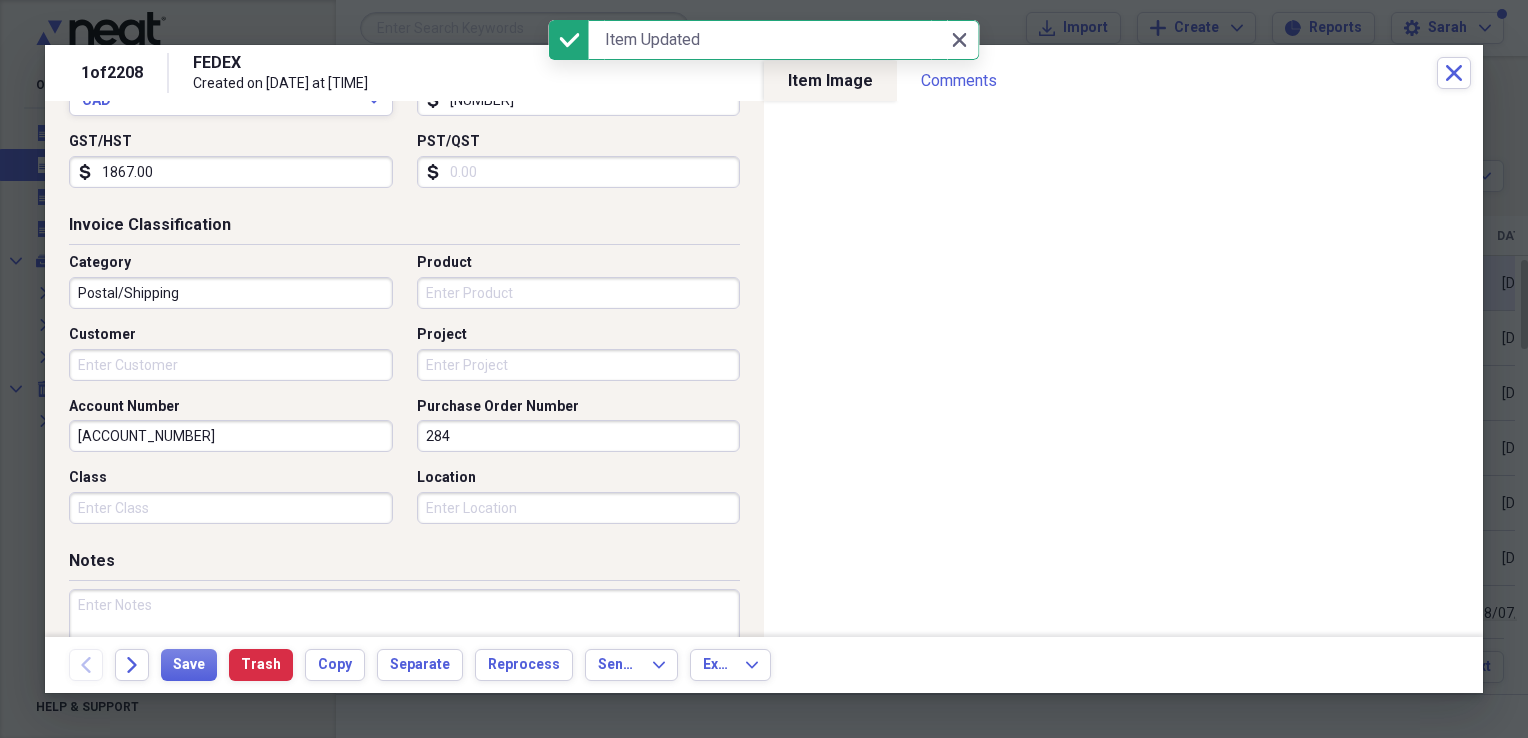 drag, startPoint x: 456, startPoint y: 438, endPoint x: 392, endPoint y: 433, distance: 64.195015 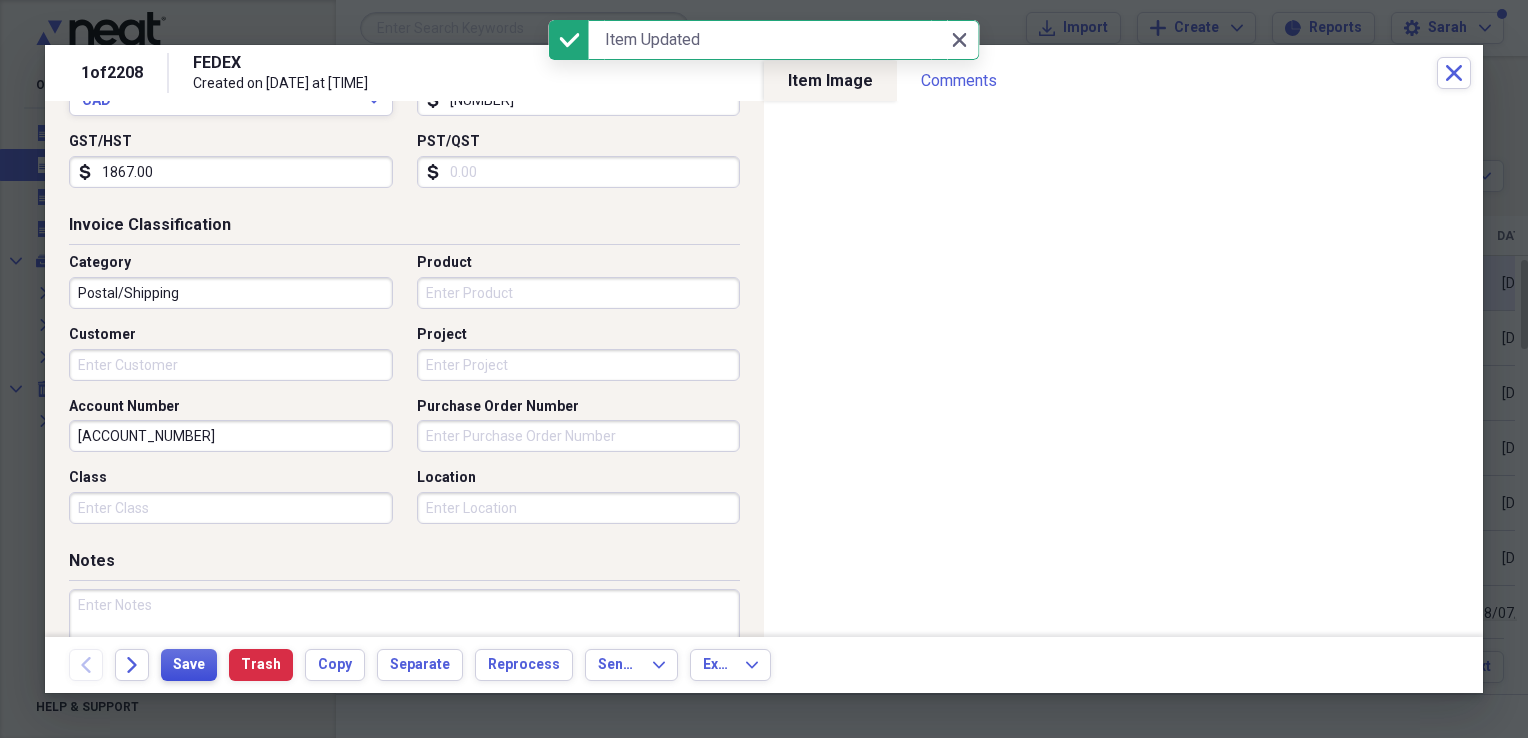 type 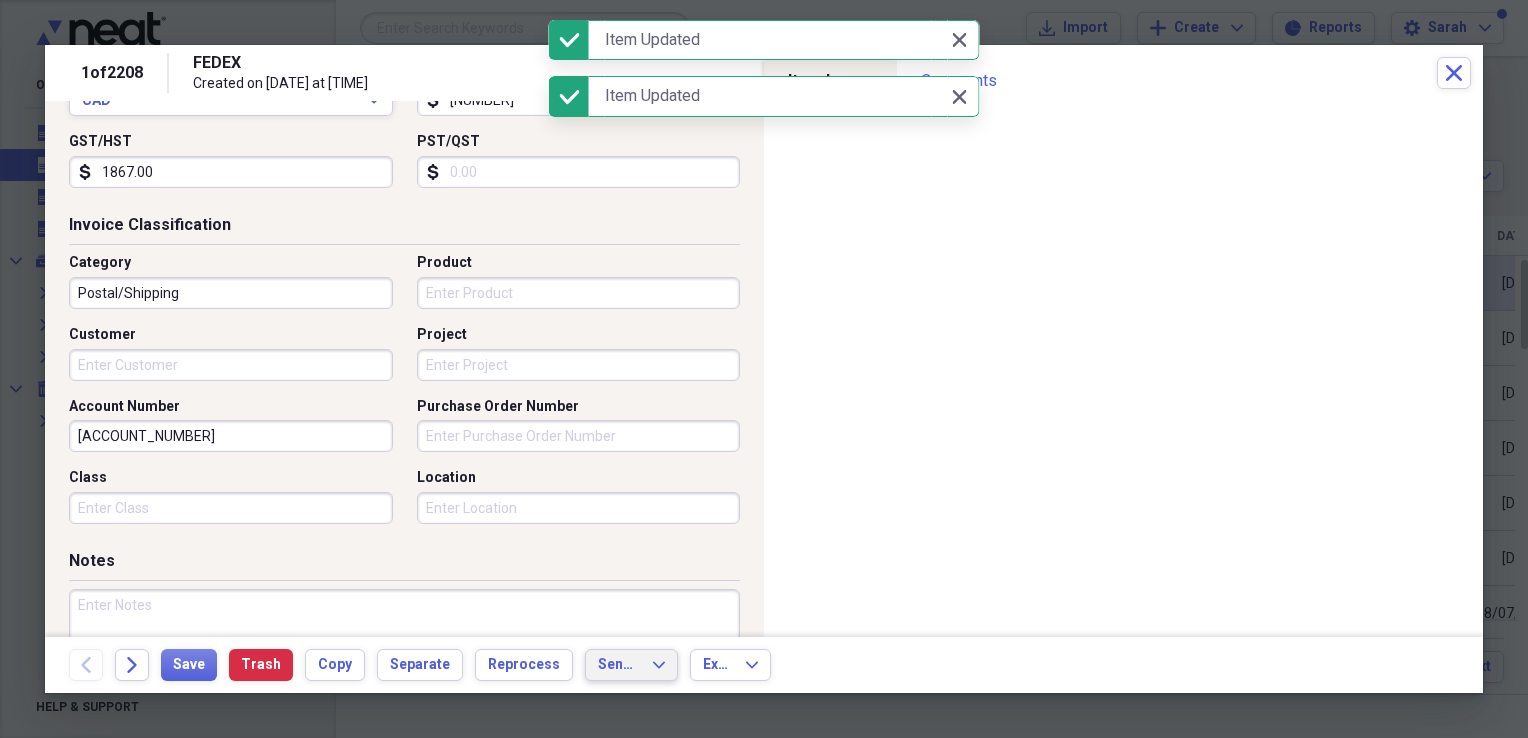 click on "Send To Expand" at bounding box center (631, 665) 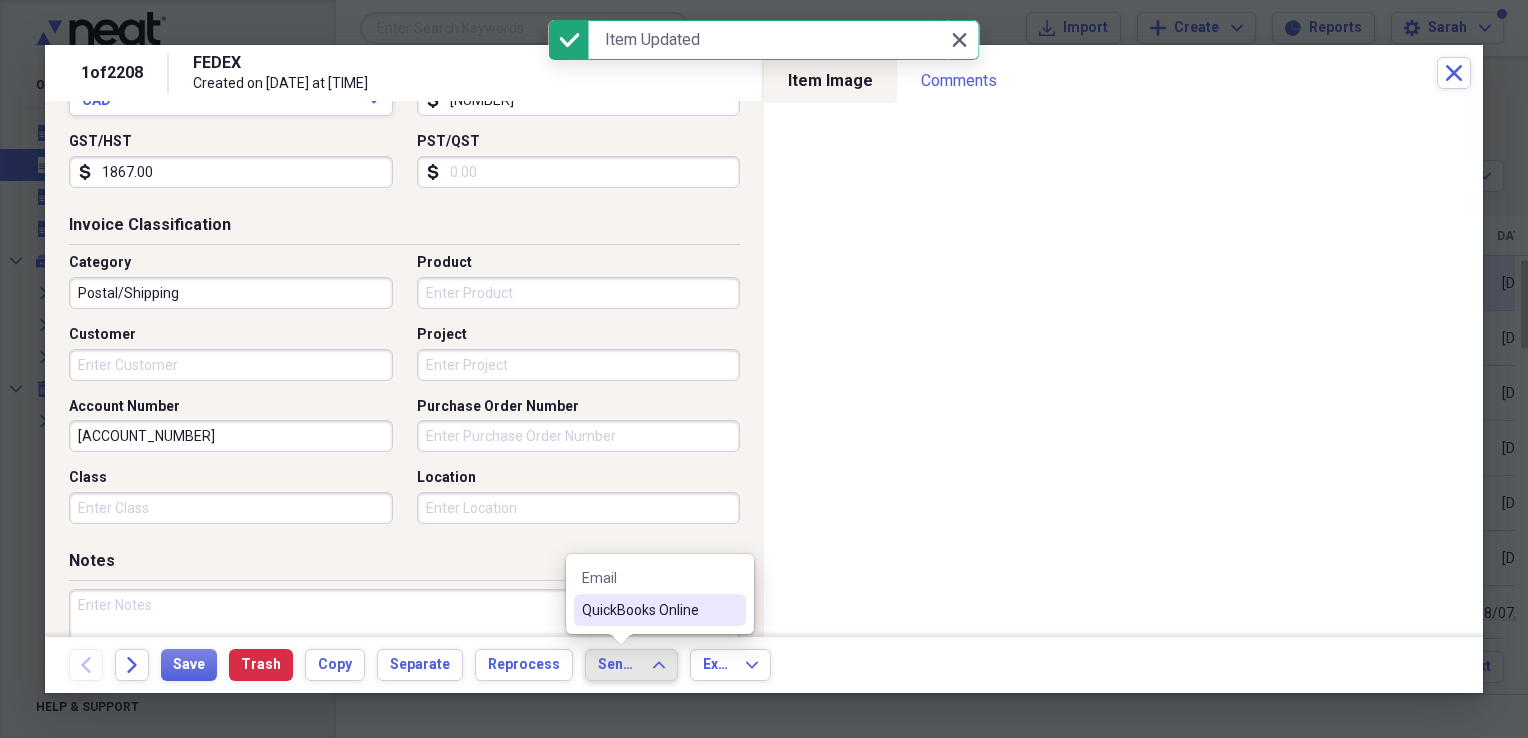 click on "QuickBooks Online" at bounding box center [648, 610] 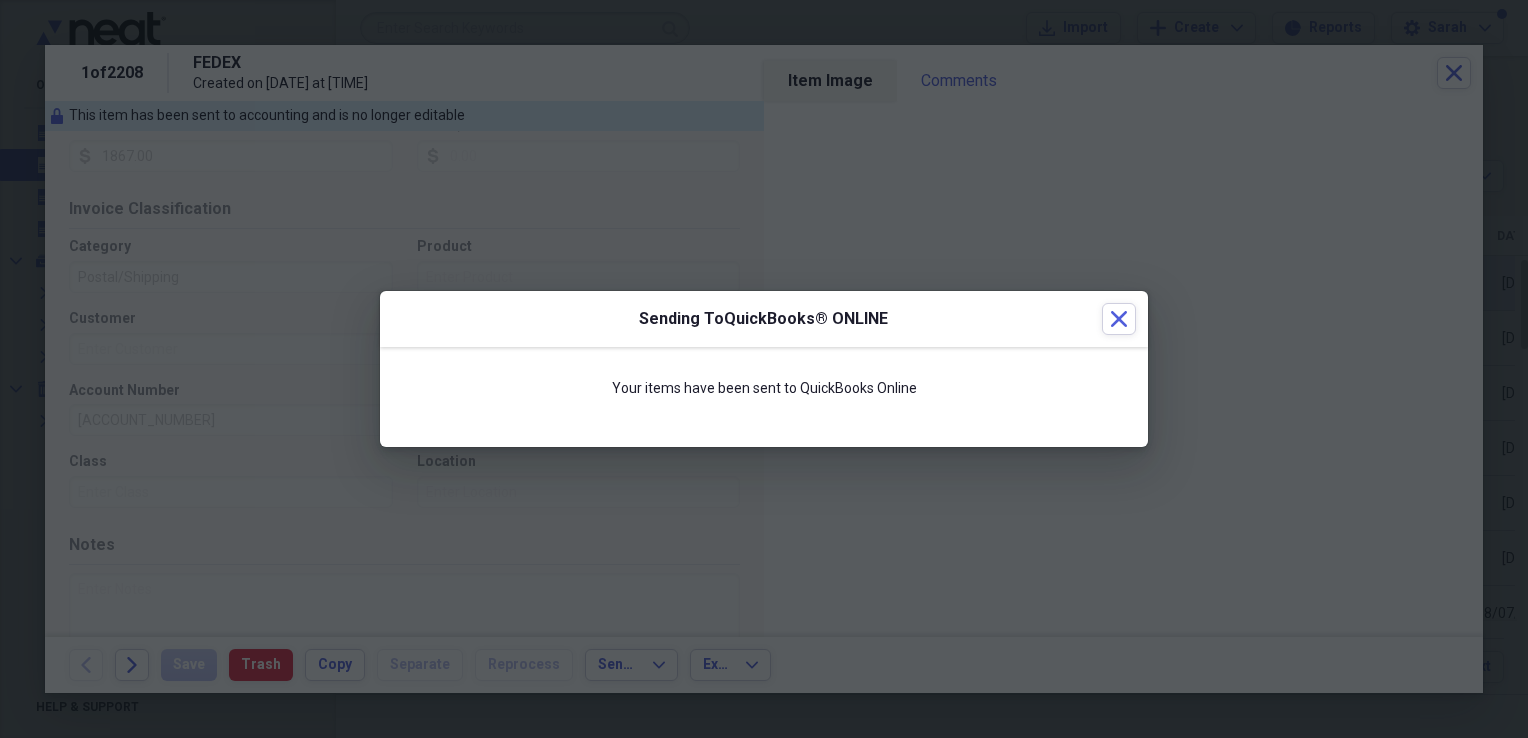 scroll, scrollTop: 384, scrollLeft: 0, axis: vertical 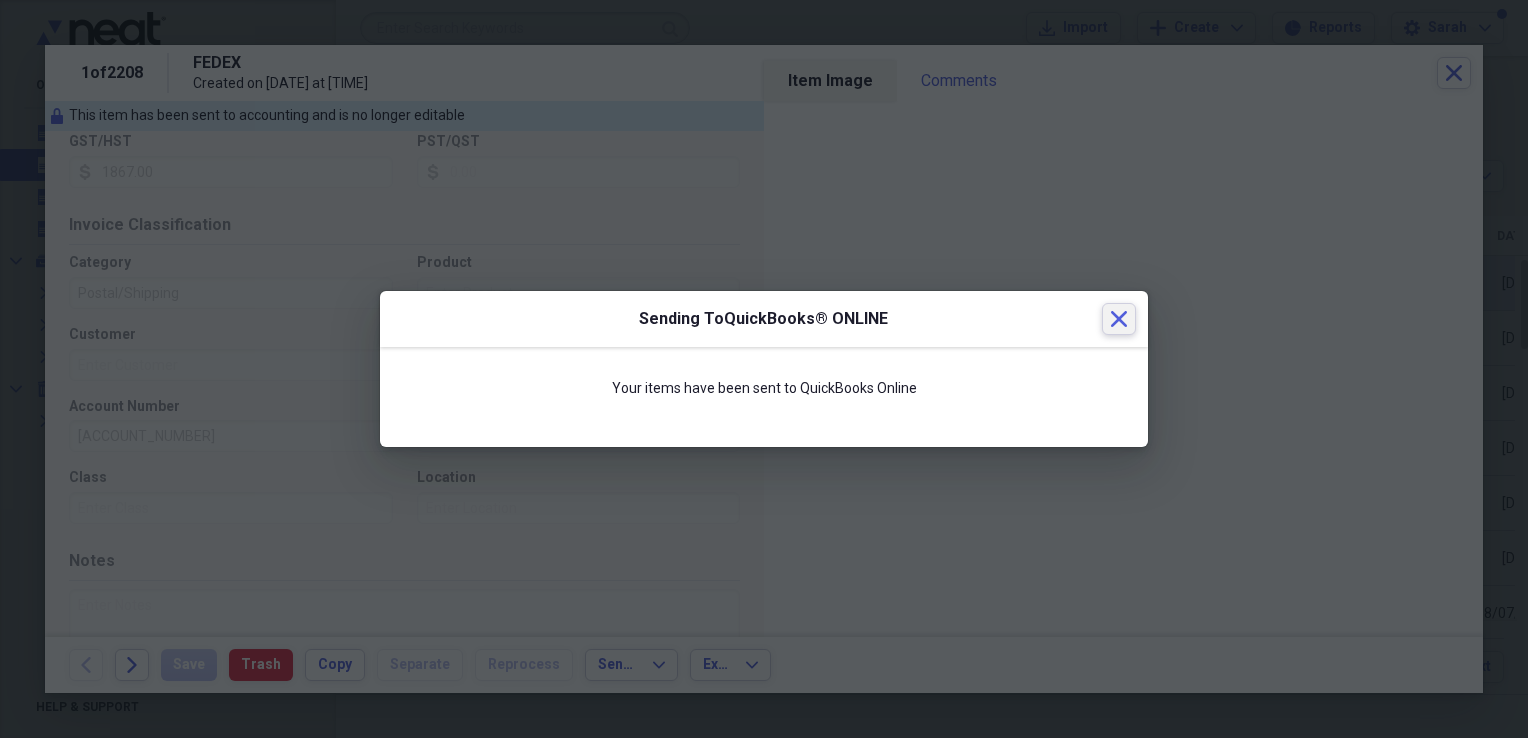 click on "Close" at bounding box center (1119, 319) 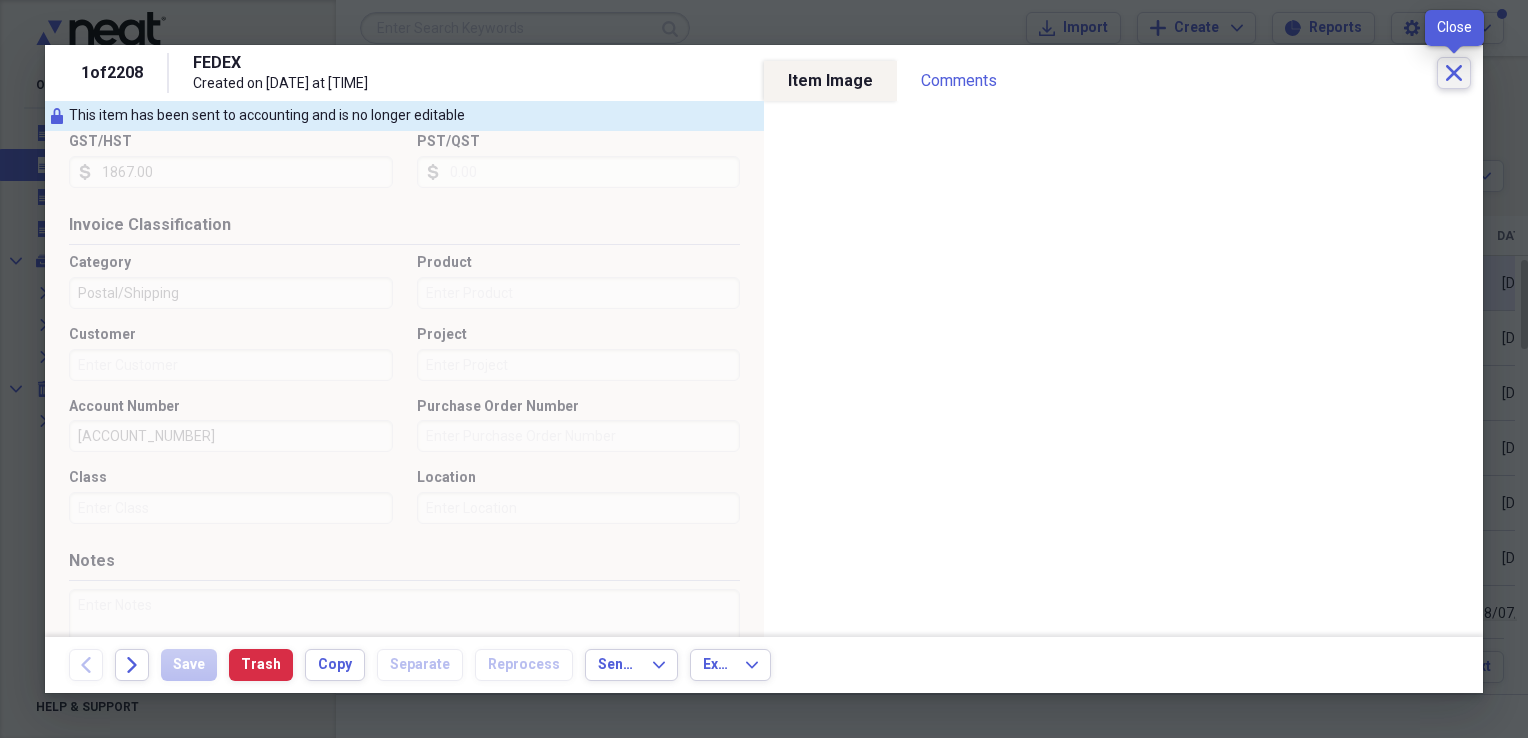 click on "Close" 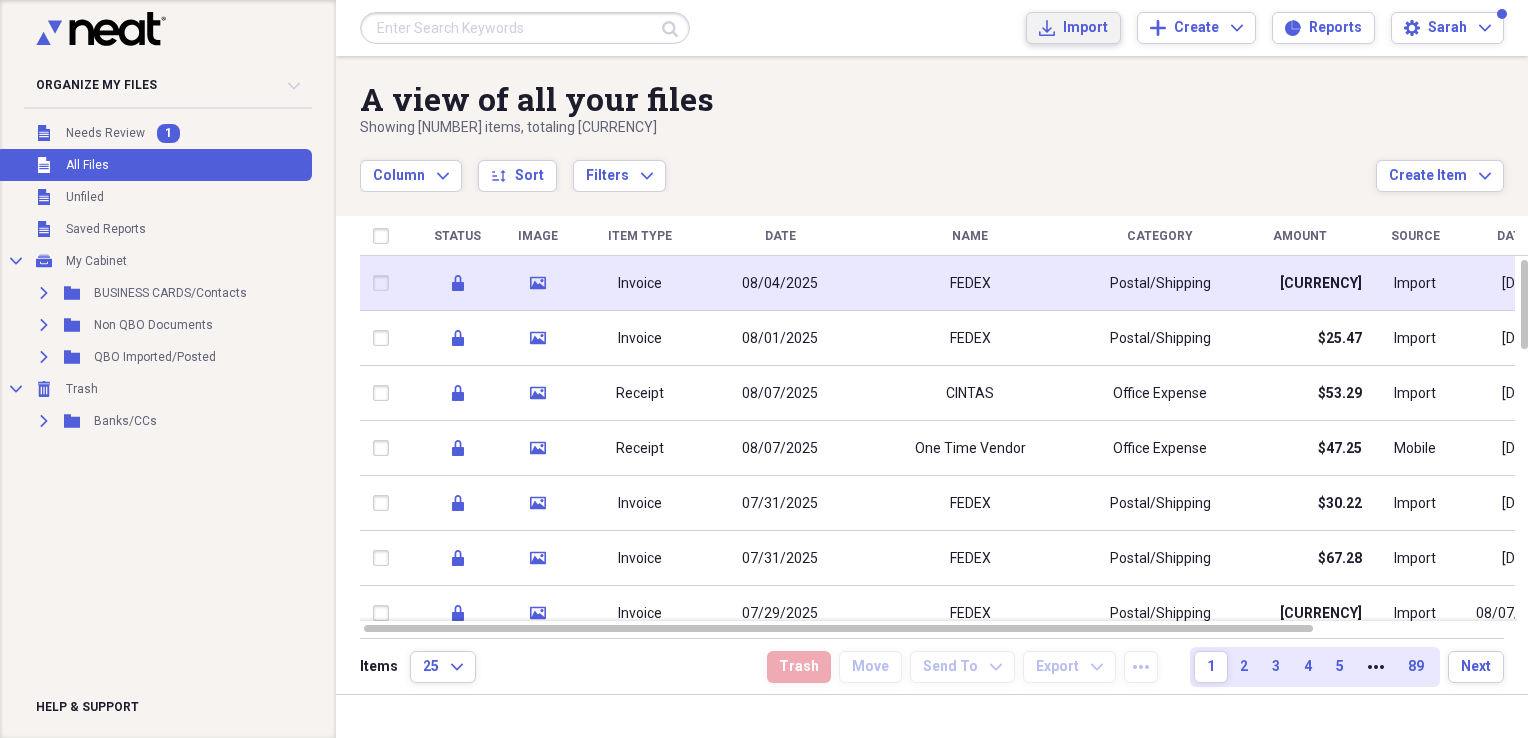 click on "Import Import" at bounding box center (1073, 28) 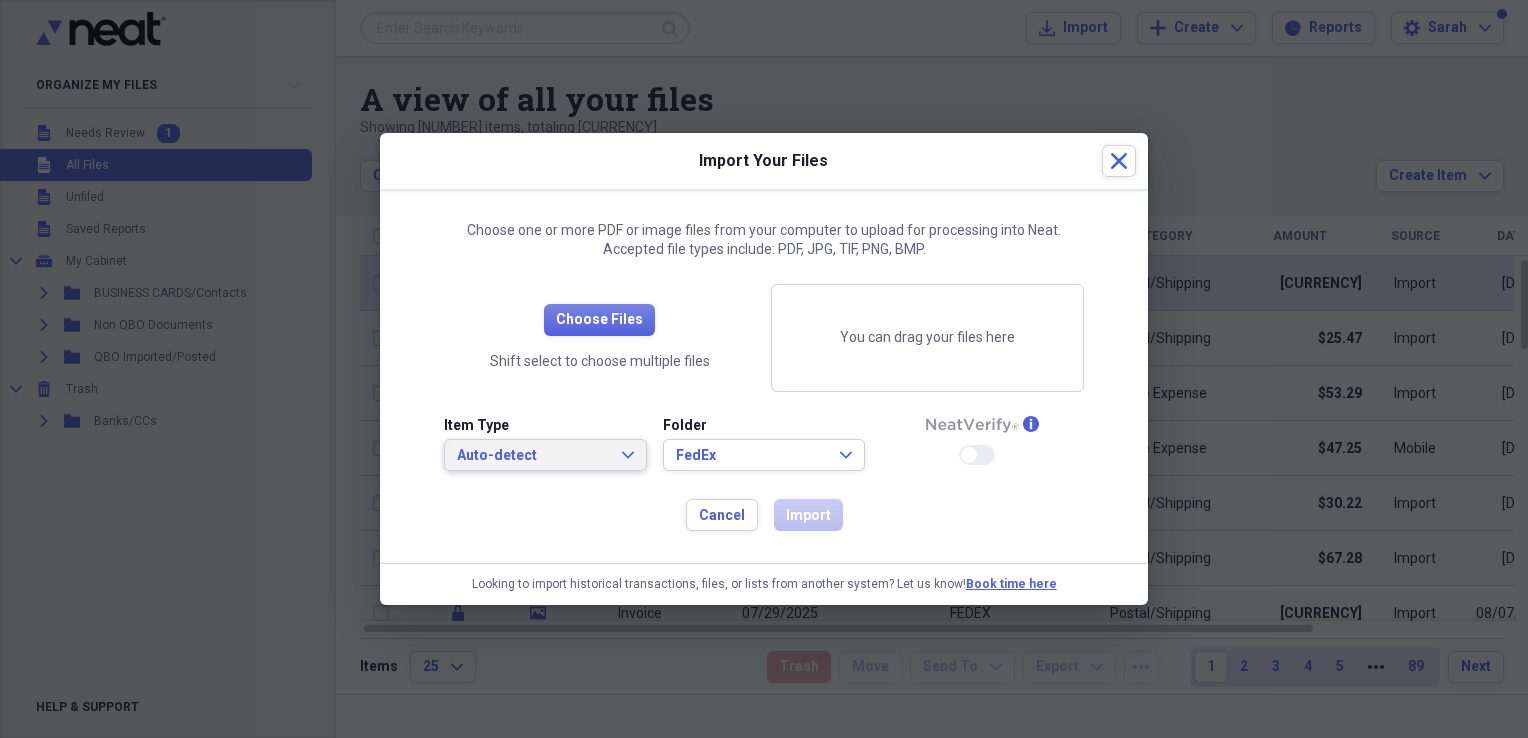 click on "Auto-detect" at bounding box center [533, 456] 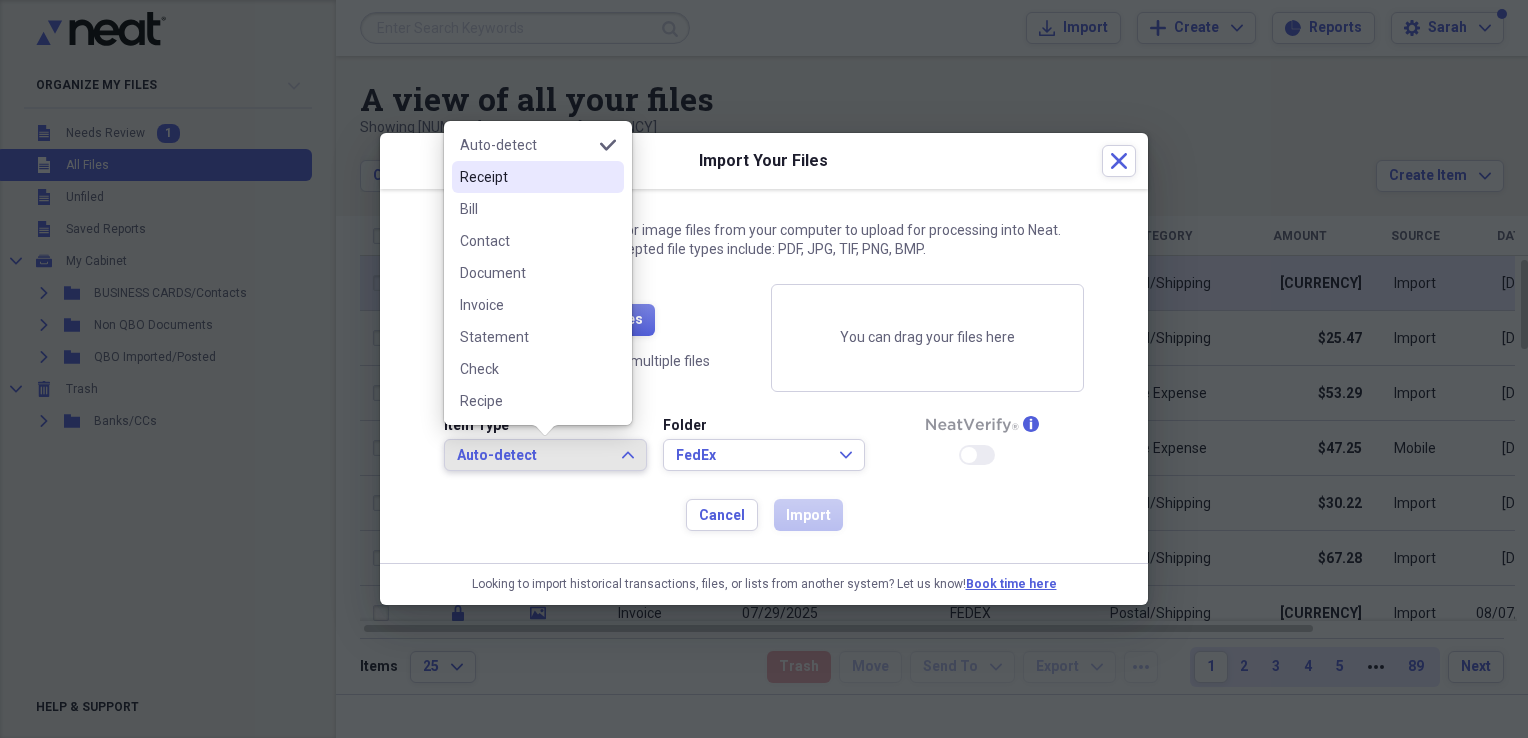 click on "Receipt" at bounding box center (526, 177) 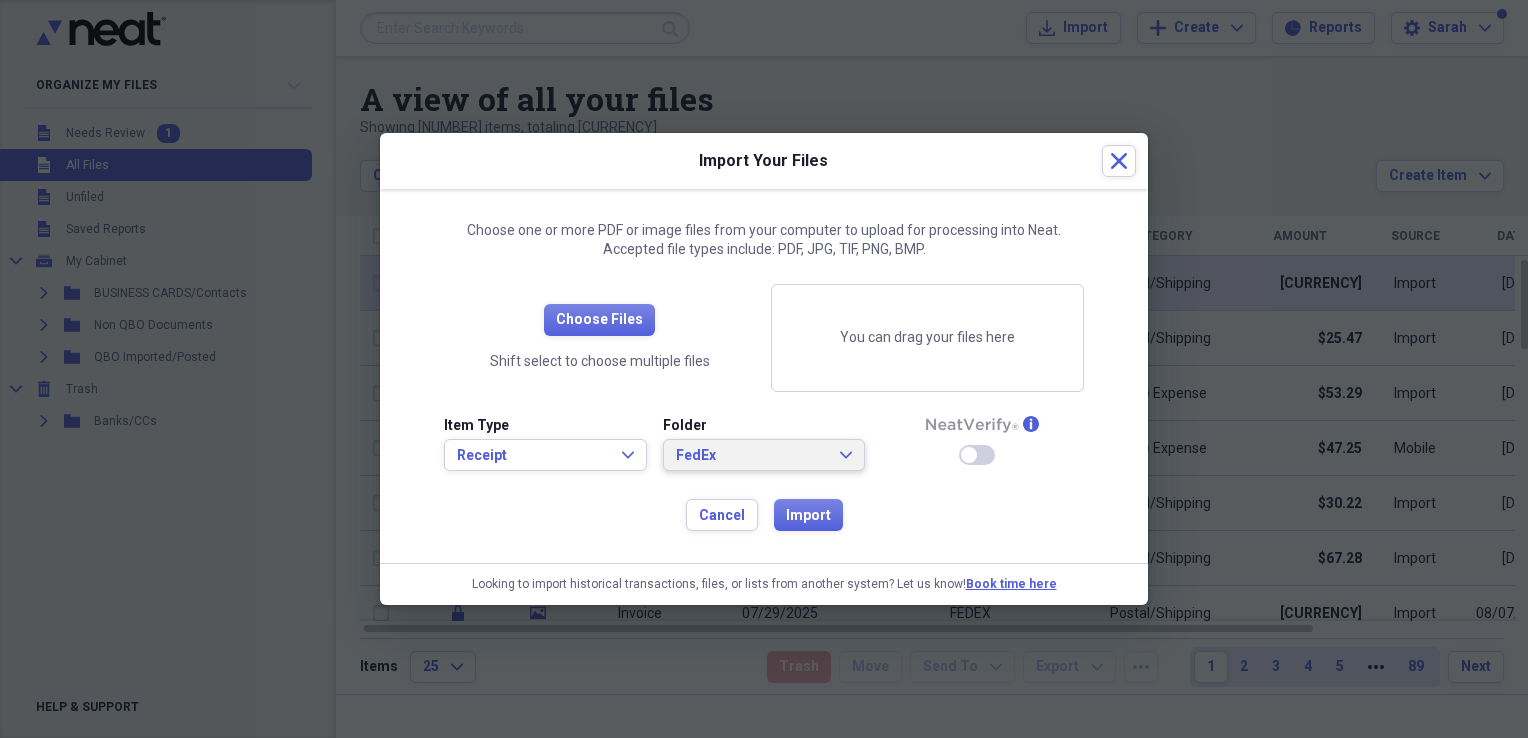click on "FedEx" at bounding box center [752, 456] 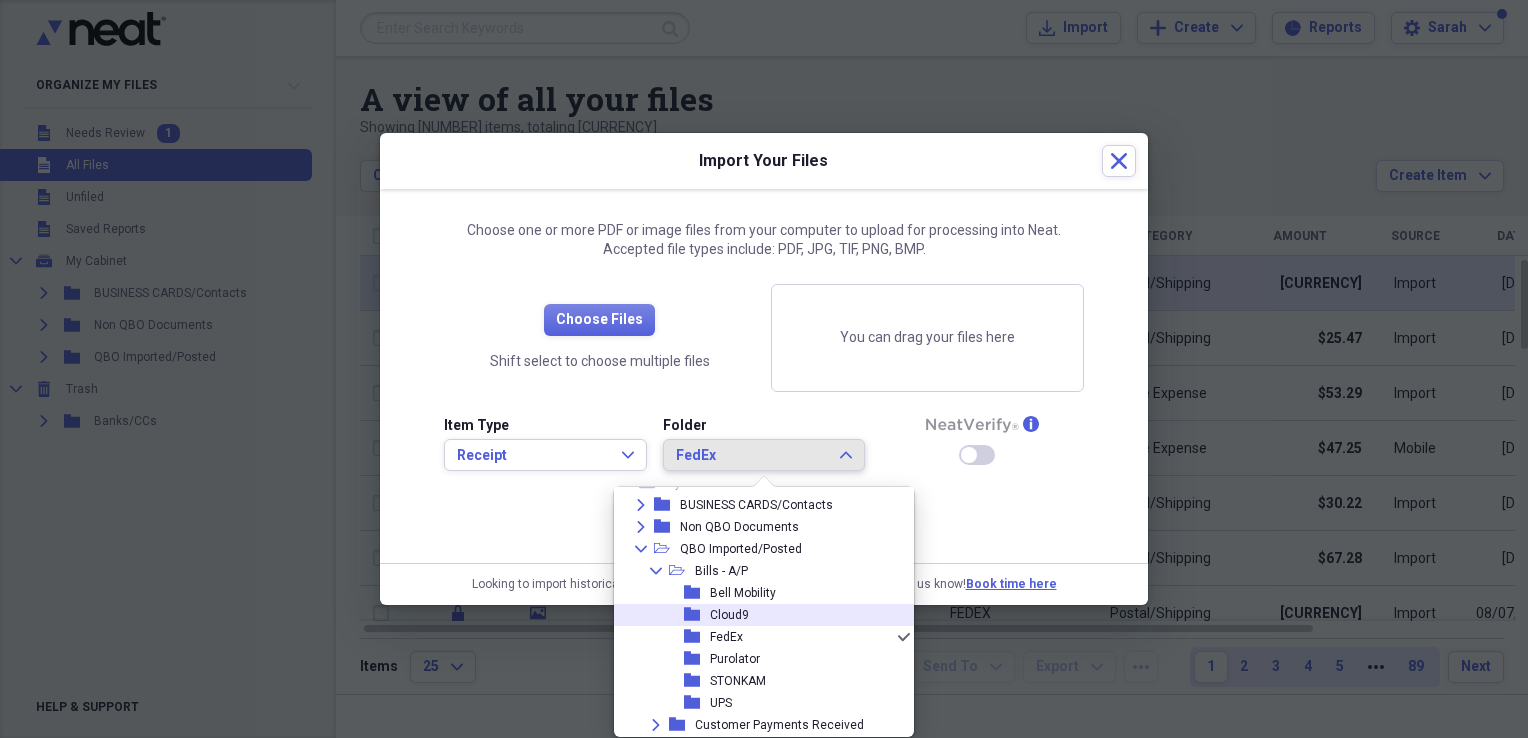 scroll, scrollTop: 116, scrollLeft: 0, axis: vertical 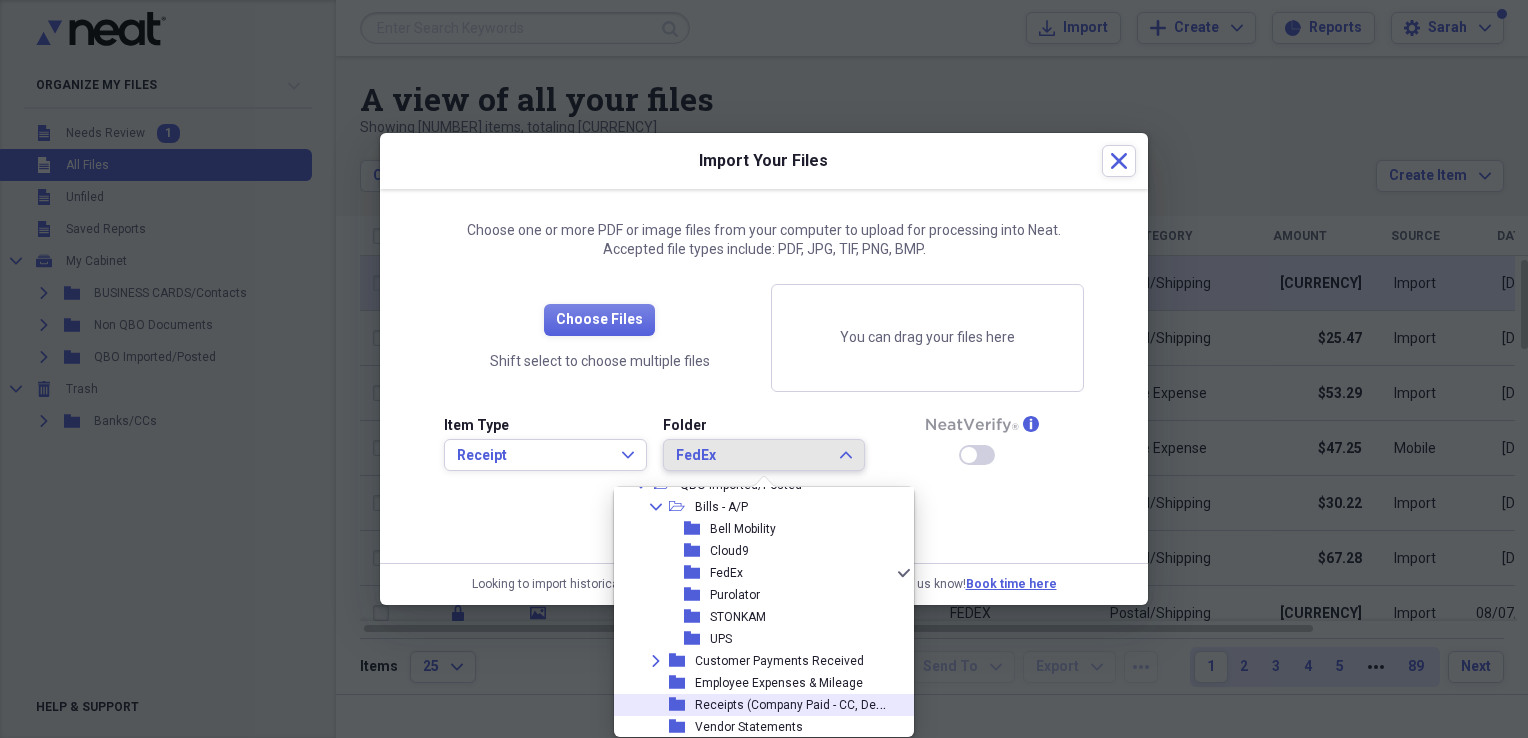 click 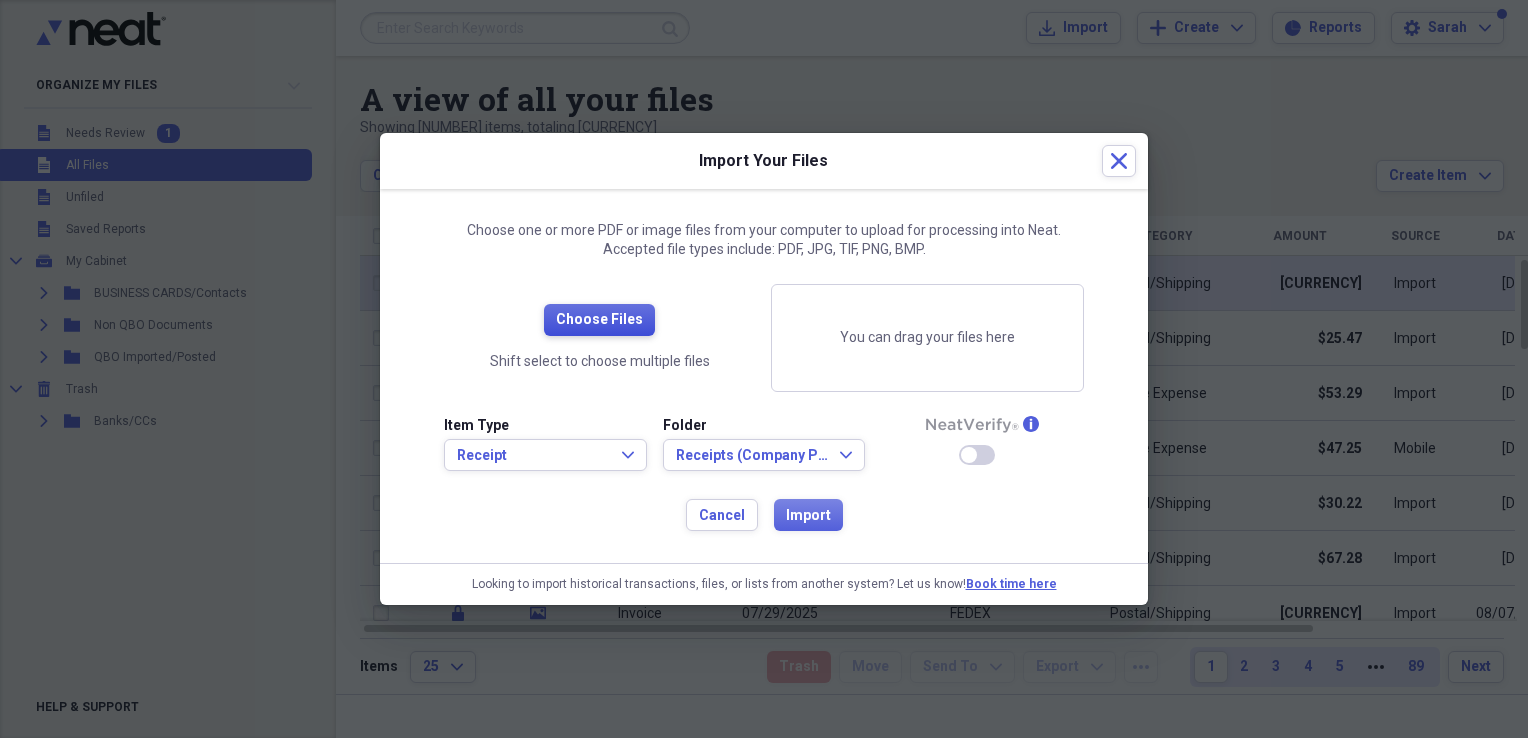 click on "Choose Files" at bounding box center [599, 320] 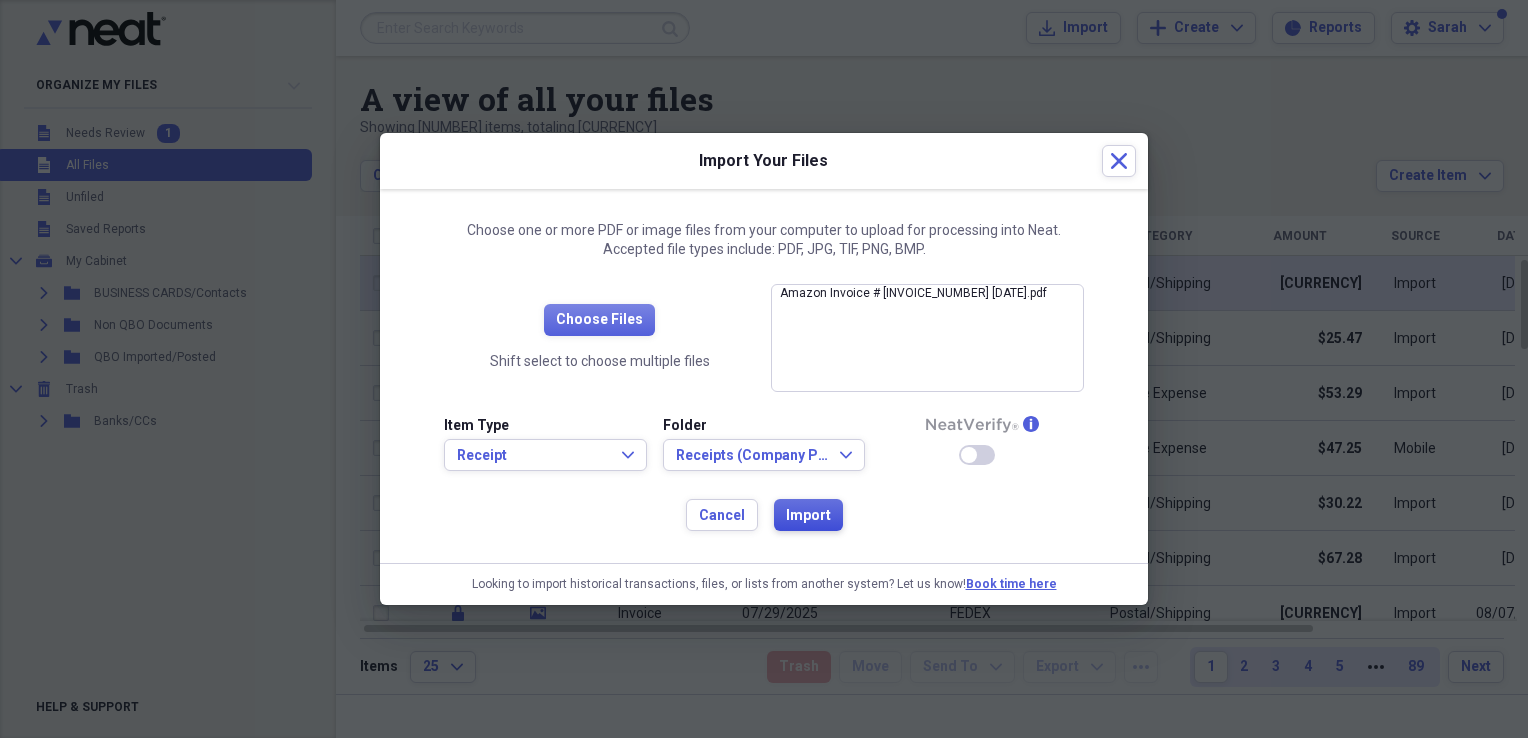click on "Import" at bounding box center [808, 516] 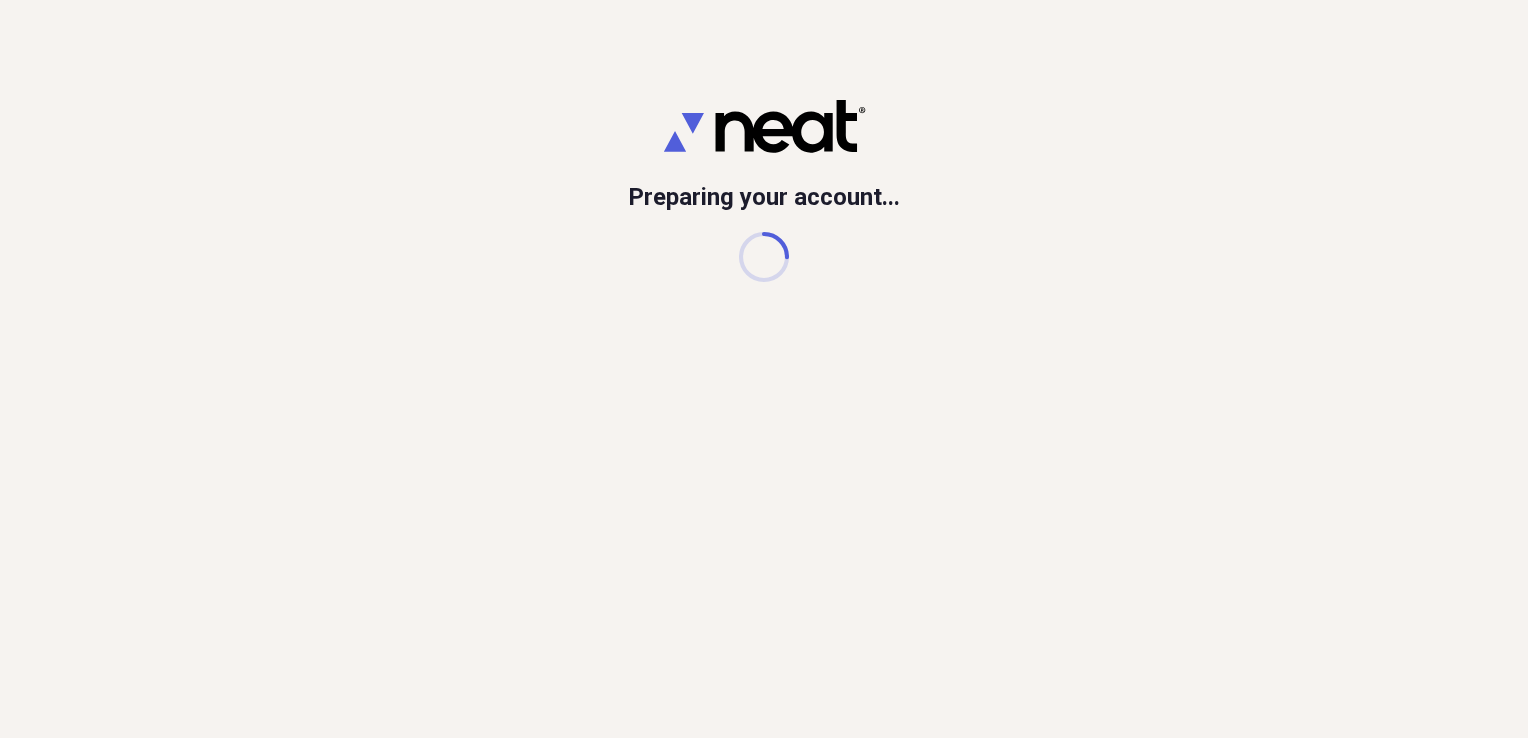 scroll, scrollTop: 0, scrollLeft: 0, axis: both 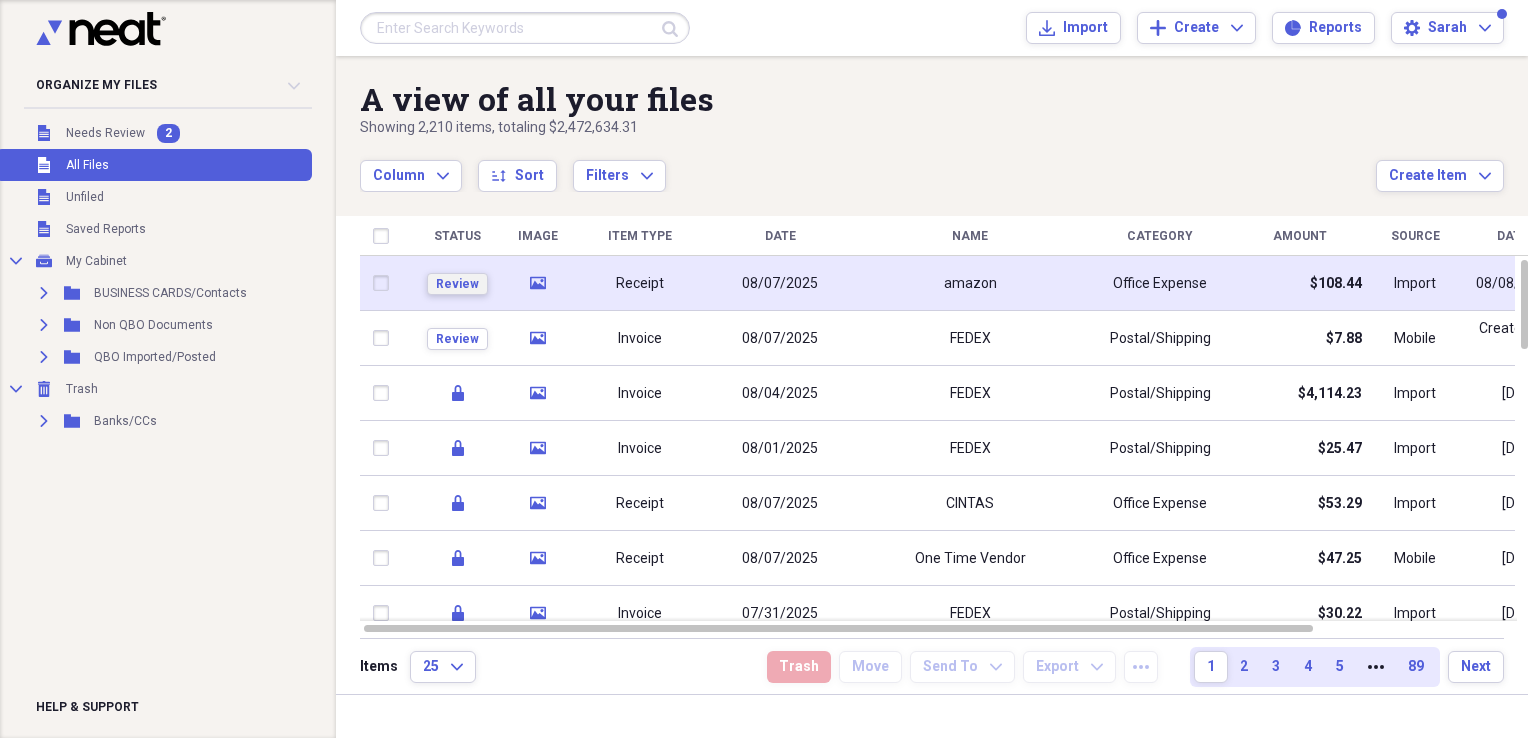click on "Review" at bounding box center (457, 284) 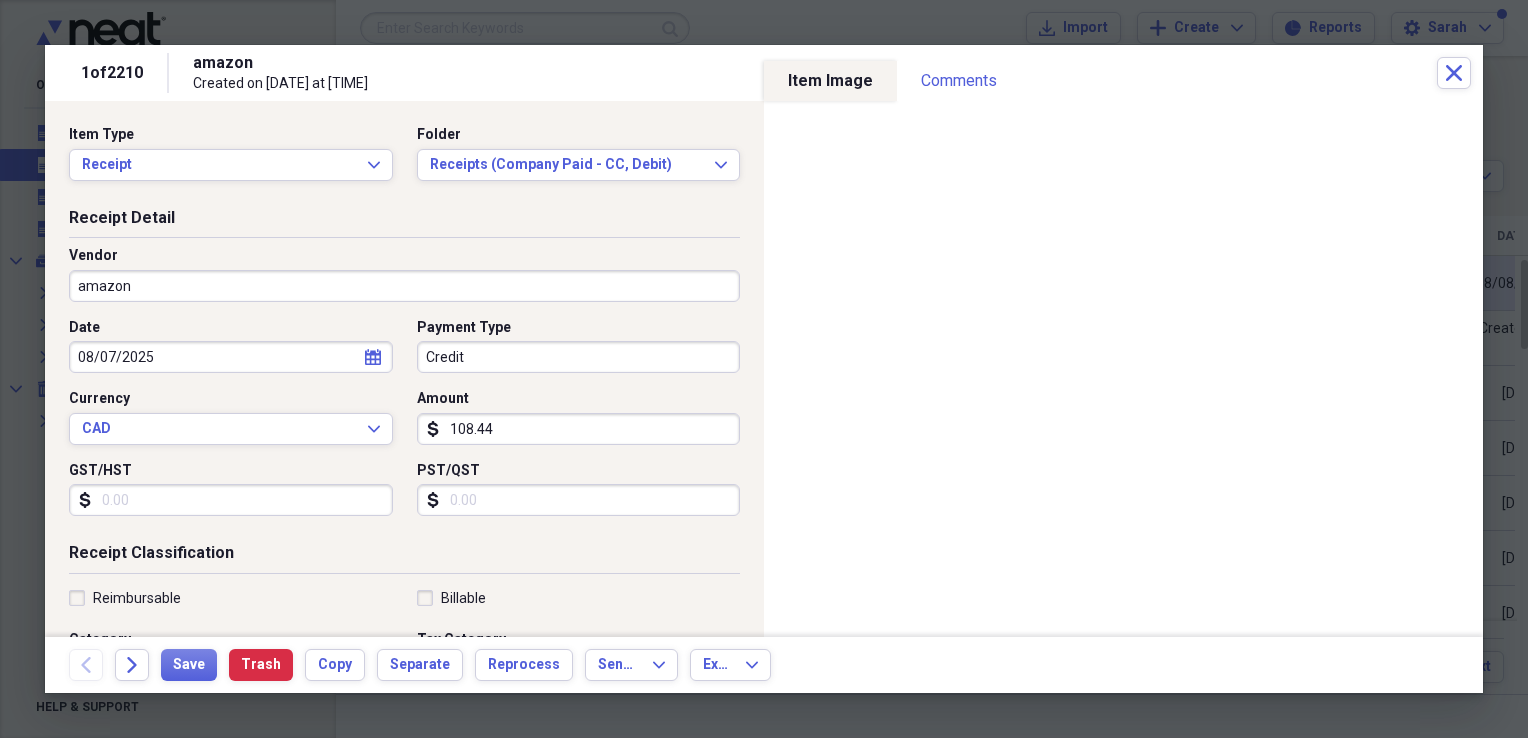 click on "108.44" at bounding box center [579, 429] 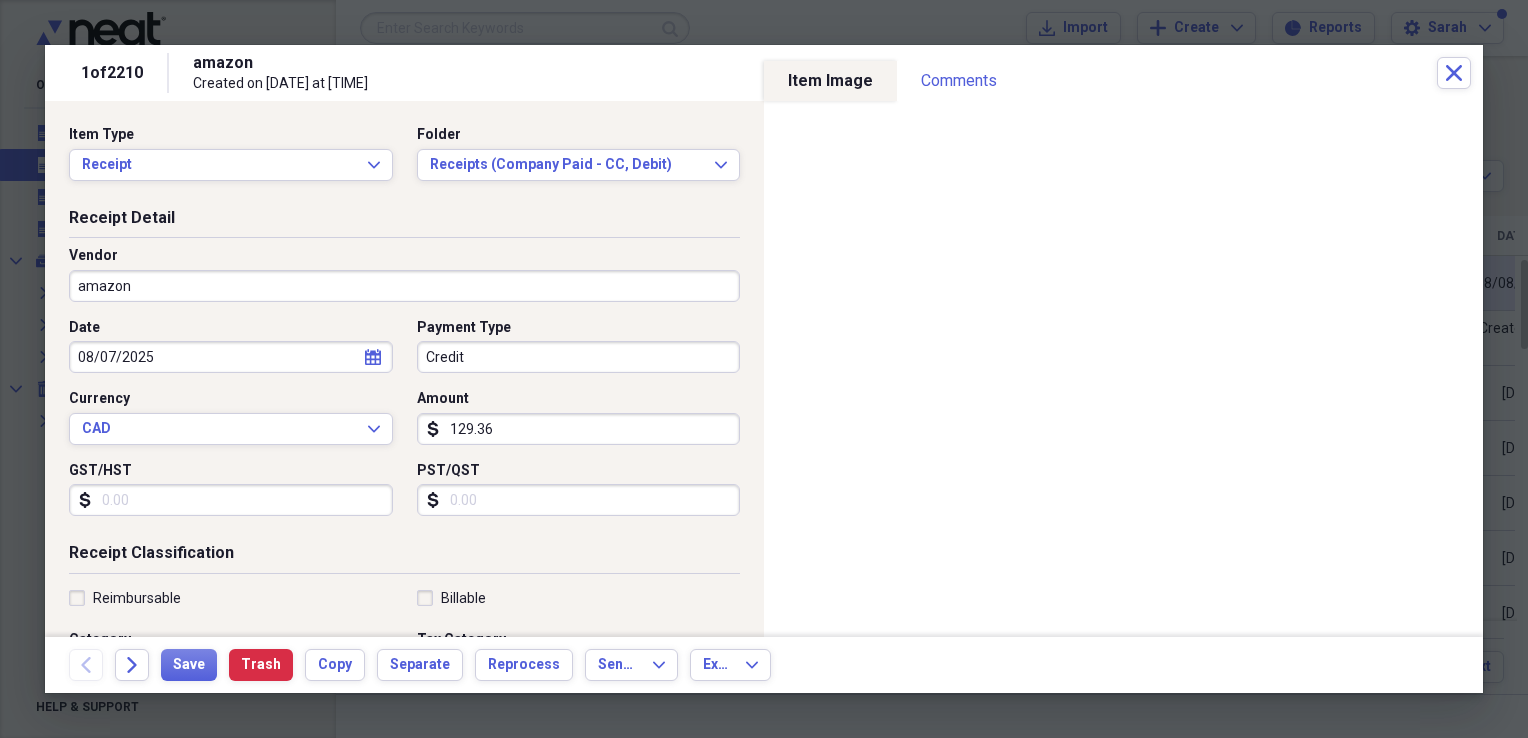 type on "129.36" 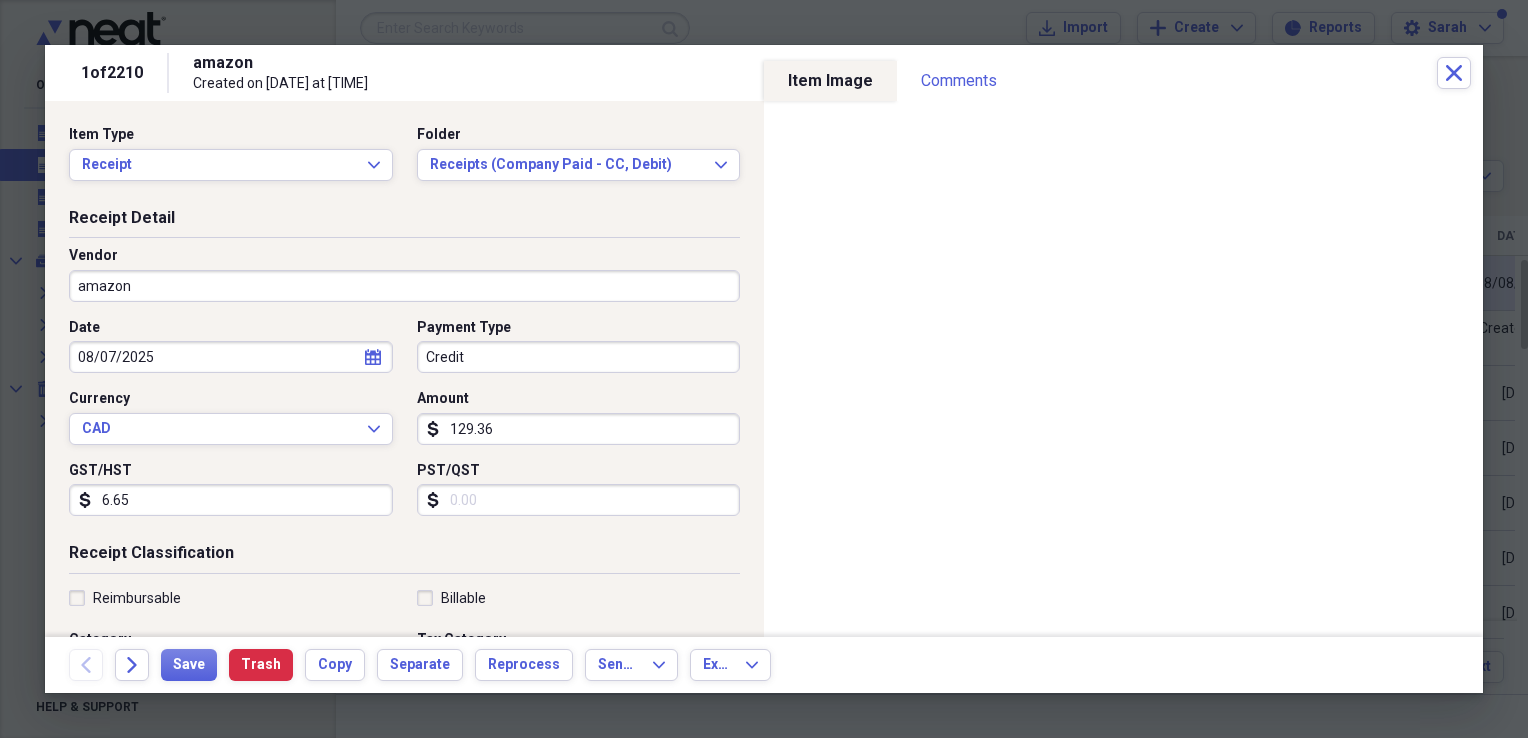 type on "6.65" 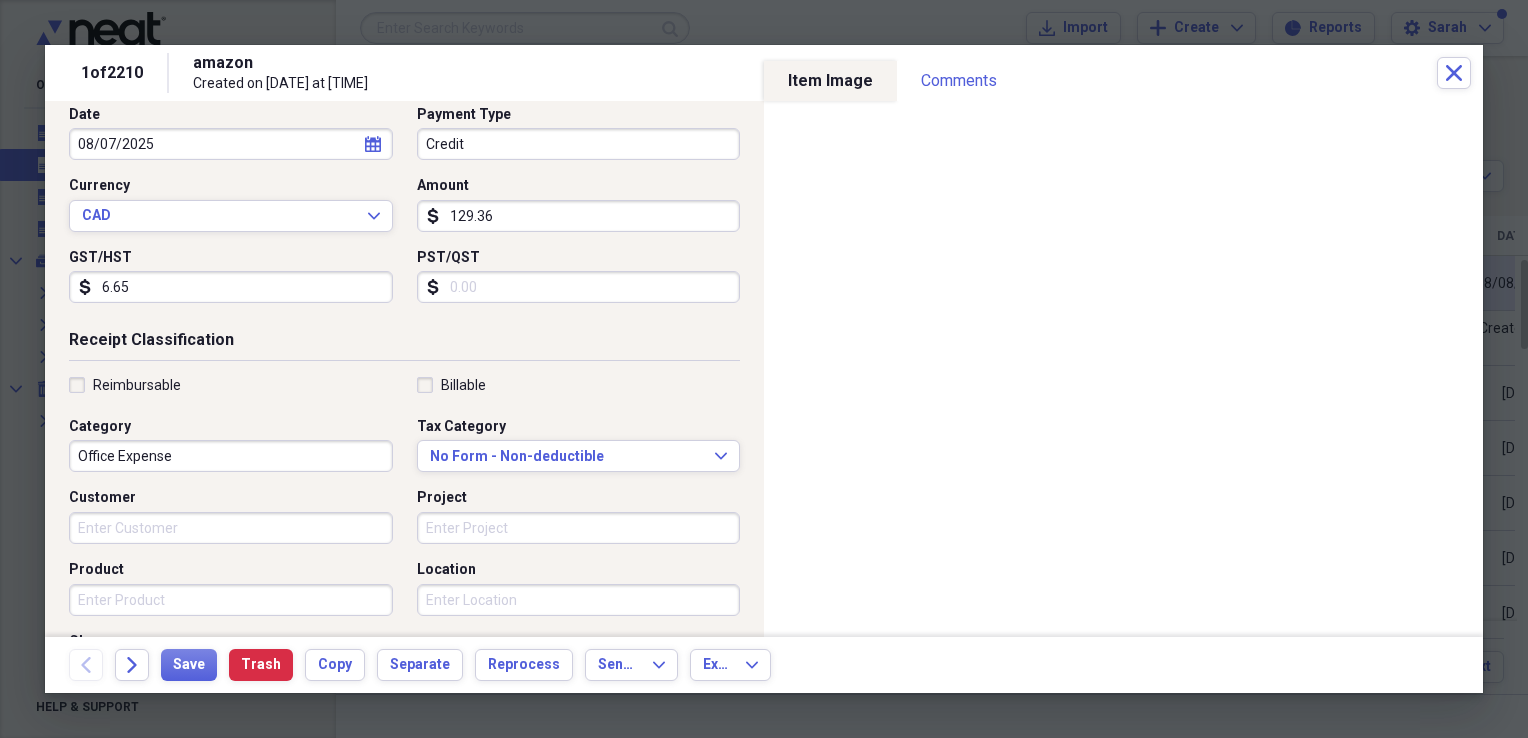 scroll, scrollTop: 0, scrollLeft: 0, axis: both 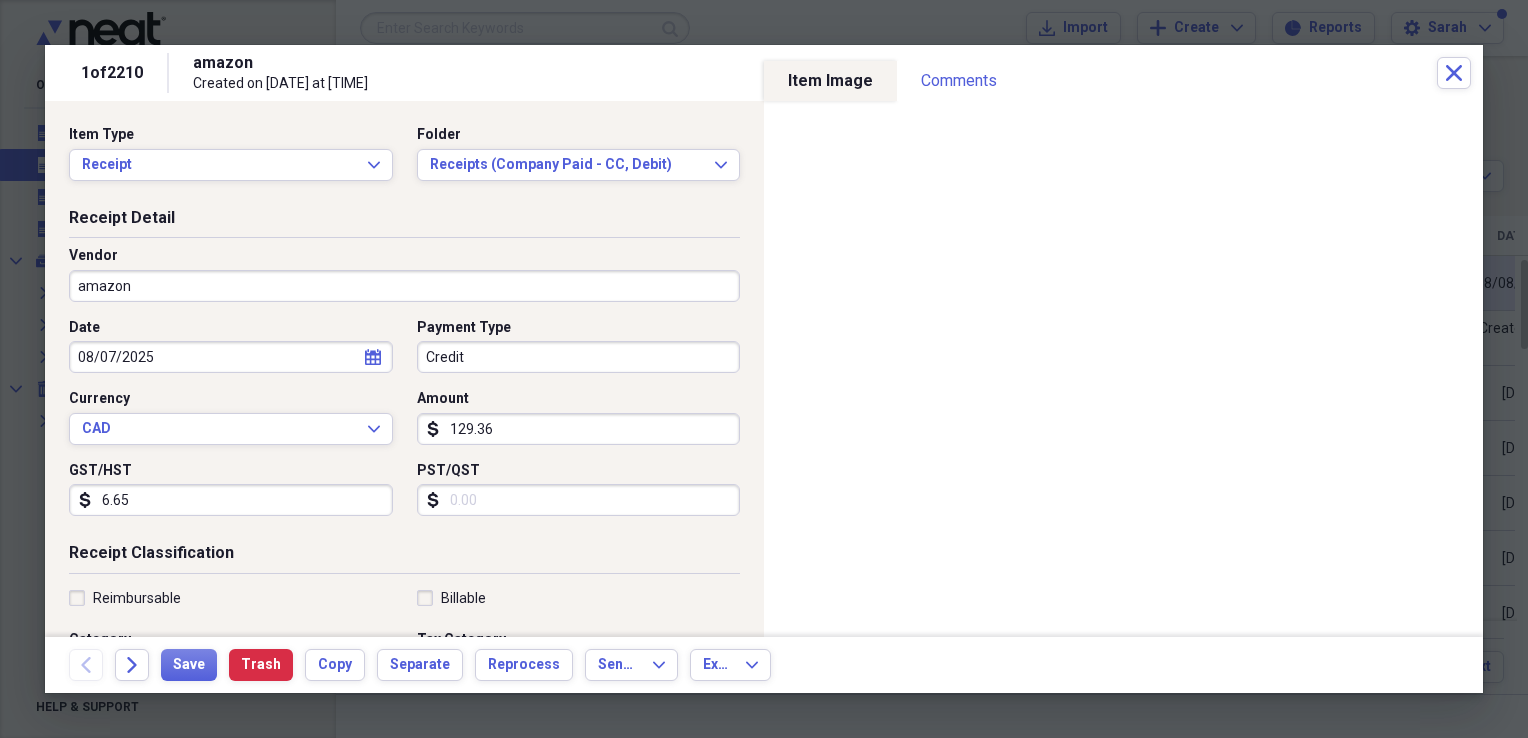 click on "amazon" at bounding box center [404, 286] 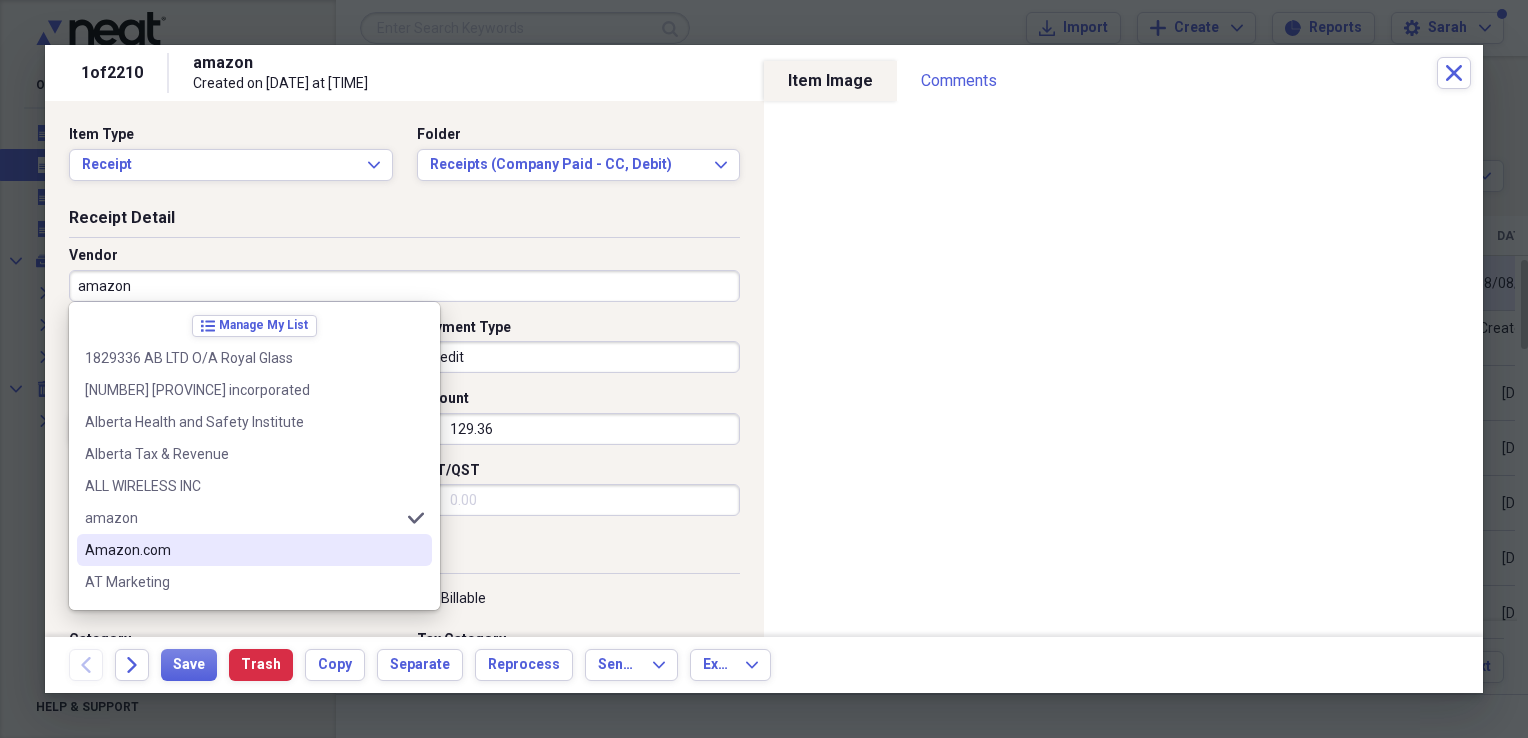 click on "Amazon.com" at bounding box center (242, 550) 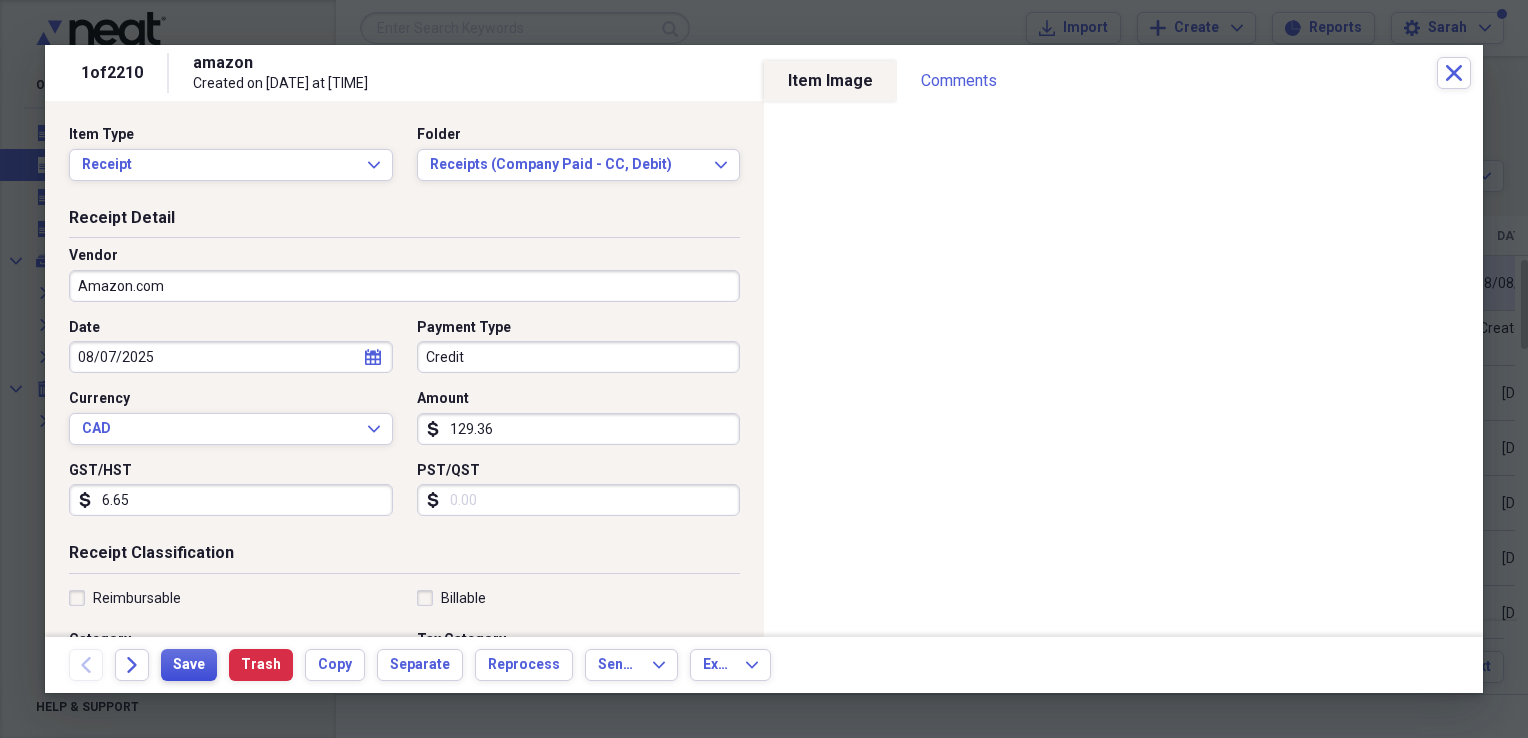 click on "Save" at bounding box center (189, 665) 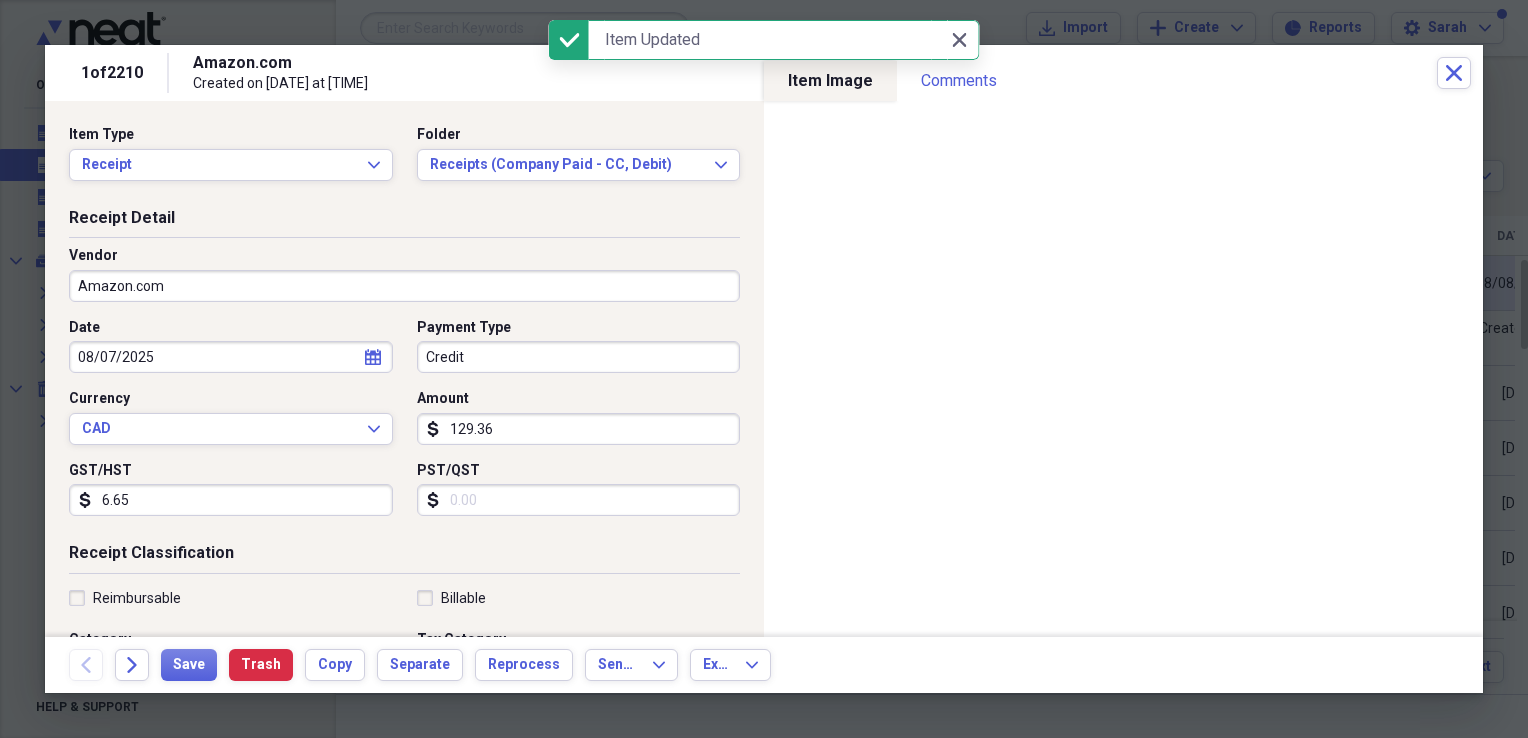 click on "Back Forward Save Trash Copy Separate Reprocess Send To Expand Export Expand" at bounding box center (764, 665) 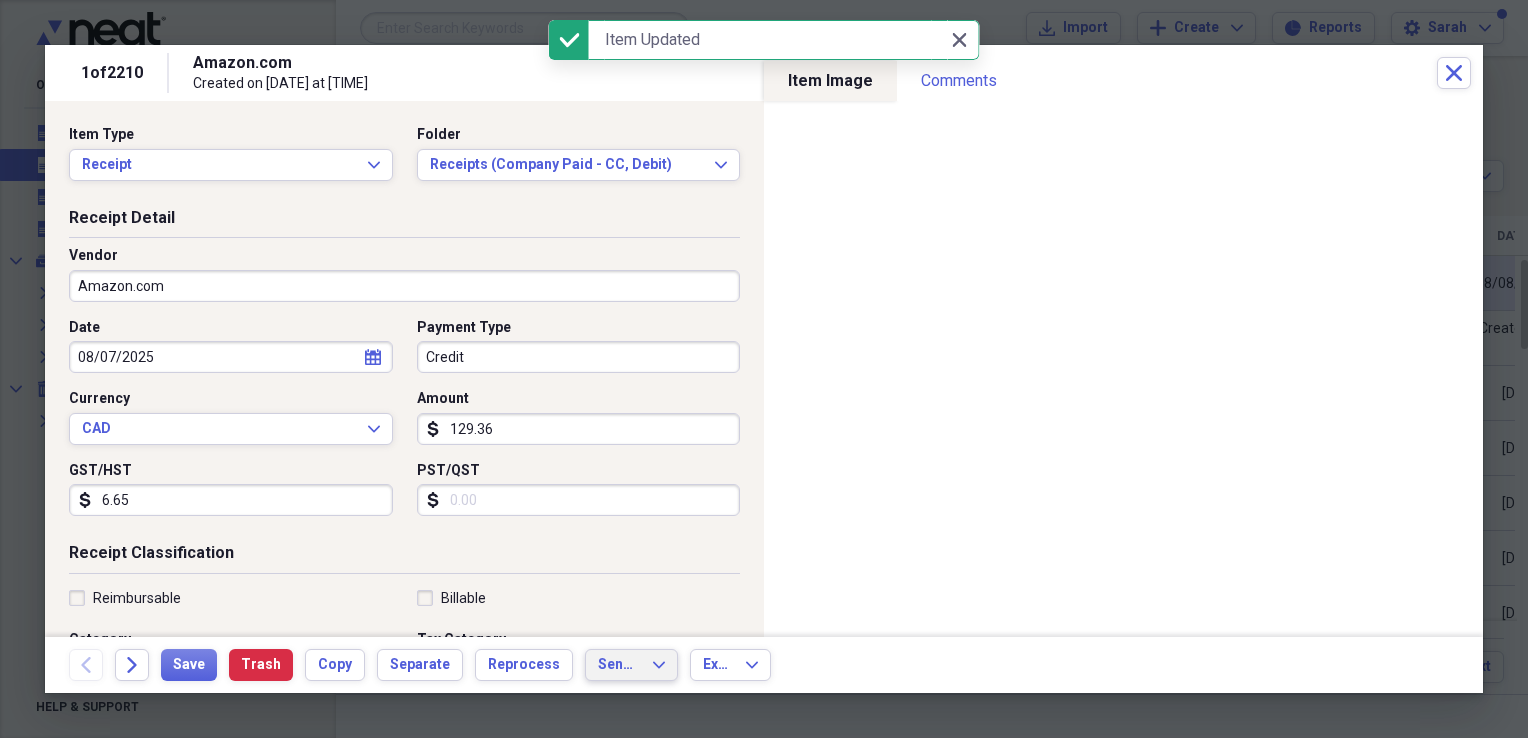 click on "Send To" at bounding box center (619, 665) 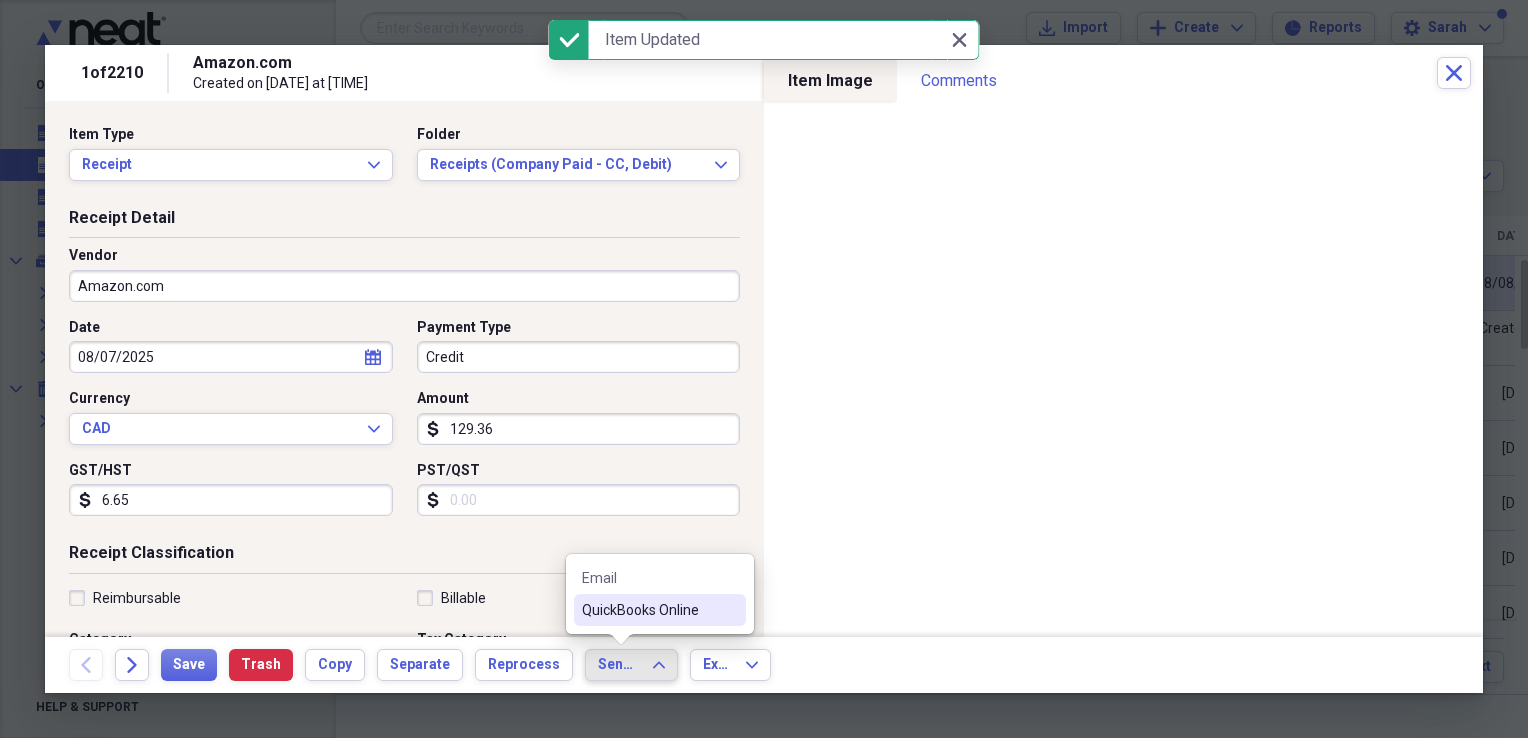 click on "QuickBooks Online" at bounding box center [648, 610] 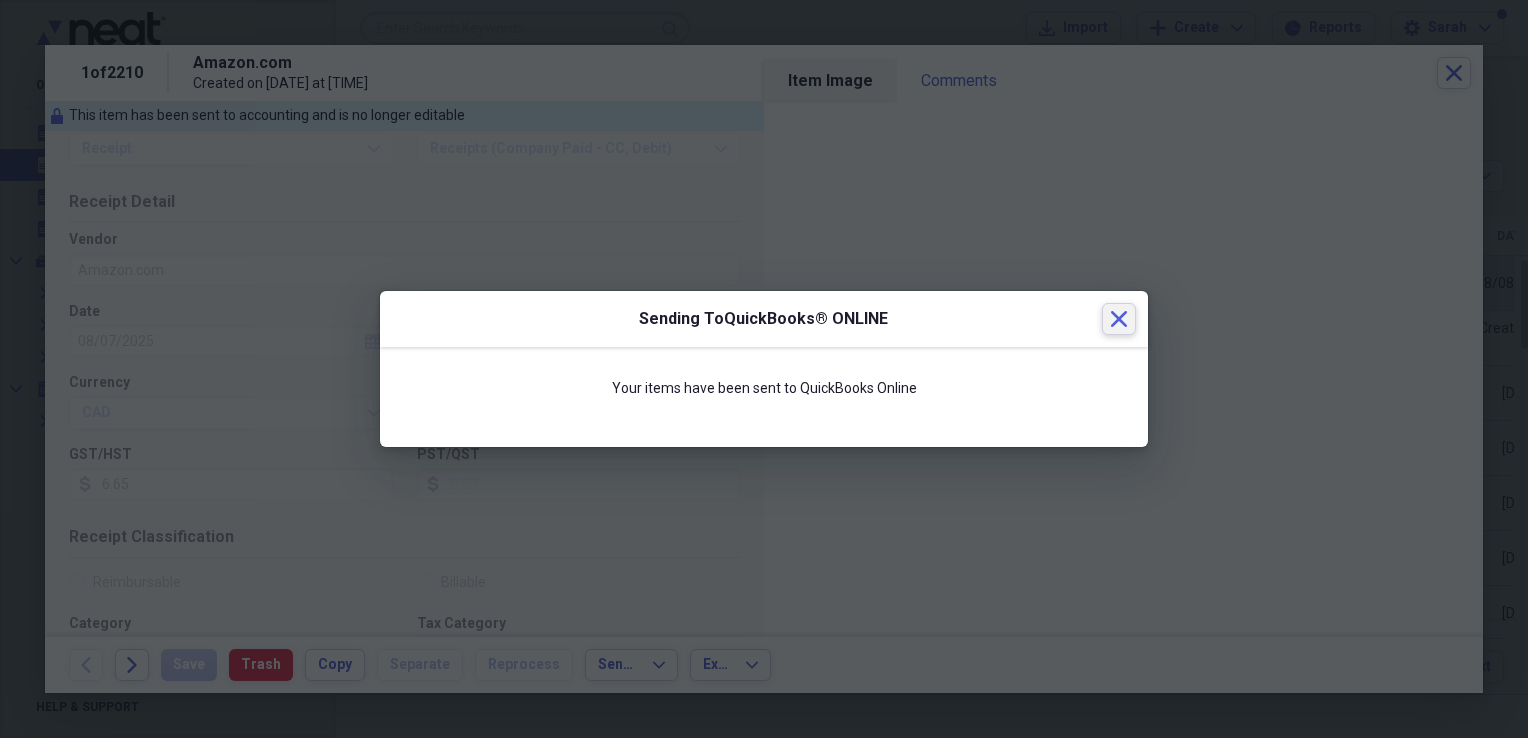 click on "Close" at bounding box center (1119, 319) 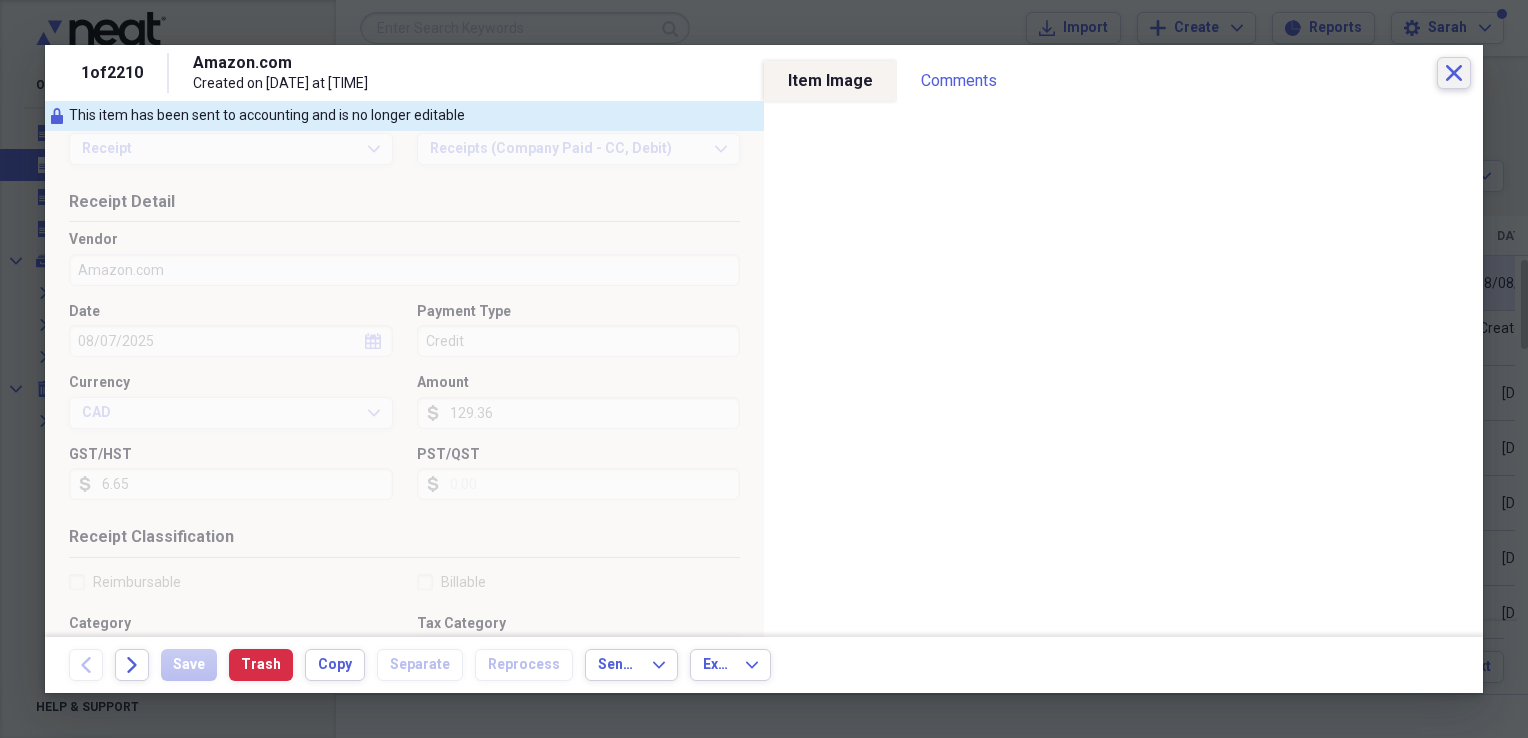 click on "Close" at bounding box center (1454, 73) 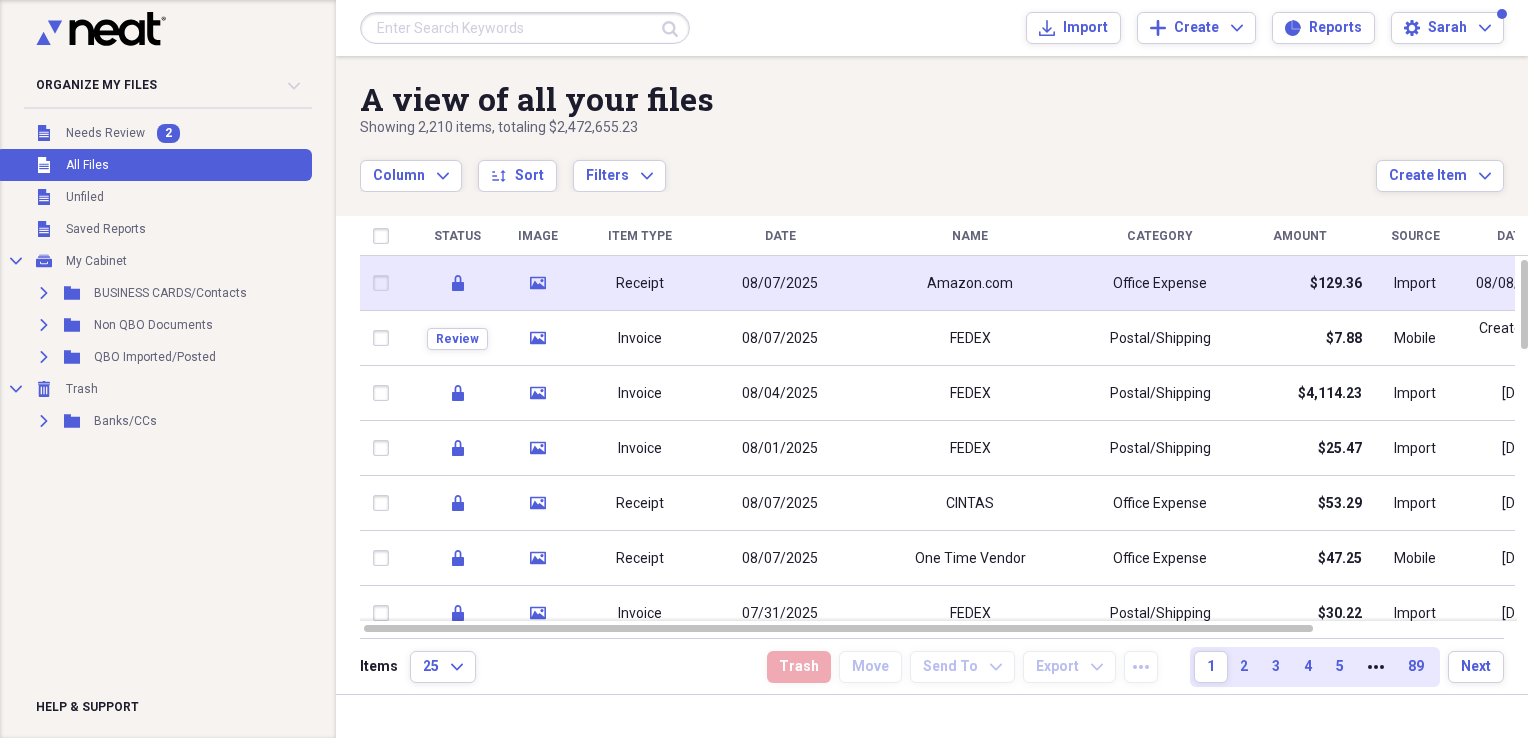 click on "media" 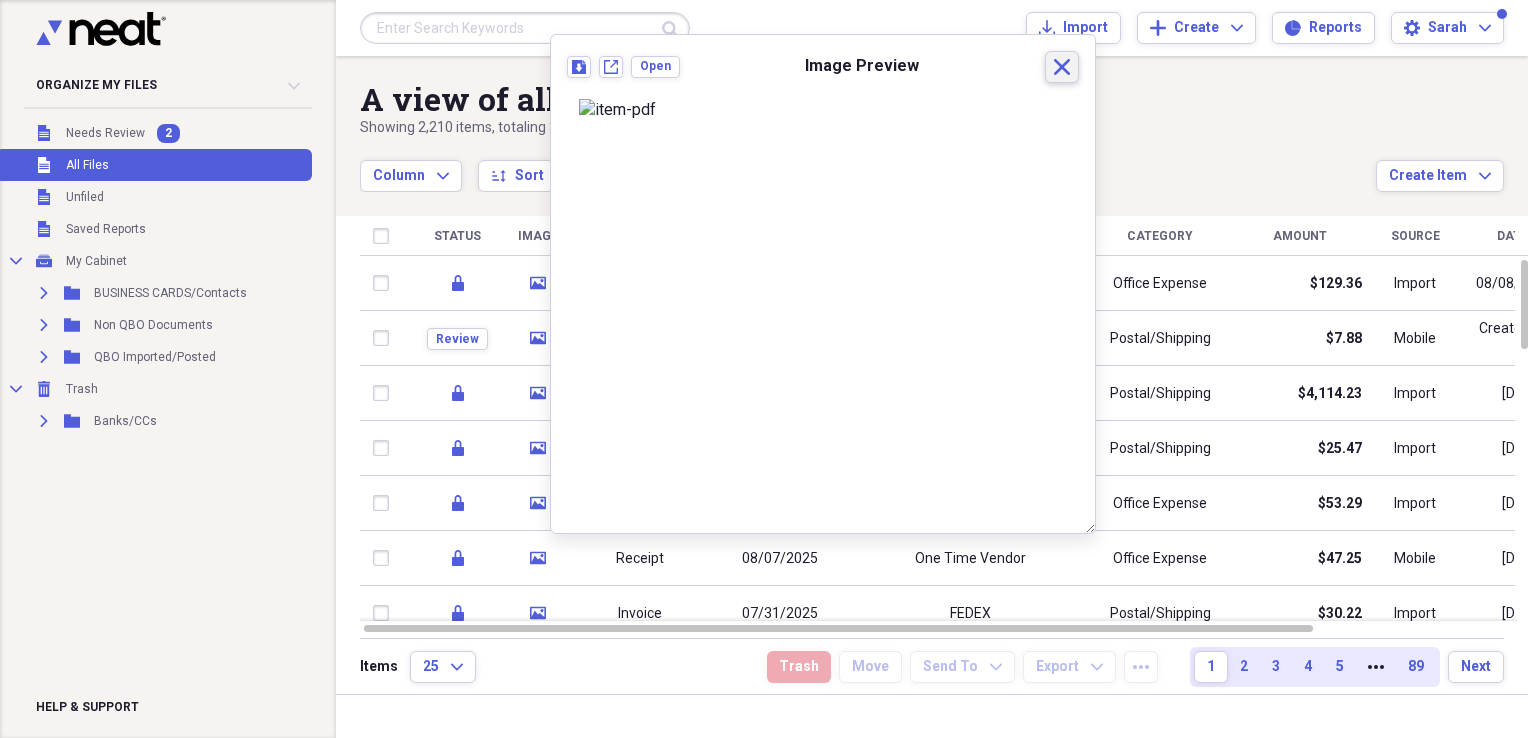 click 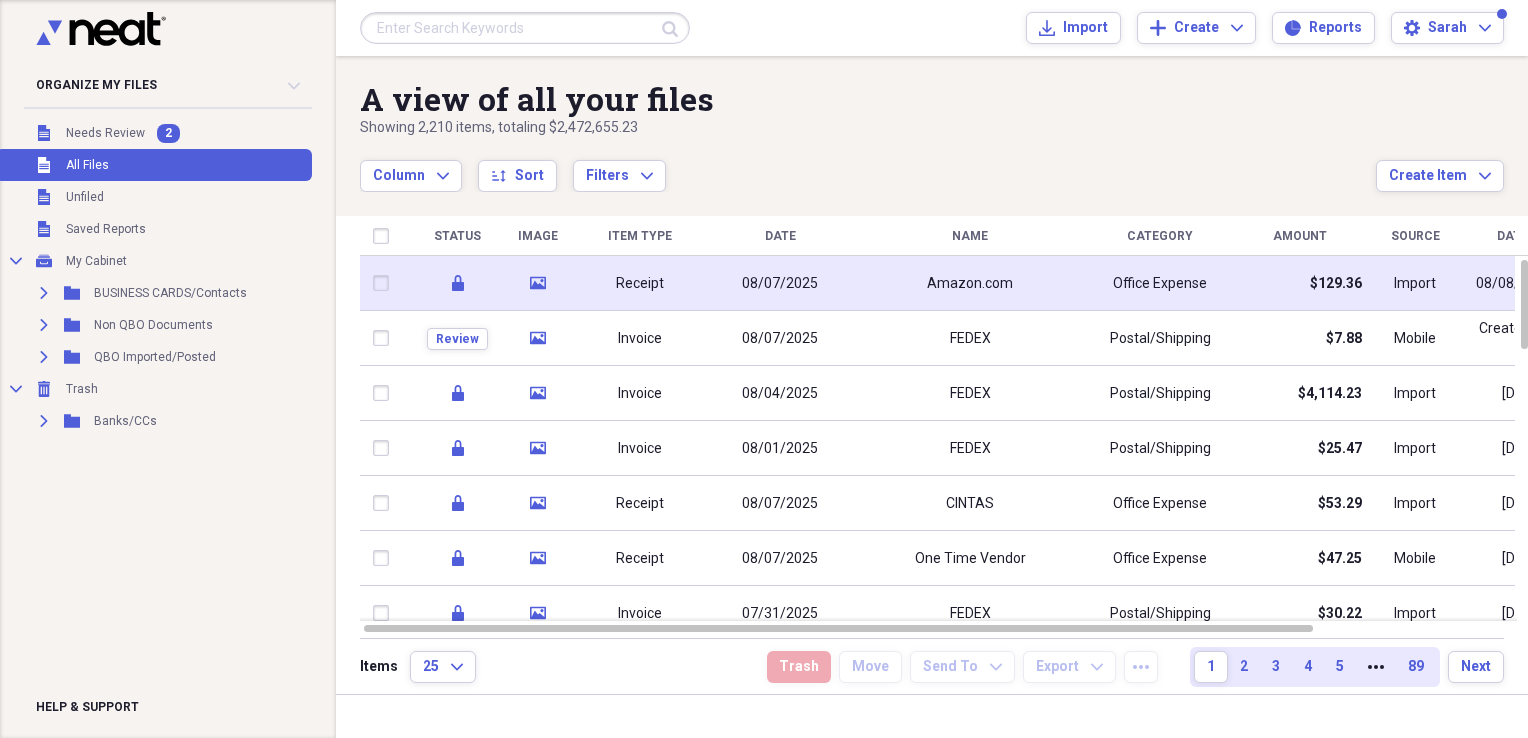 click on "media" 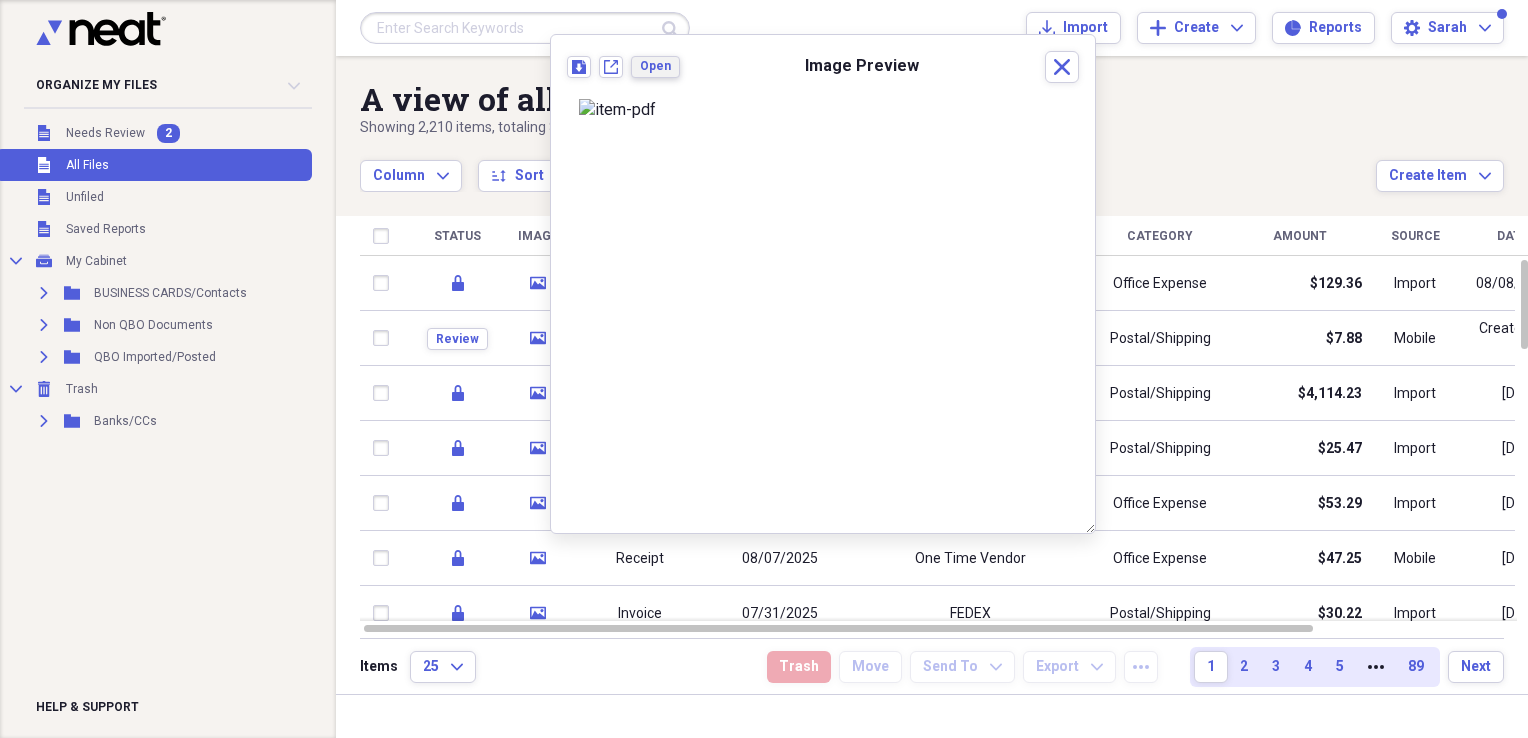 click on "Open" at bounding box center [655, 67] 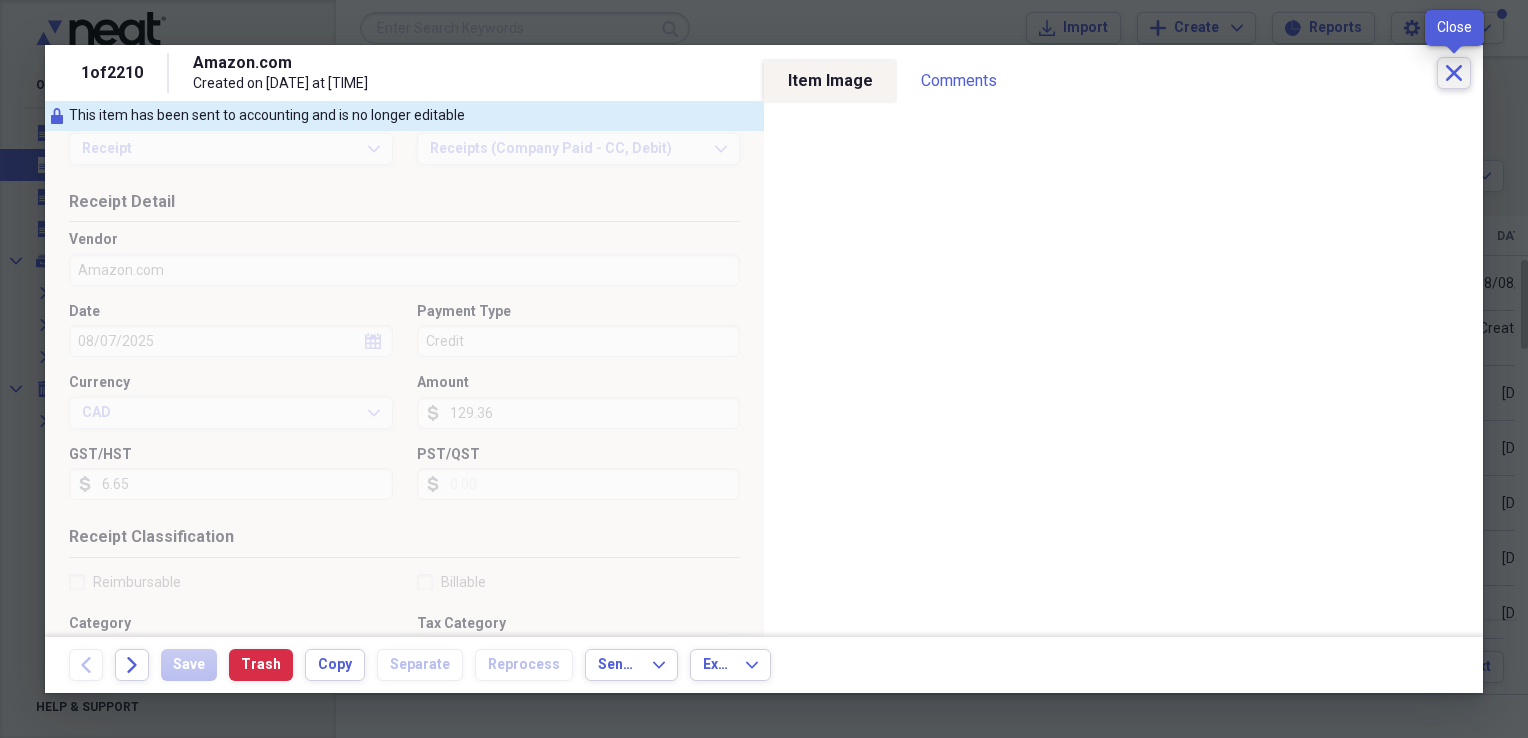 click 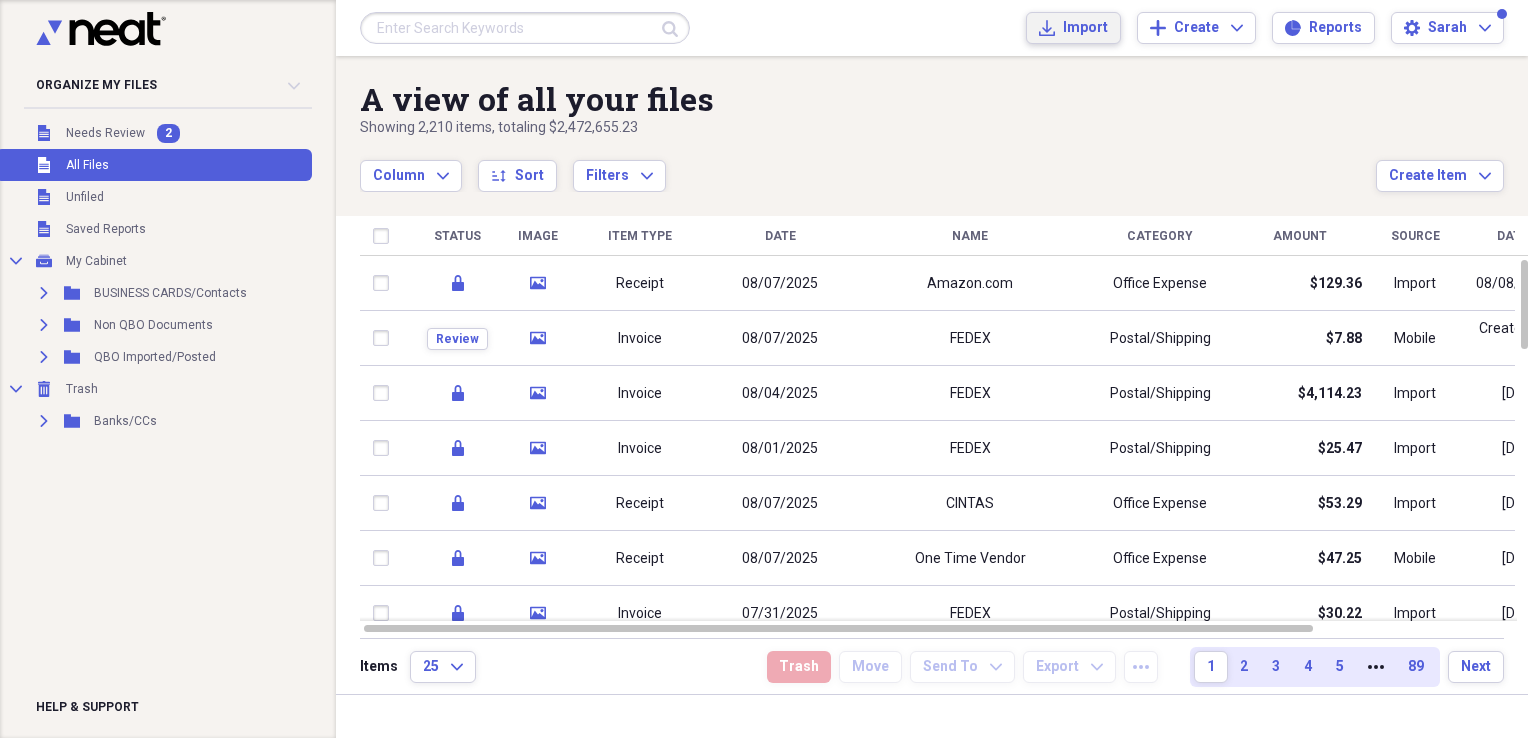 click on "Import" 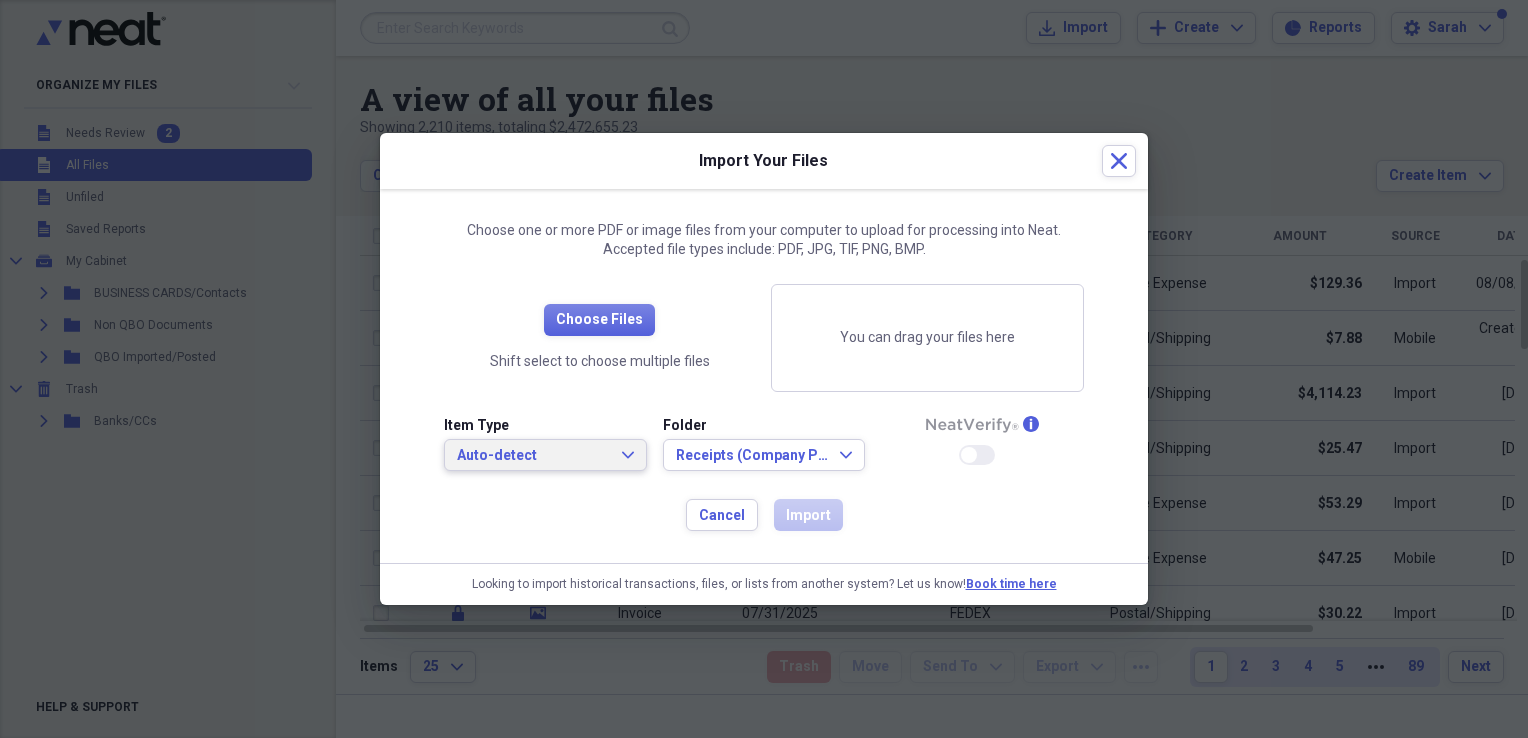 click on "Auto-detect Expand" at bounding box center [545, 455] 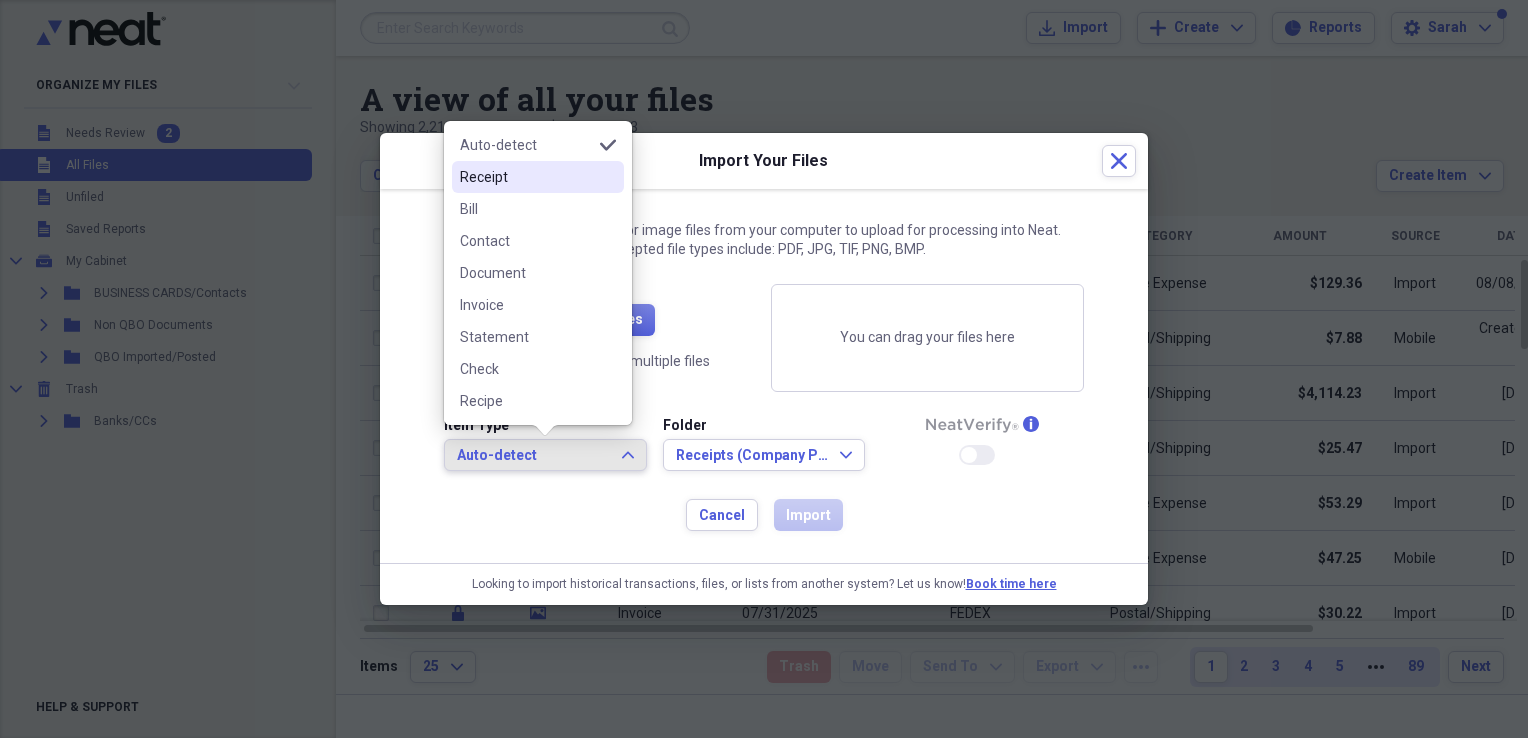 click on "Receipt" at bounding box center [526, 177] 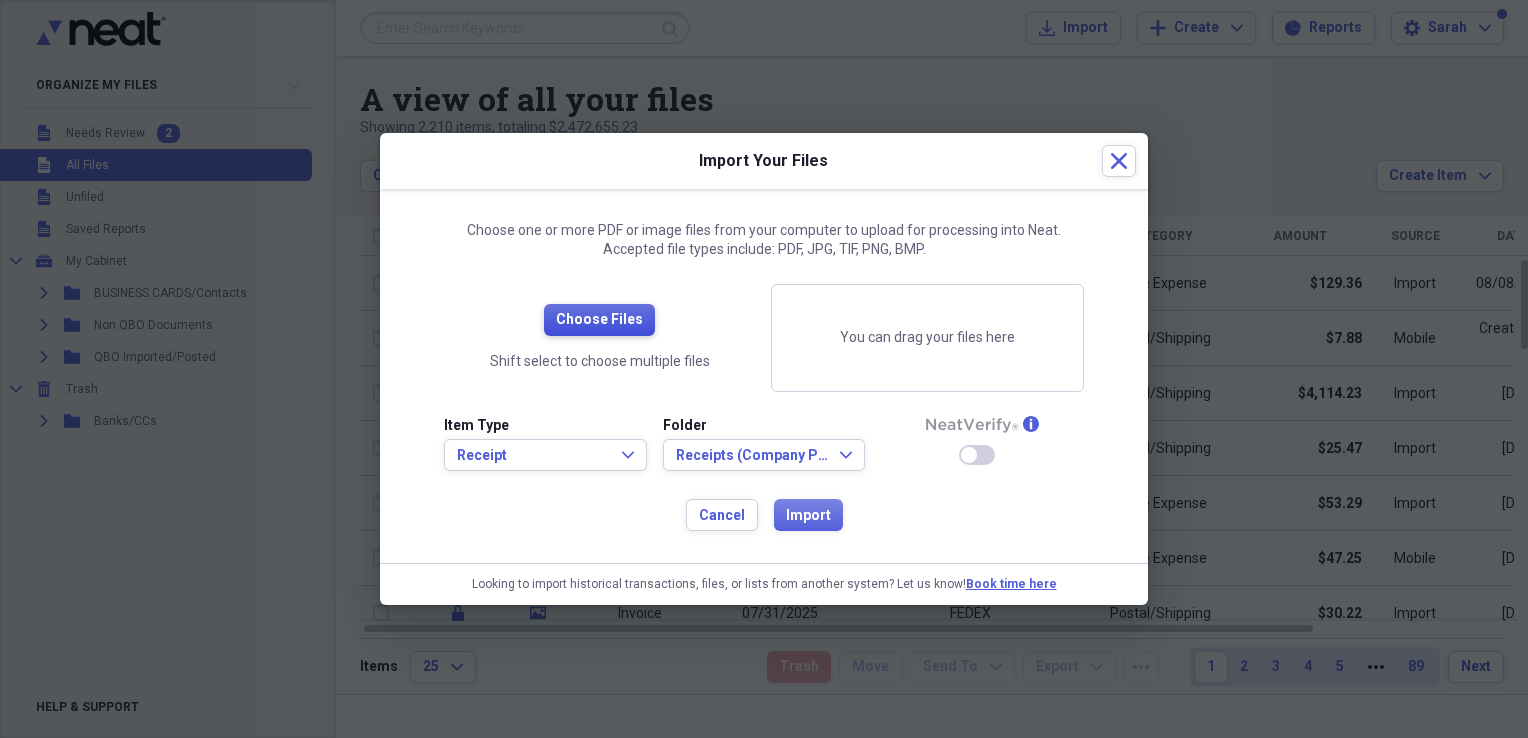 click on "Choose Files" at bounding box center [599, 320] 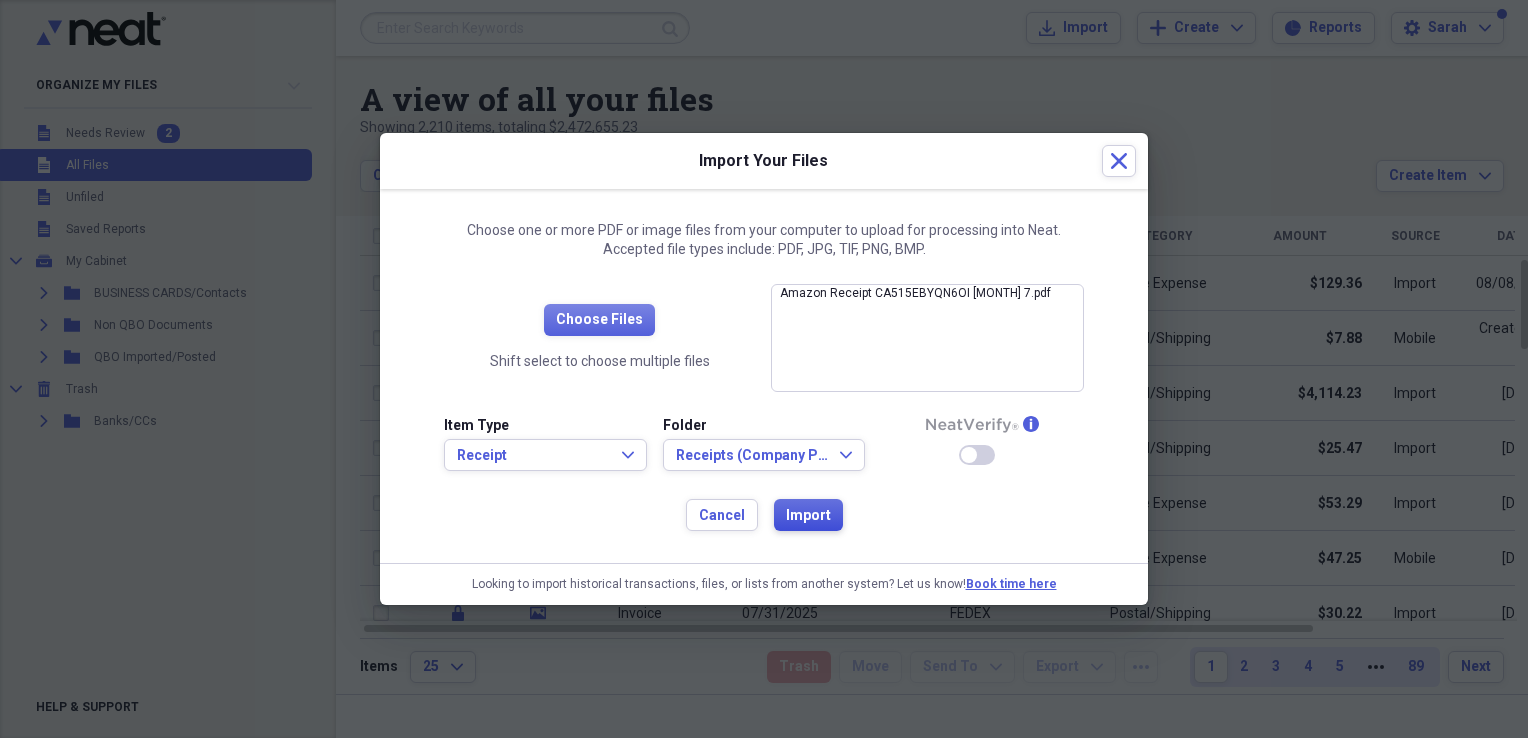 drag, startPoint x: 817, startPoint y: 526, endPoint x: 1203, endPoint y: 463, distance: 391.1074 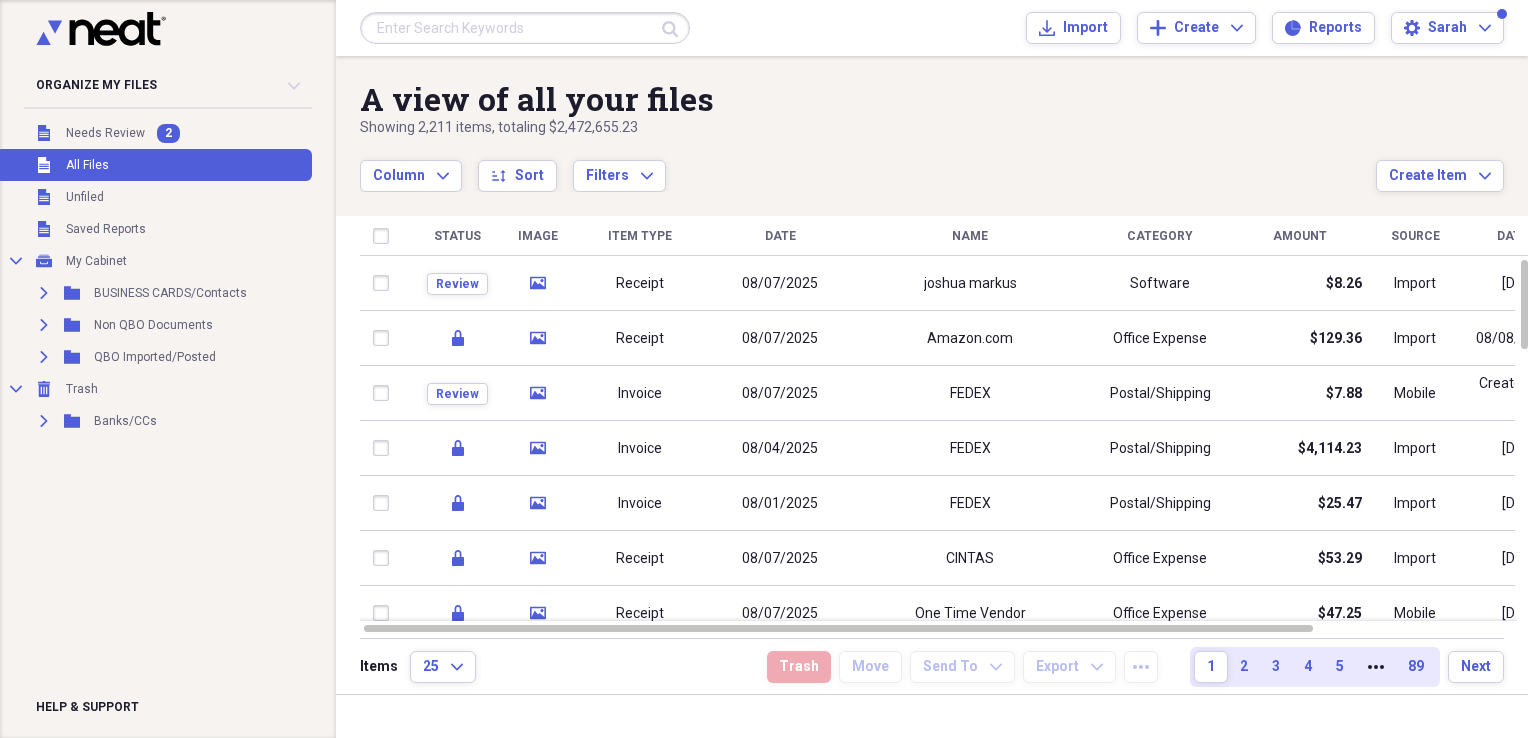 click on "Column Expand sort Sort Filters  Expand" at bounding box center (868, 165) 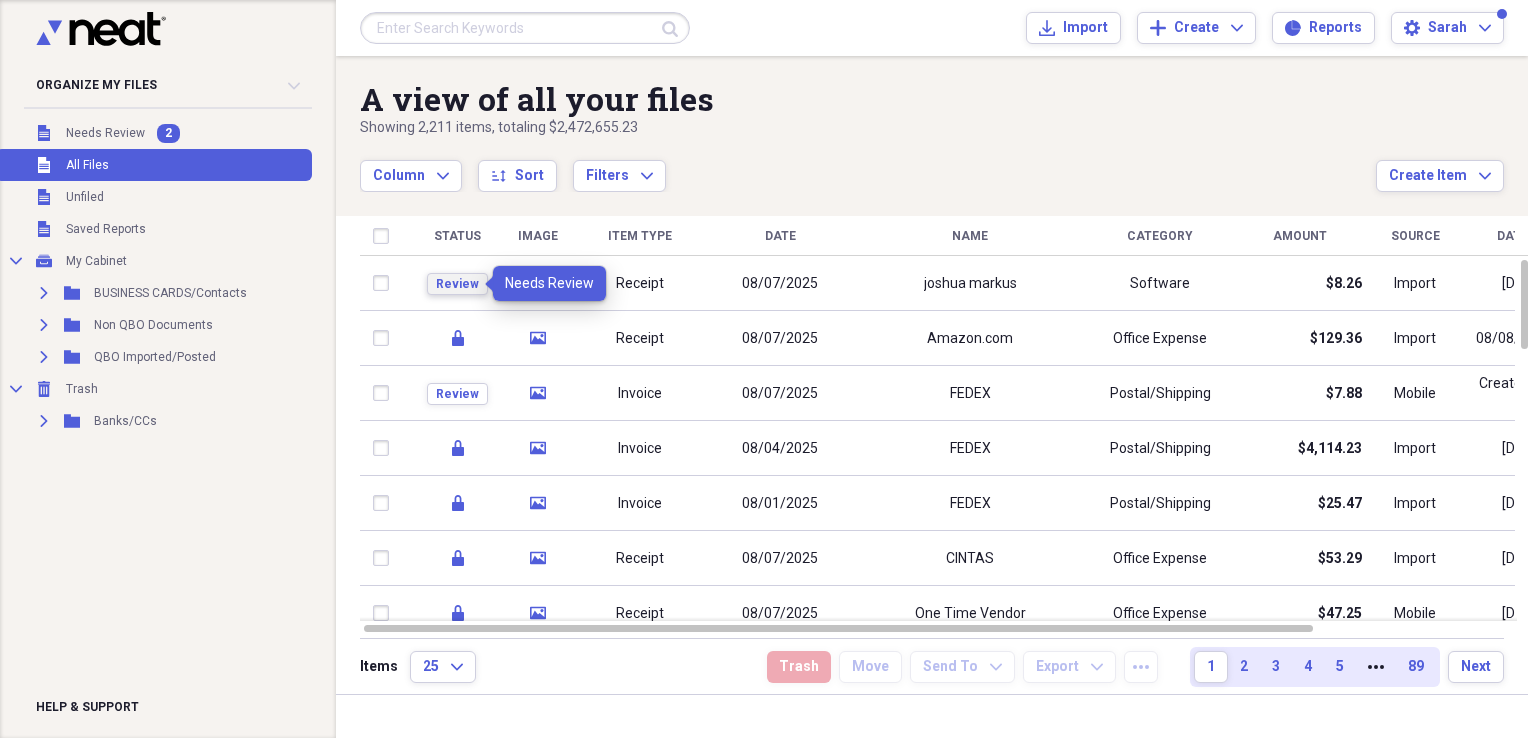 click on "Review" at bounding box center (457, 284) 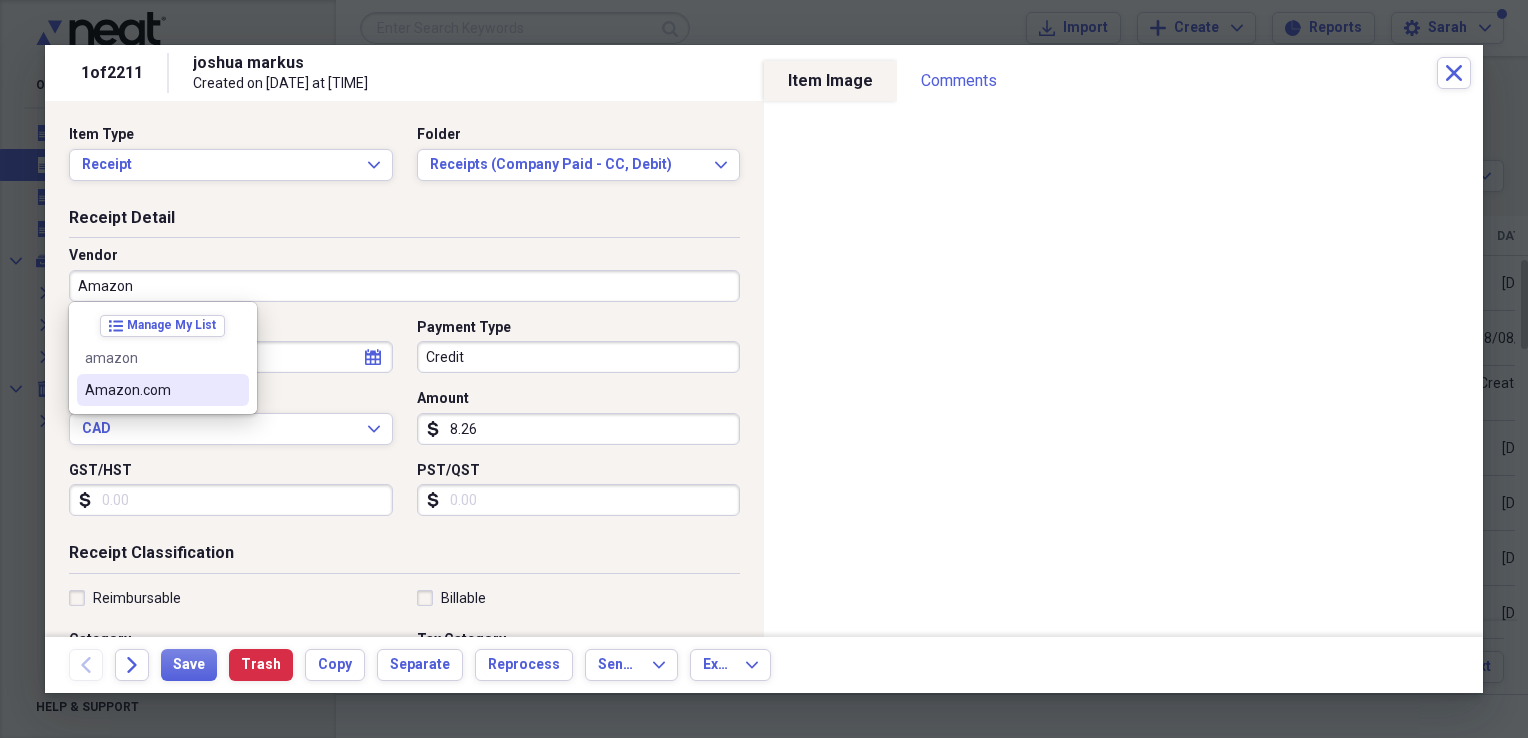 click on "Amazon.com" at bounding box center (151, 390) 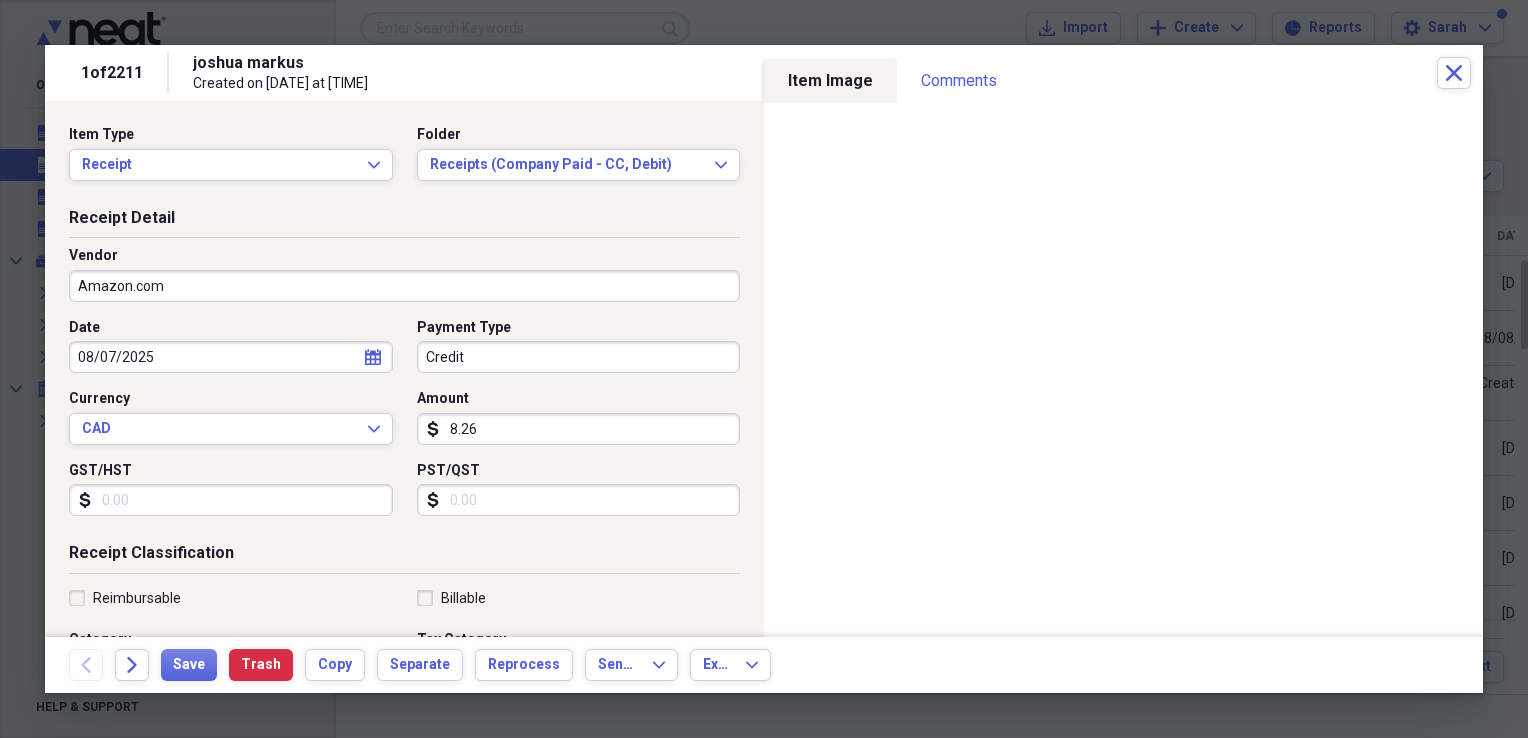 type on "Office Expense" 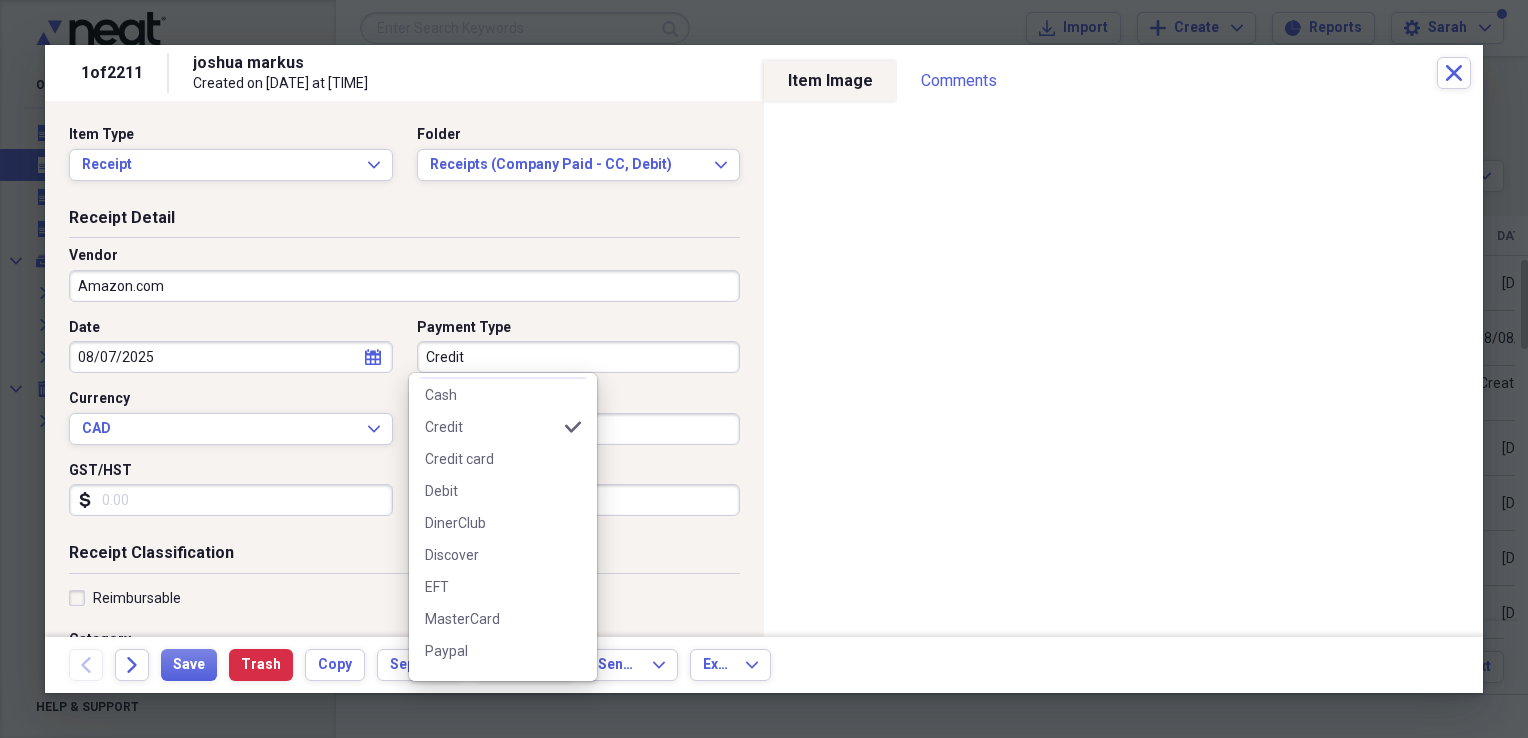 scroll, scrollTop: 200, scrollLeft: 0, axis: vertical 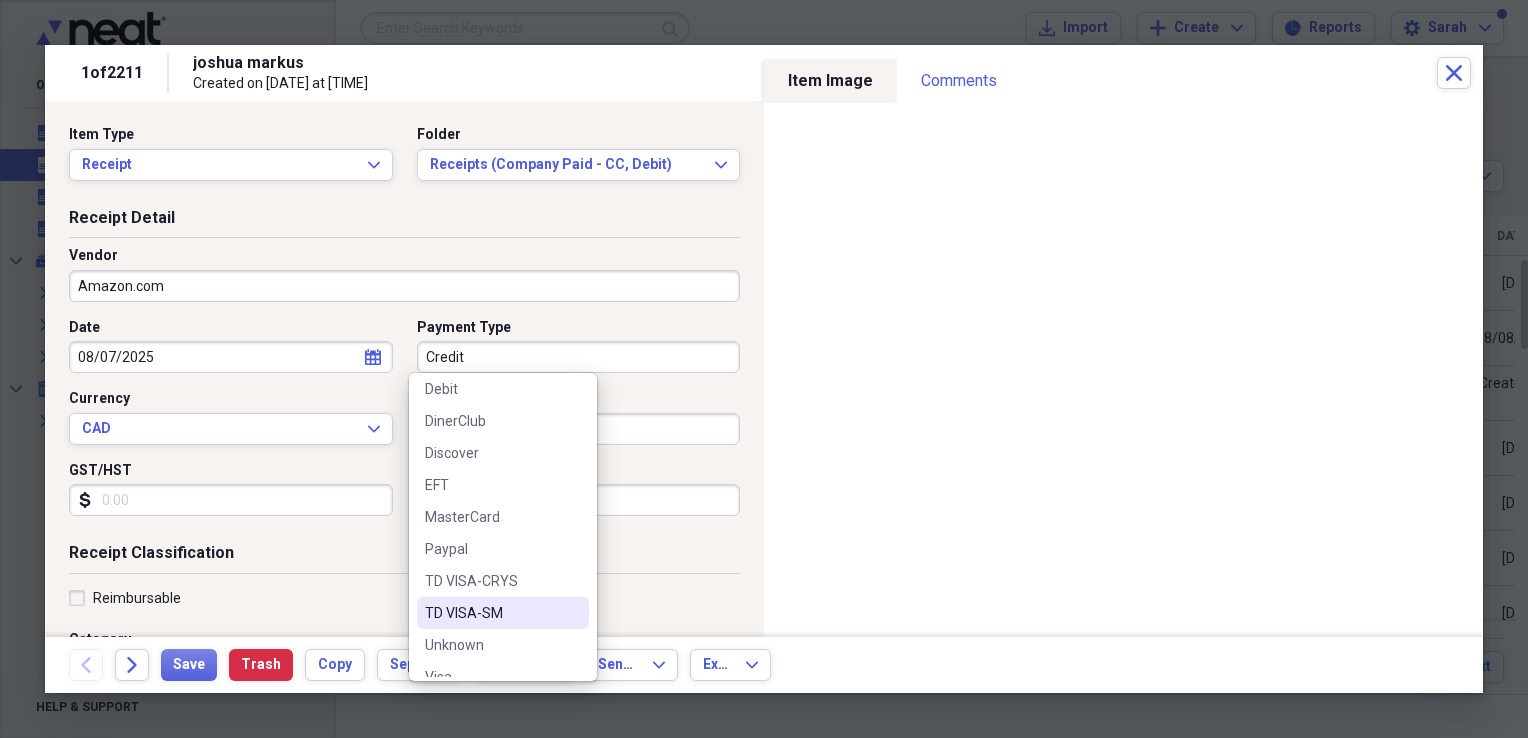 drag, startPoint x: 515, startPoint y: 606, endPoint x: 0, endPoint y: 357, distance: 572.0367 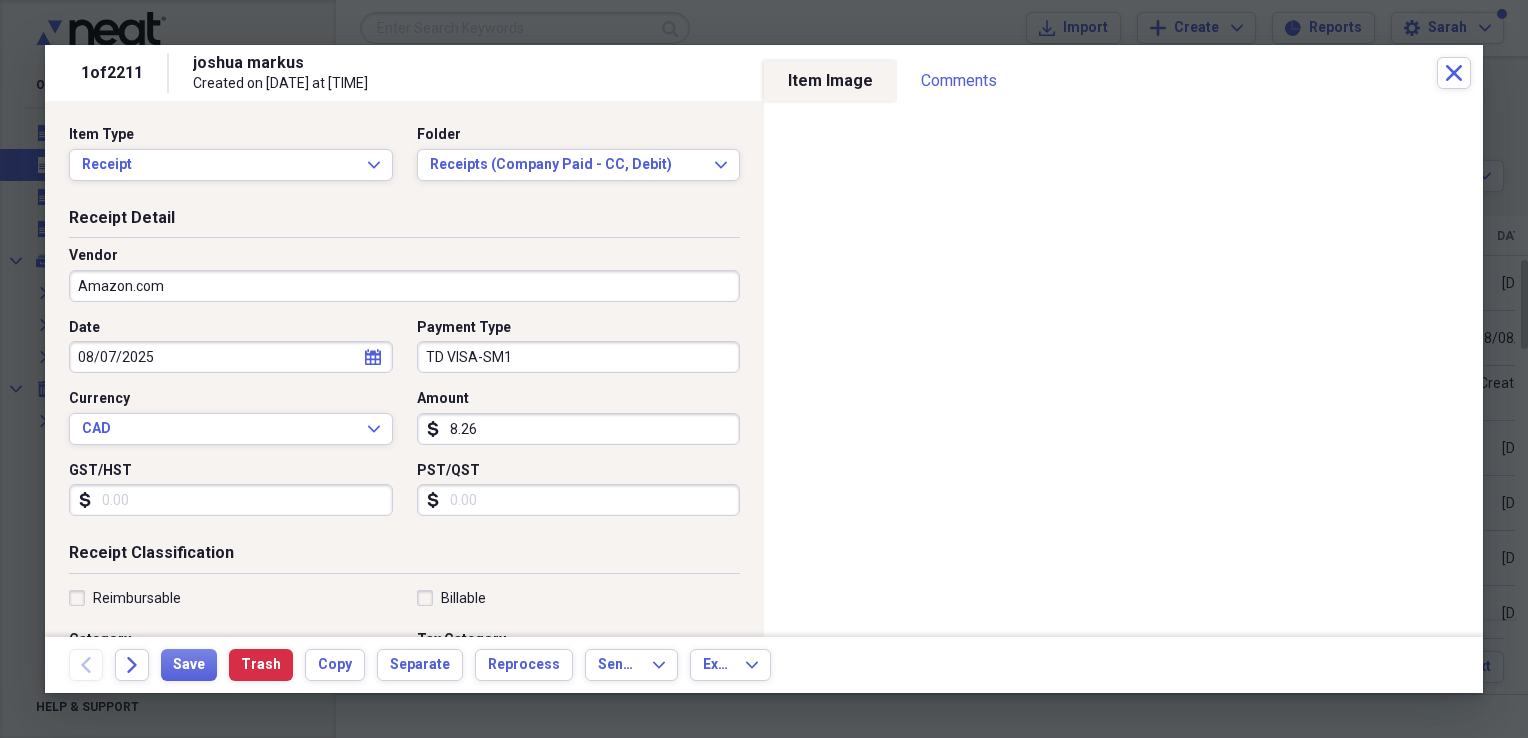 type on "TD VISA-SM" 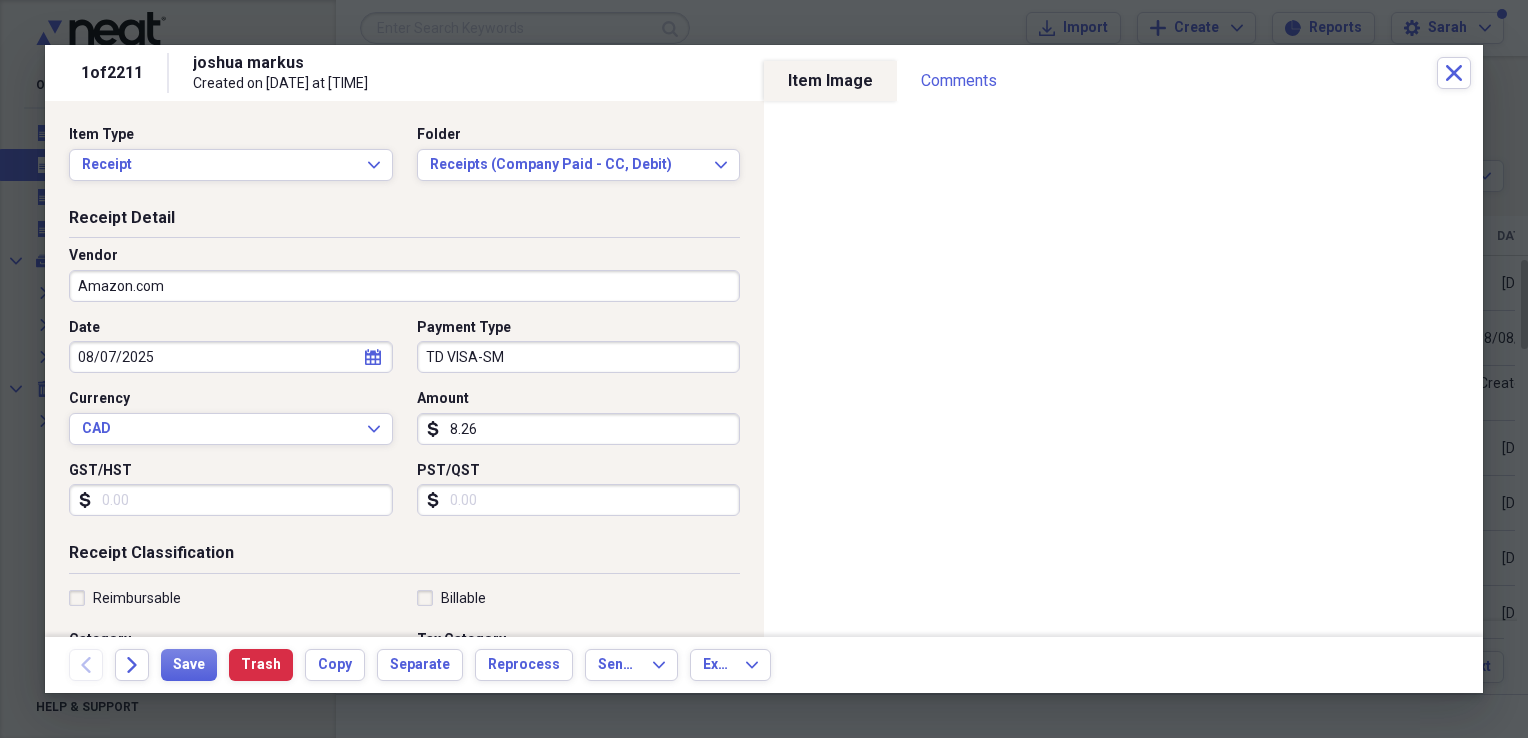 click on "8.26" at bounding box center (579, 429) 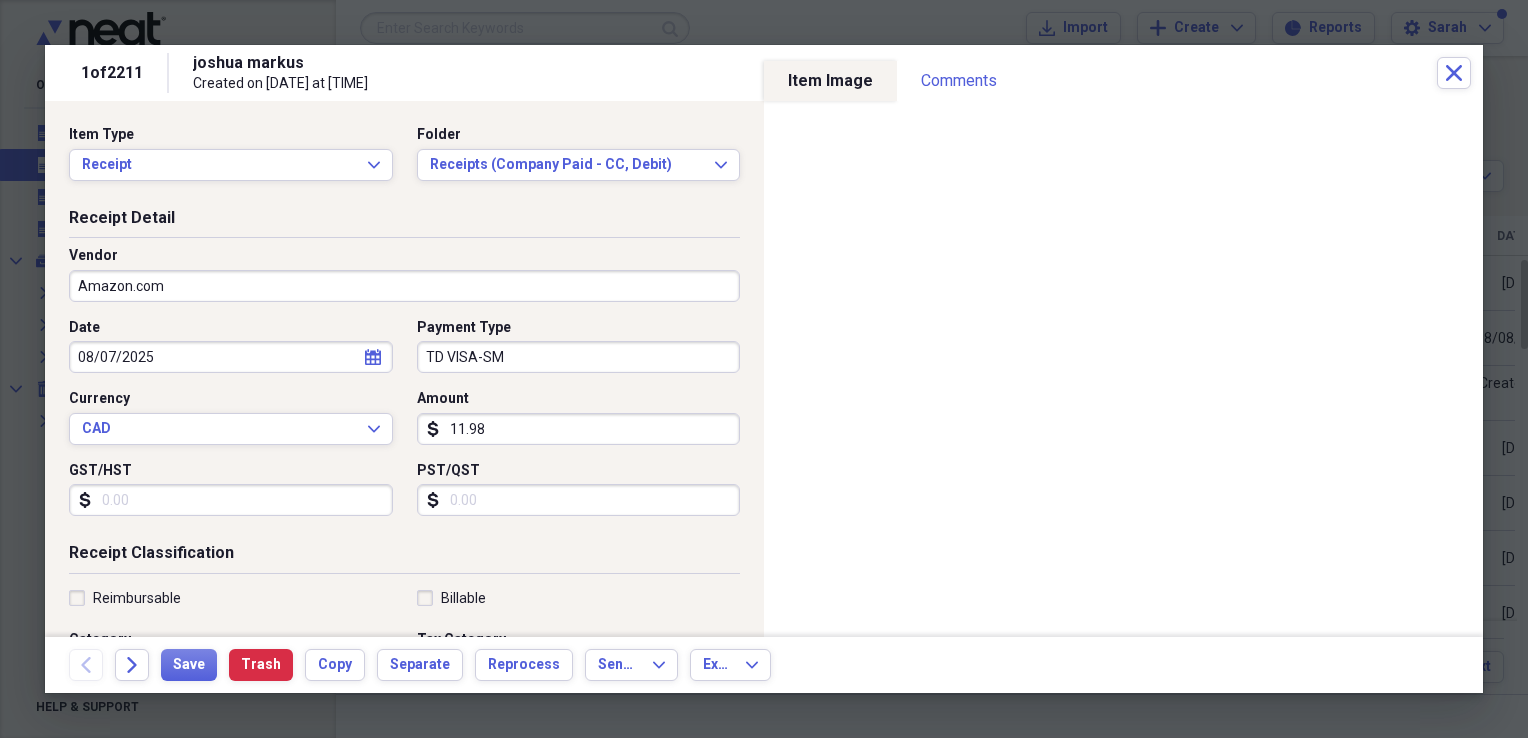 type on "11.98" 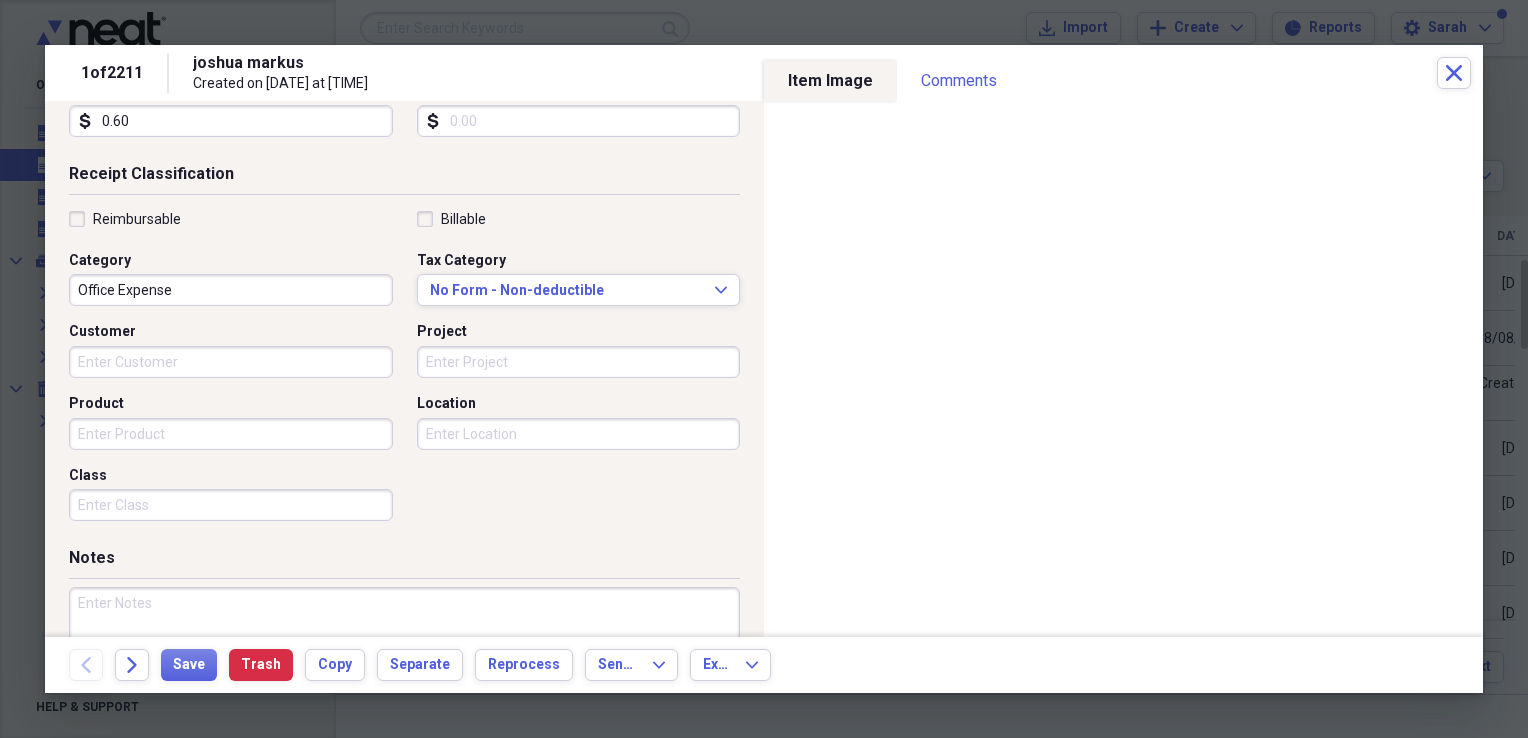 scroll, scrollTop: 483, scrollLeft: 0, axis: vertical 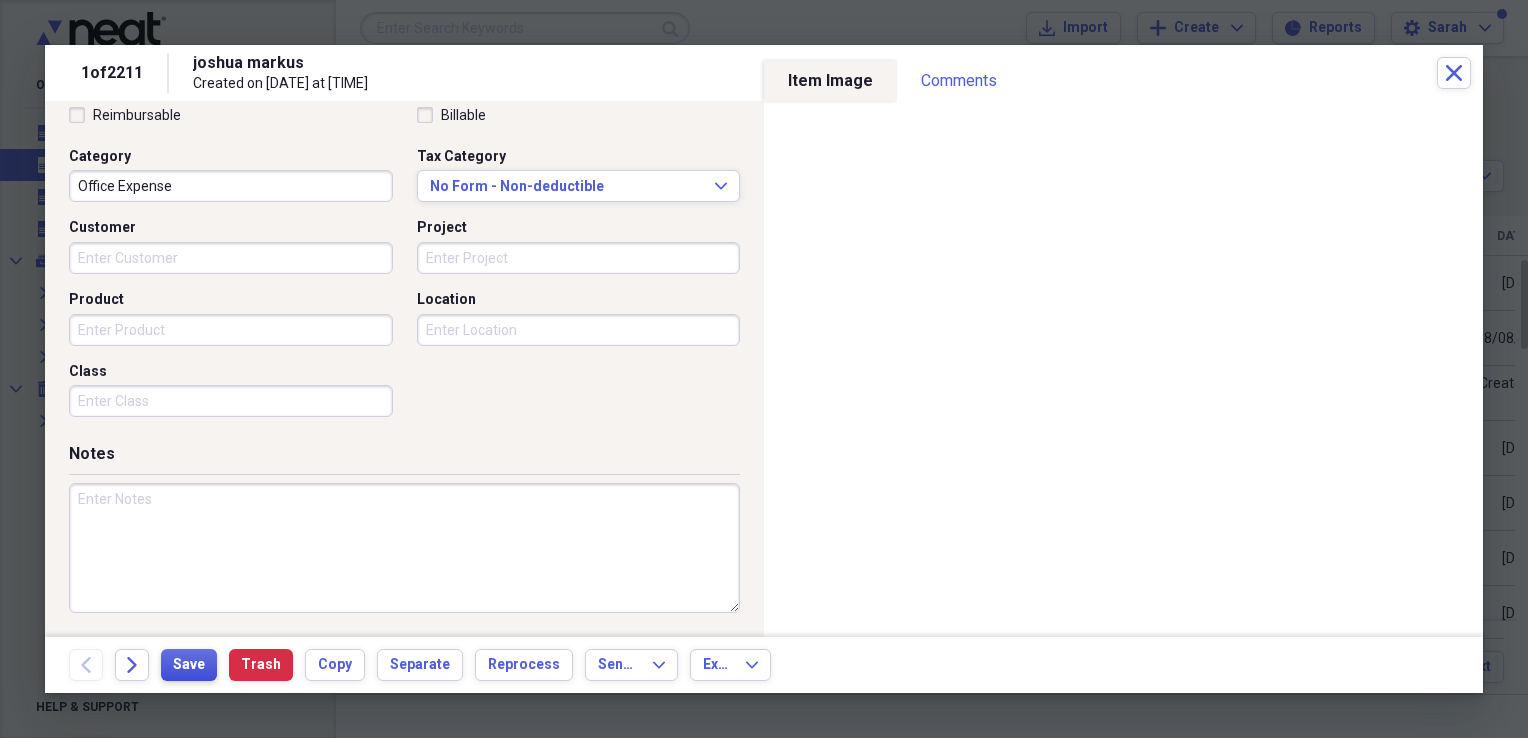 type on "0.60" 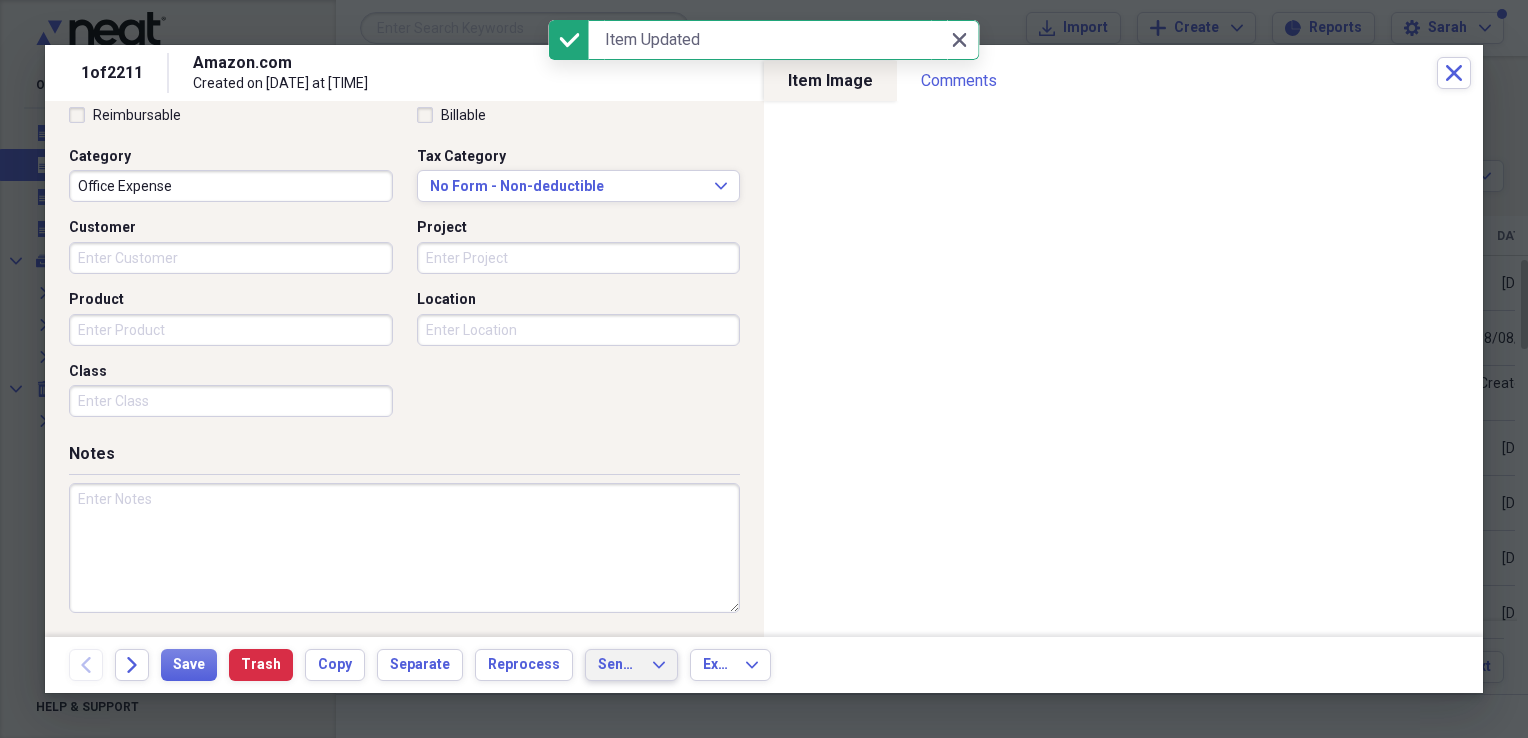click on "Send To" at bounding box center (619, 665) 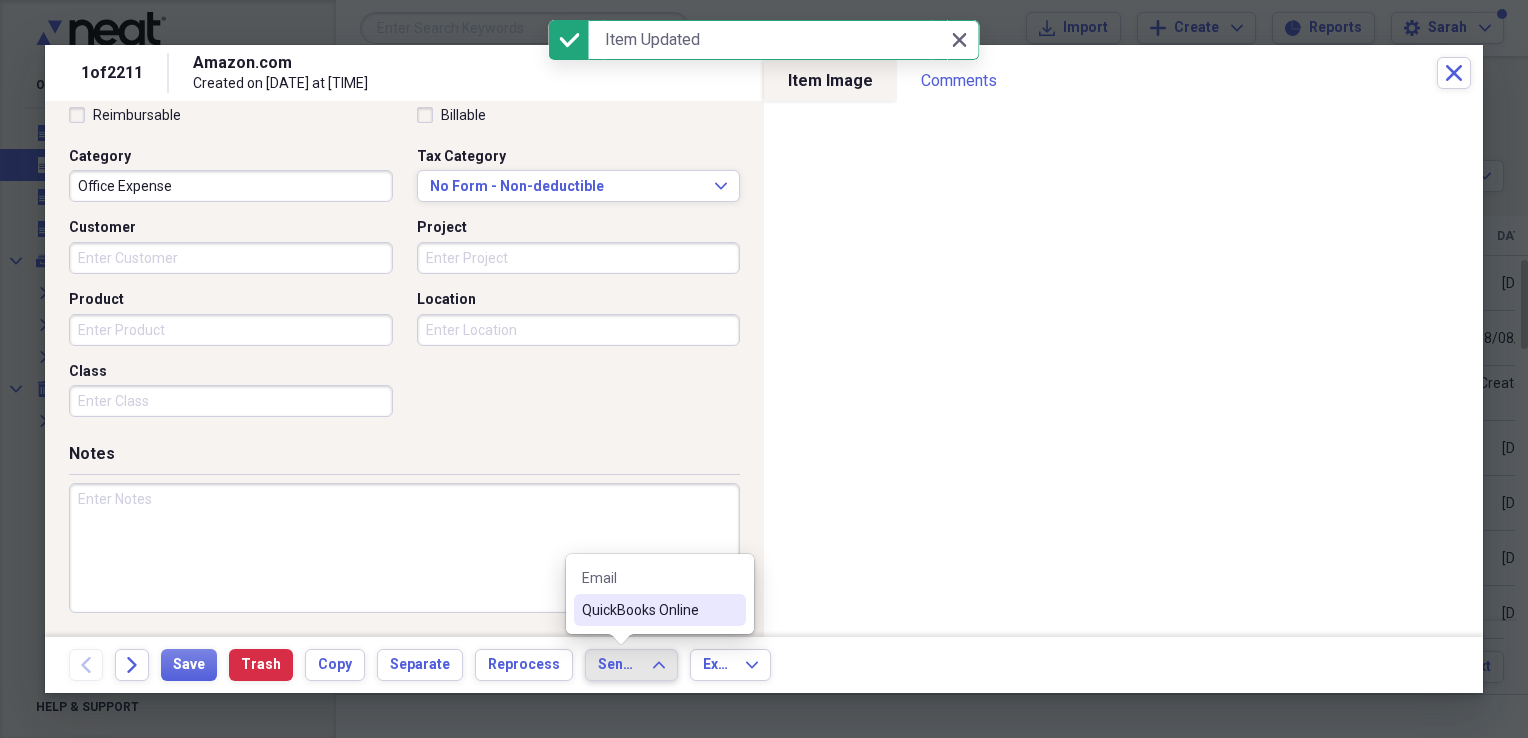 click on "QuickBooks Online" at bounding box center [648, 610] 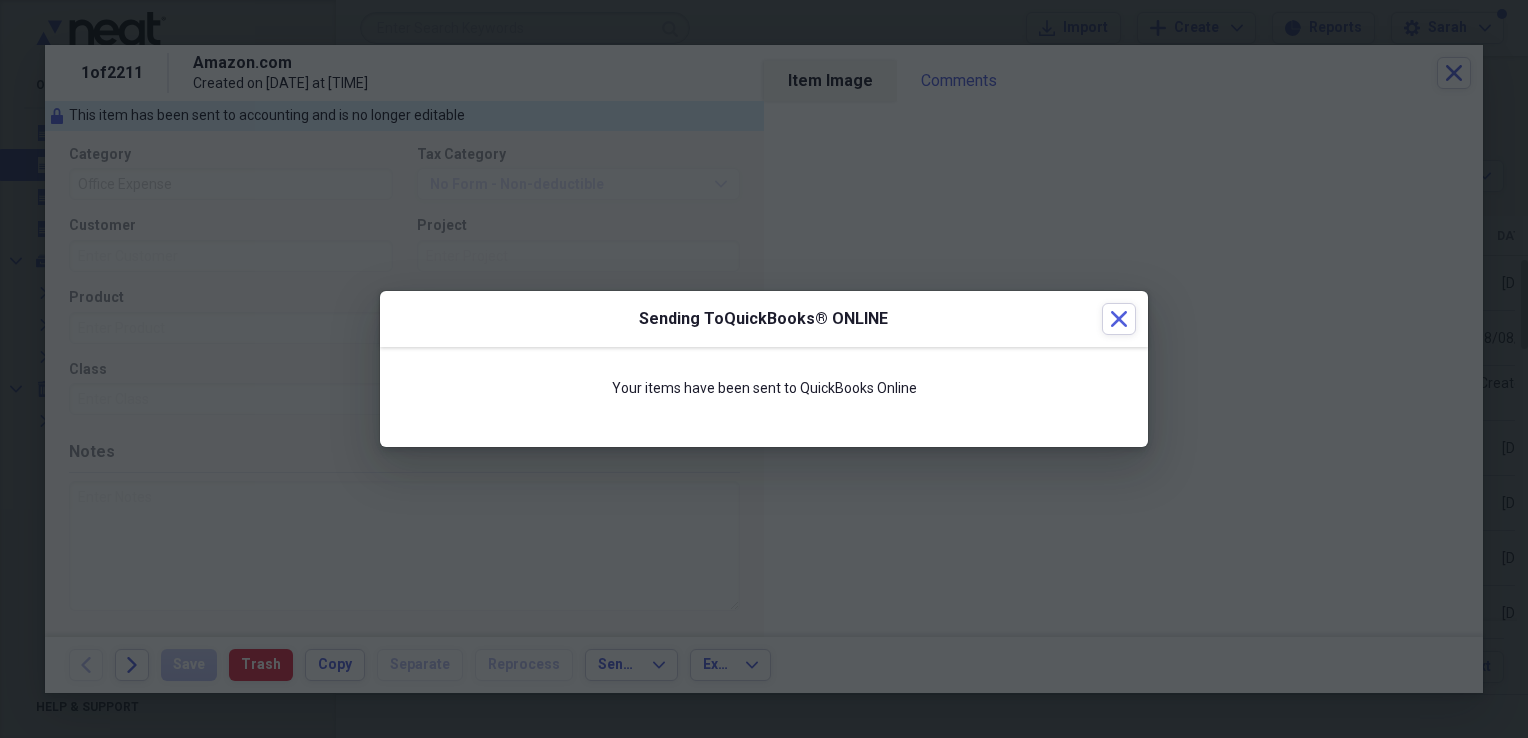 scroll, scrollTop: 467, scrollLeft: 0, axis: vertical 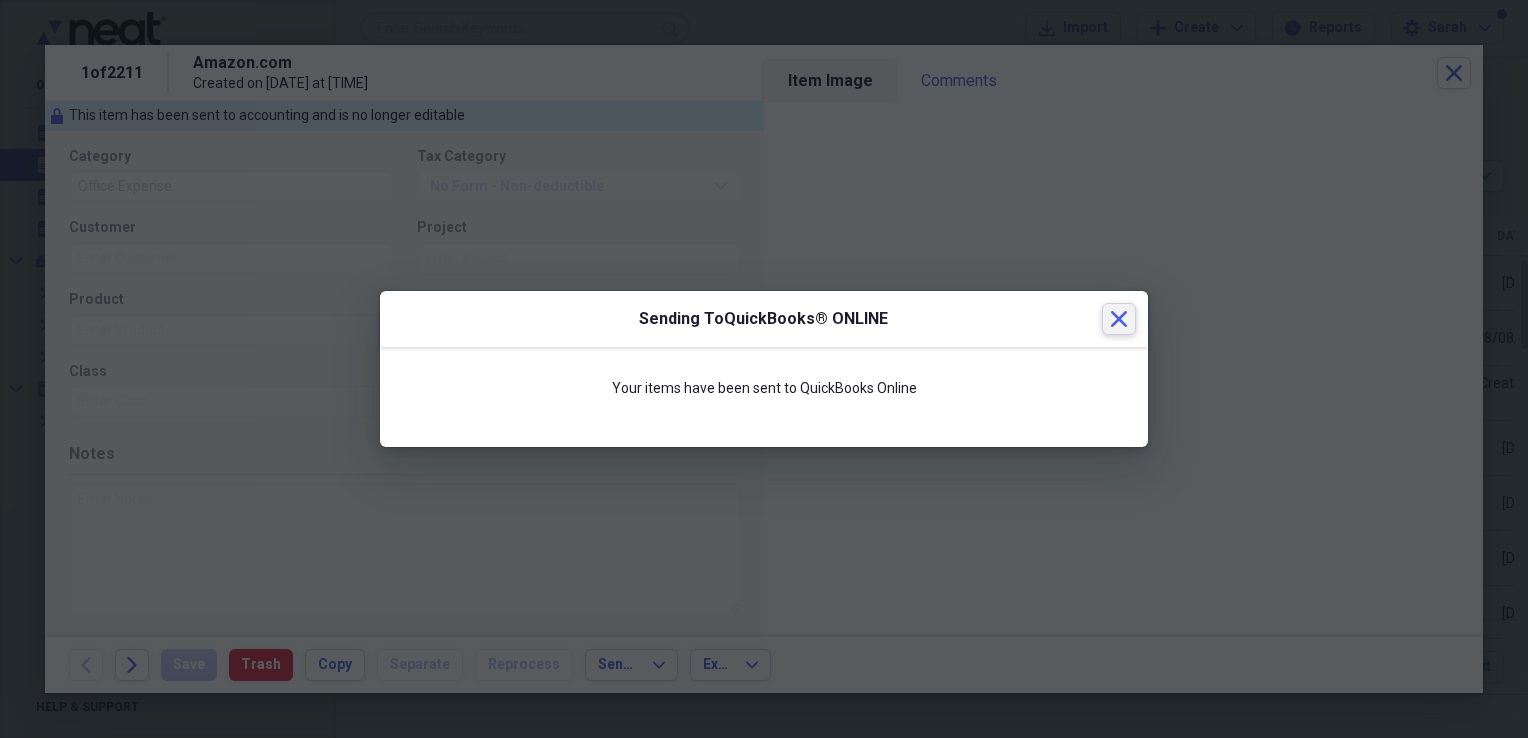 click 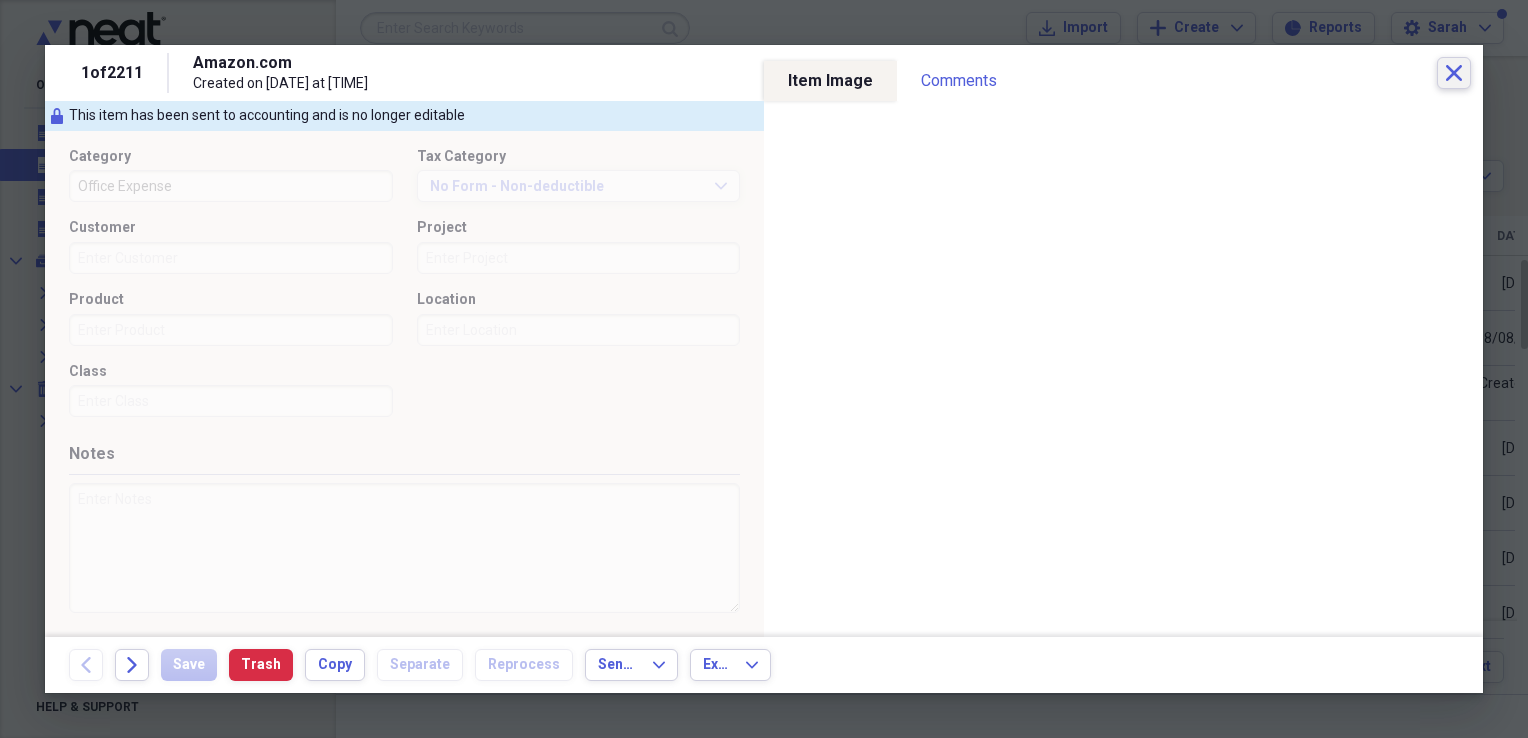 click on "1 of 2211 Amazon.com Created on [DATE] at [TIME] Close" at bounding box center [764, 73] 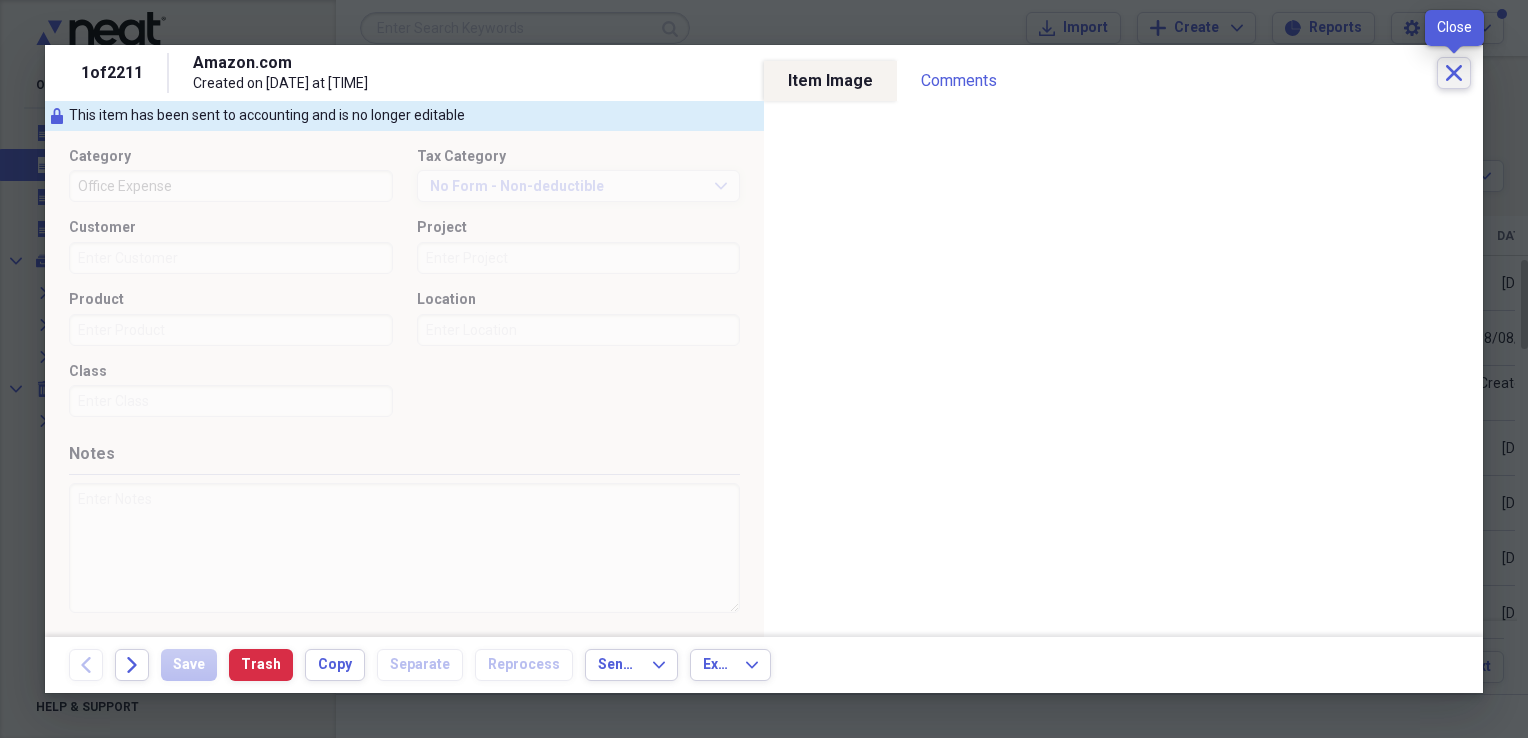 click on "Close" at bounding box center [1454, 73] 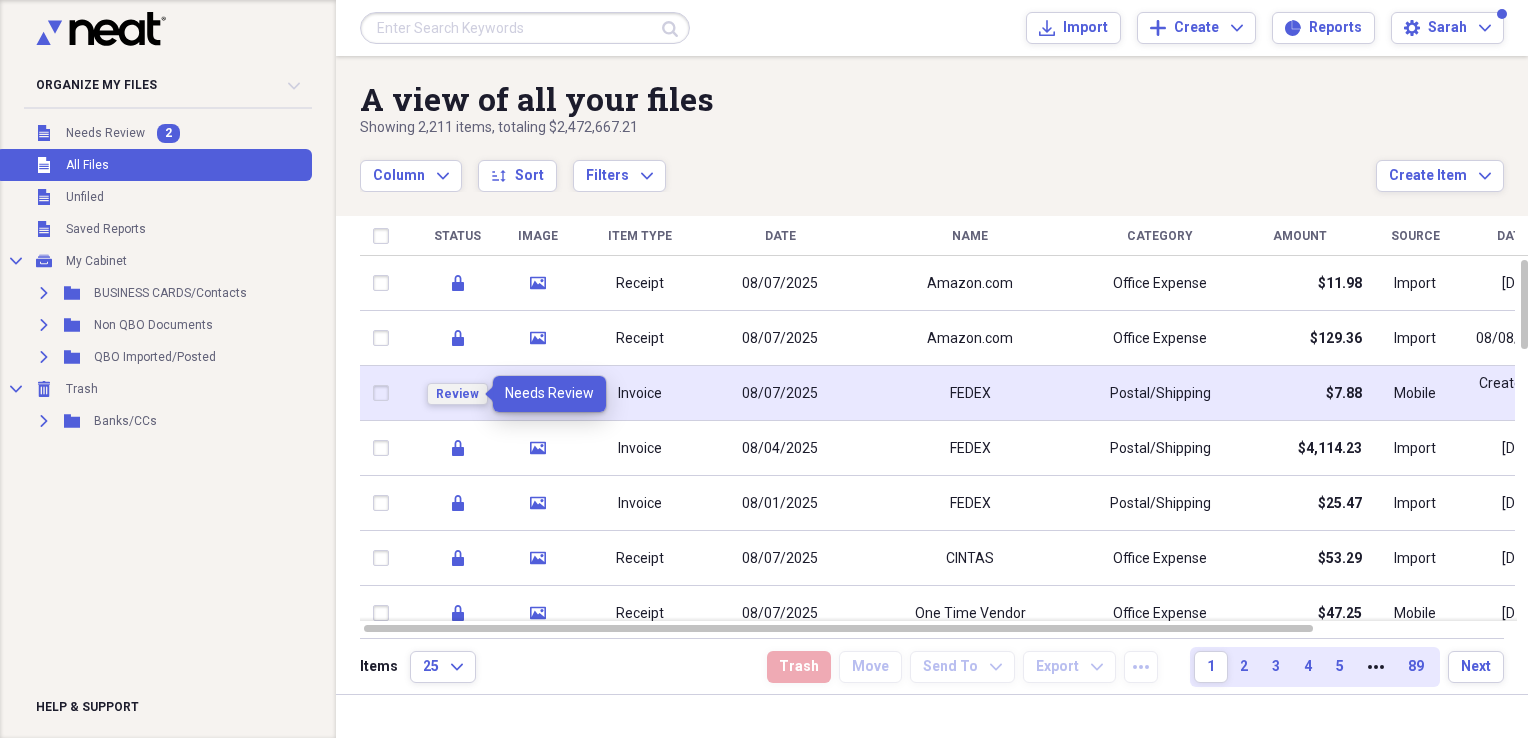 click on "Review" at bounding box center [457, 394] 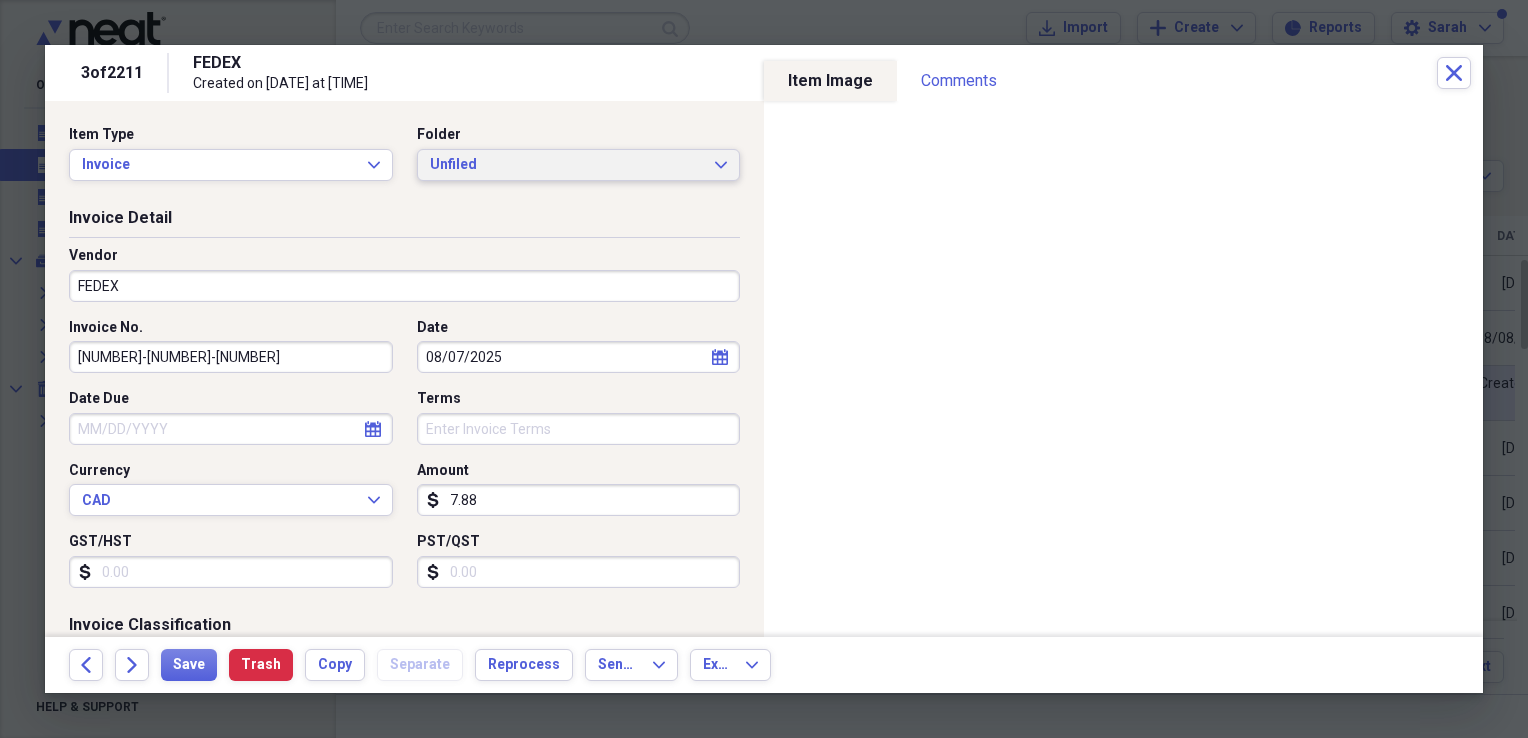 click on "Unfiled" at bounding box center (567, 165) 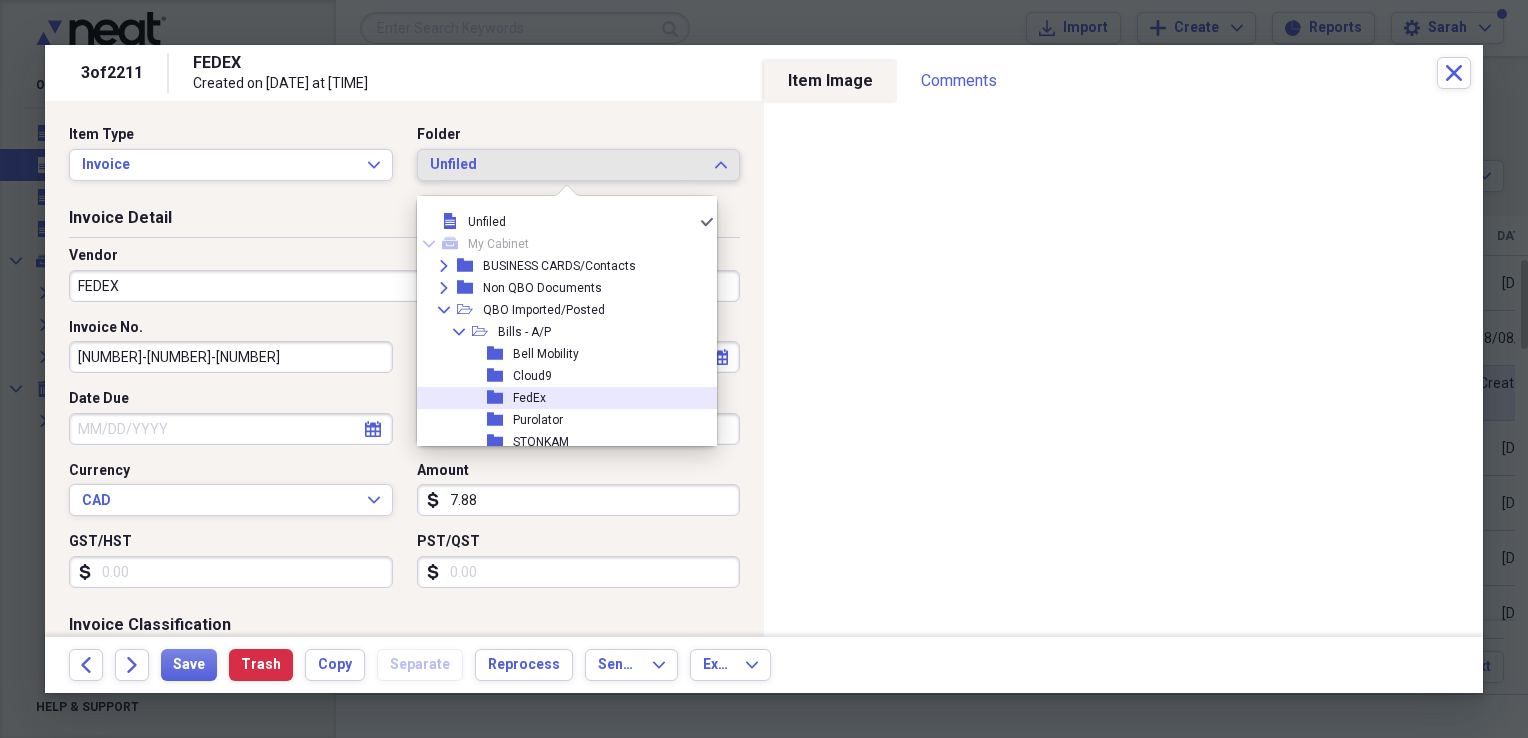 click 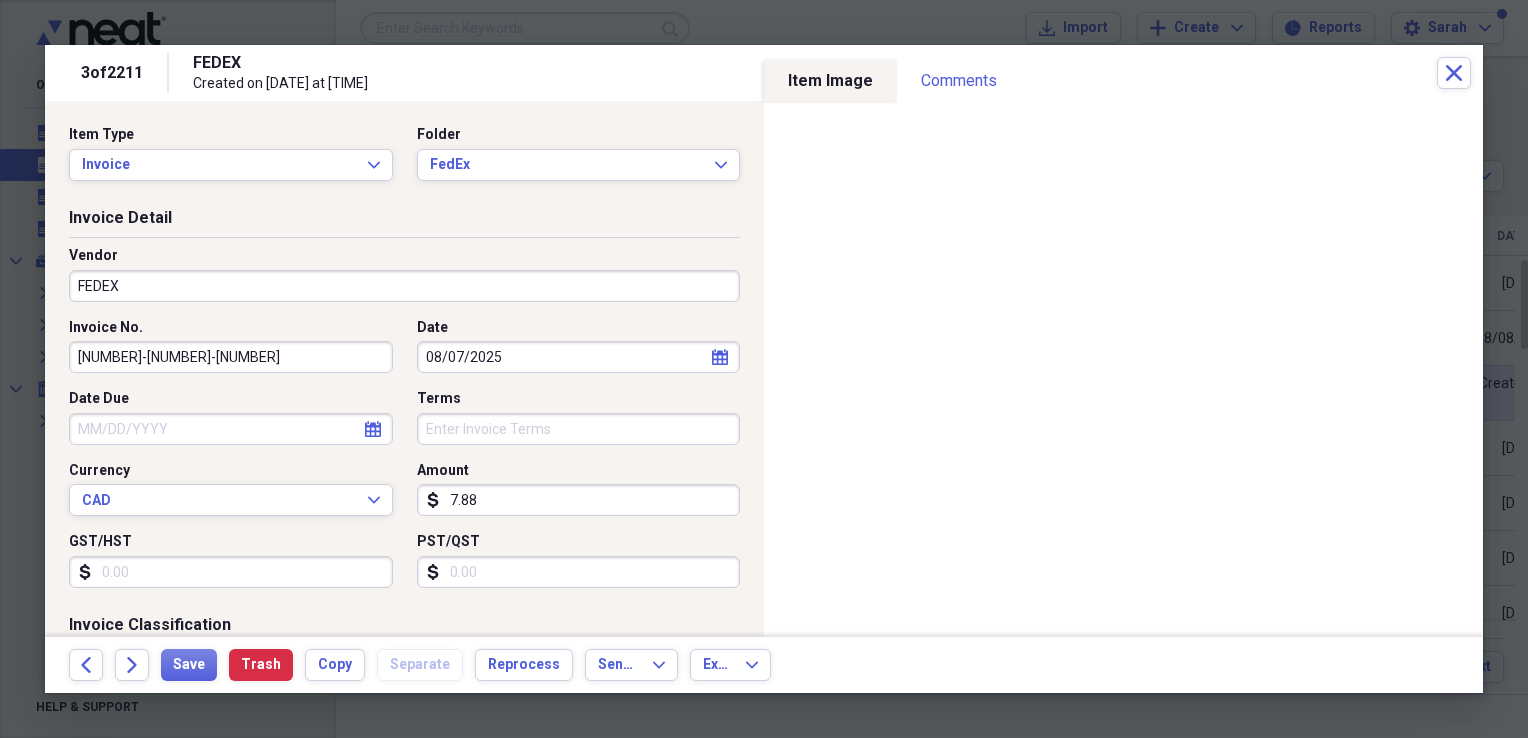 click 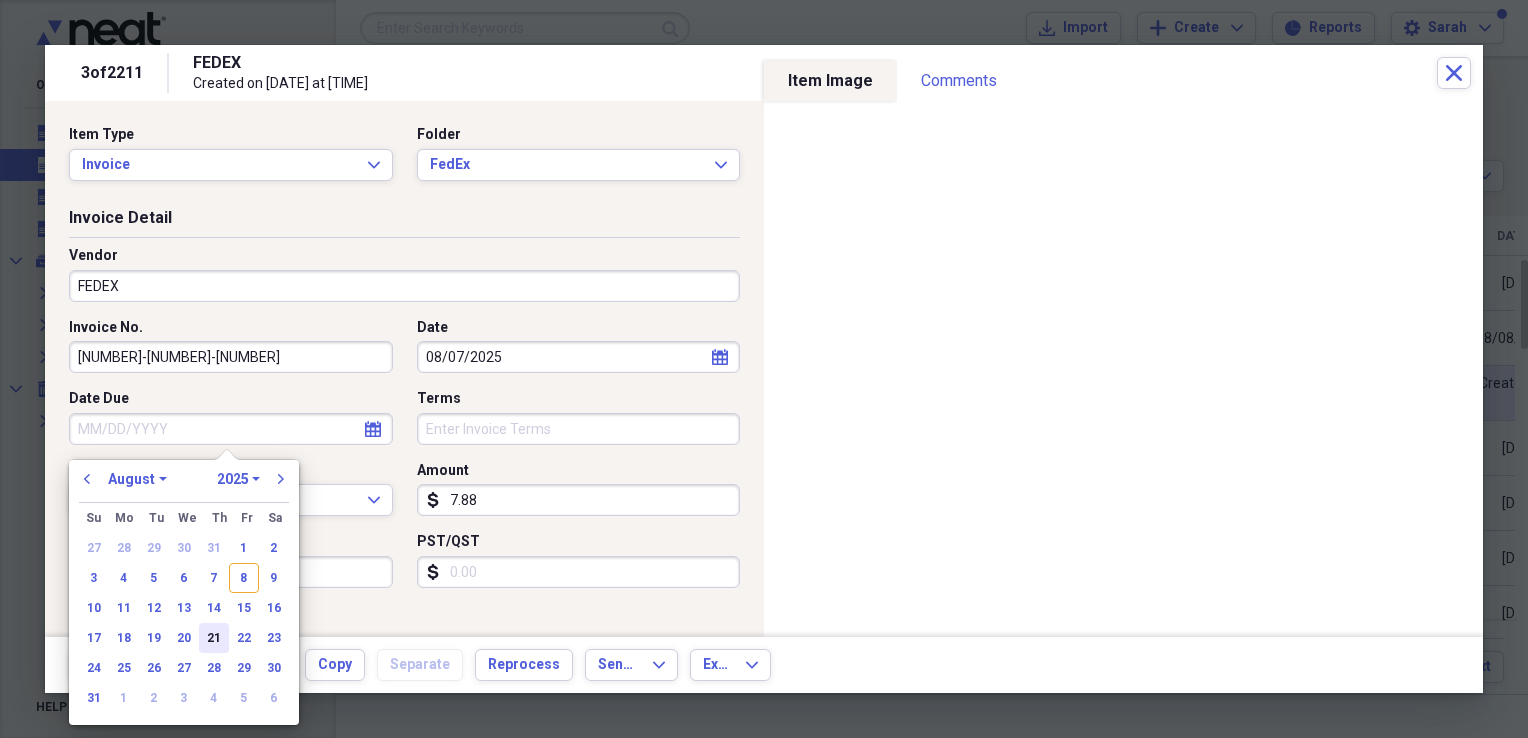 click on "21" at bounding box center (214, 638) 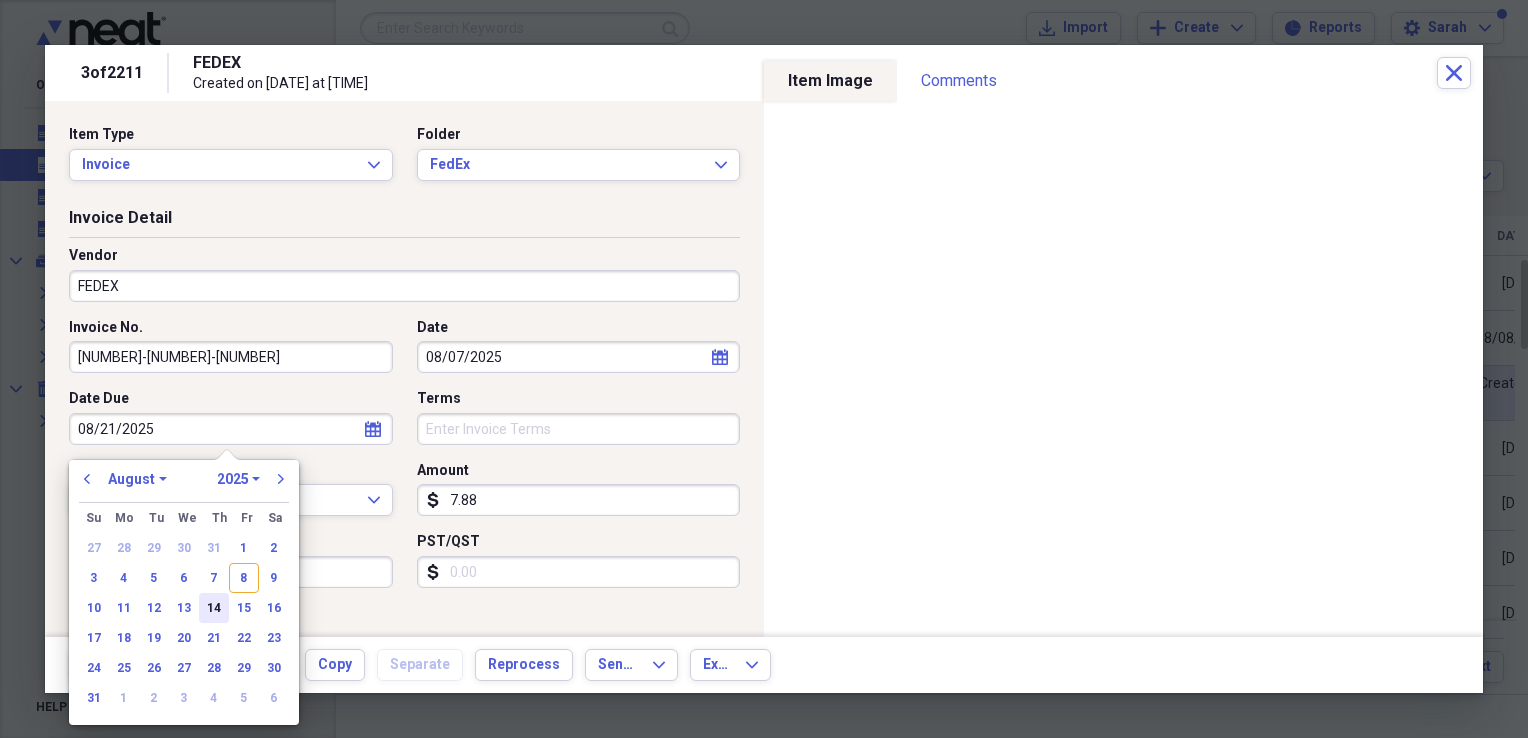 type on "08/21/2025" 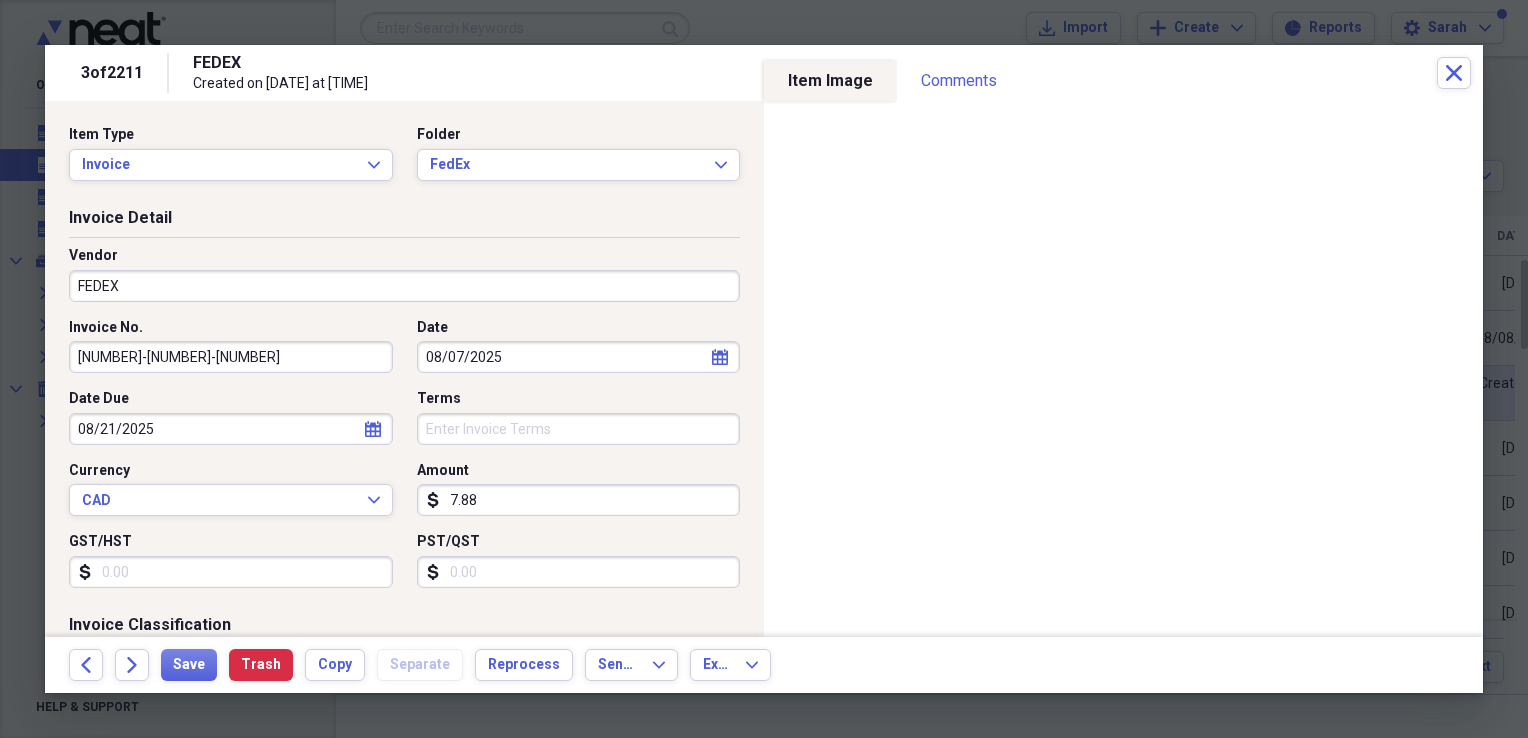 click on "GST/HST" at bounding box center (231, 572) 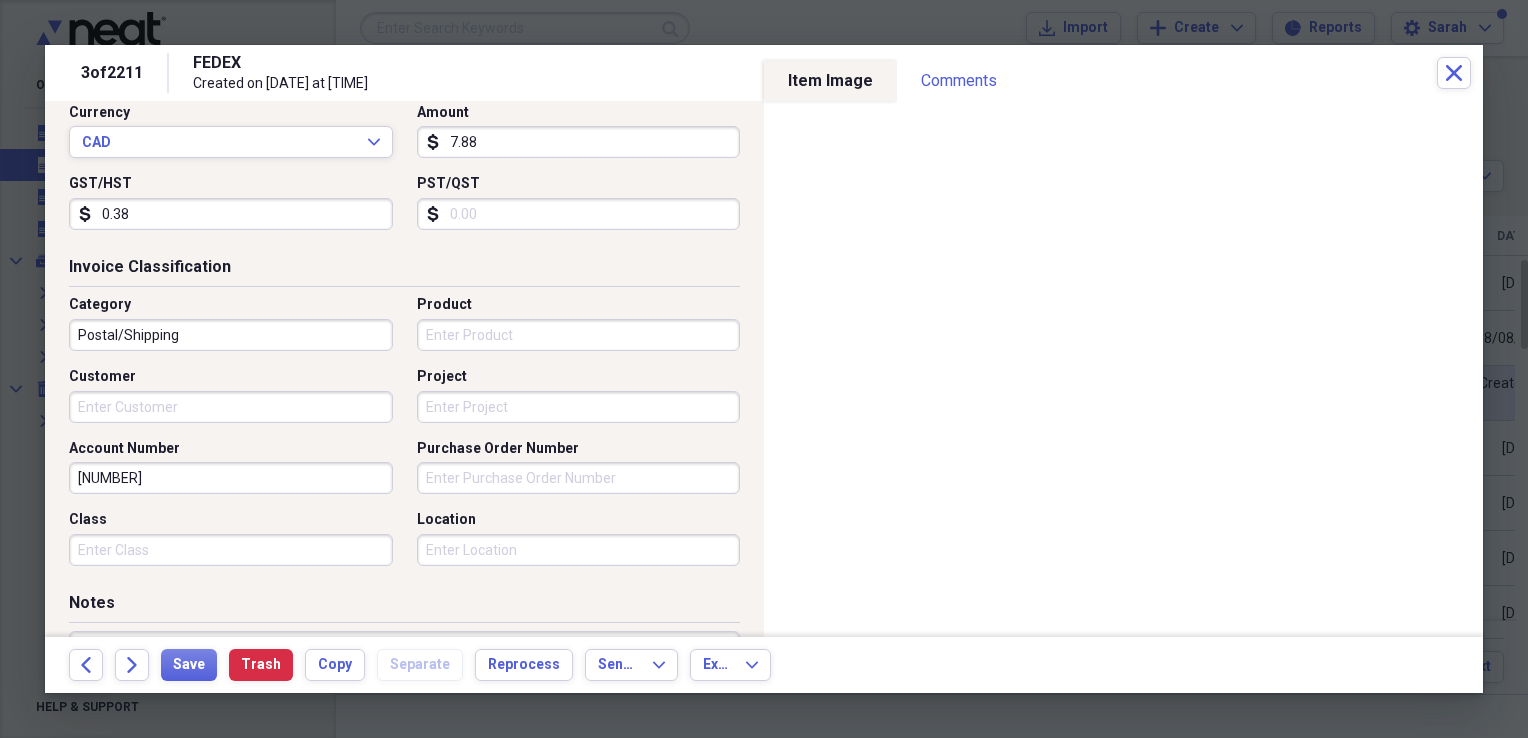 scroll, scrollTop: 500, scrollLeft: 0, axis: vertical 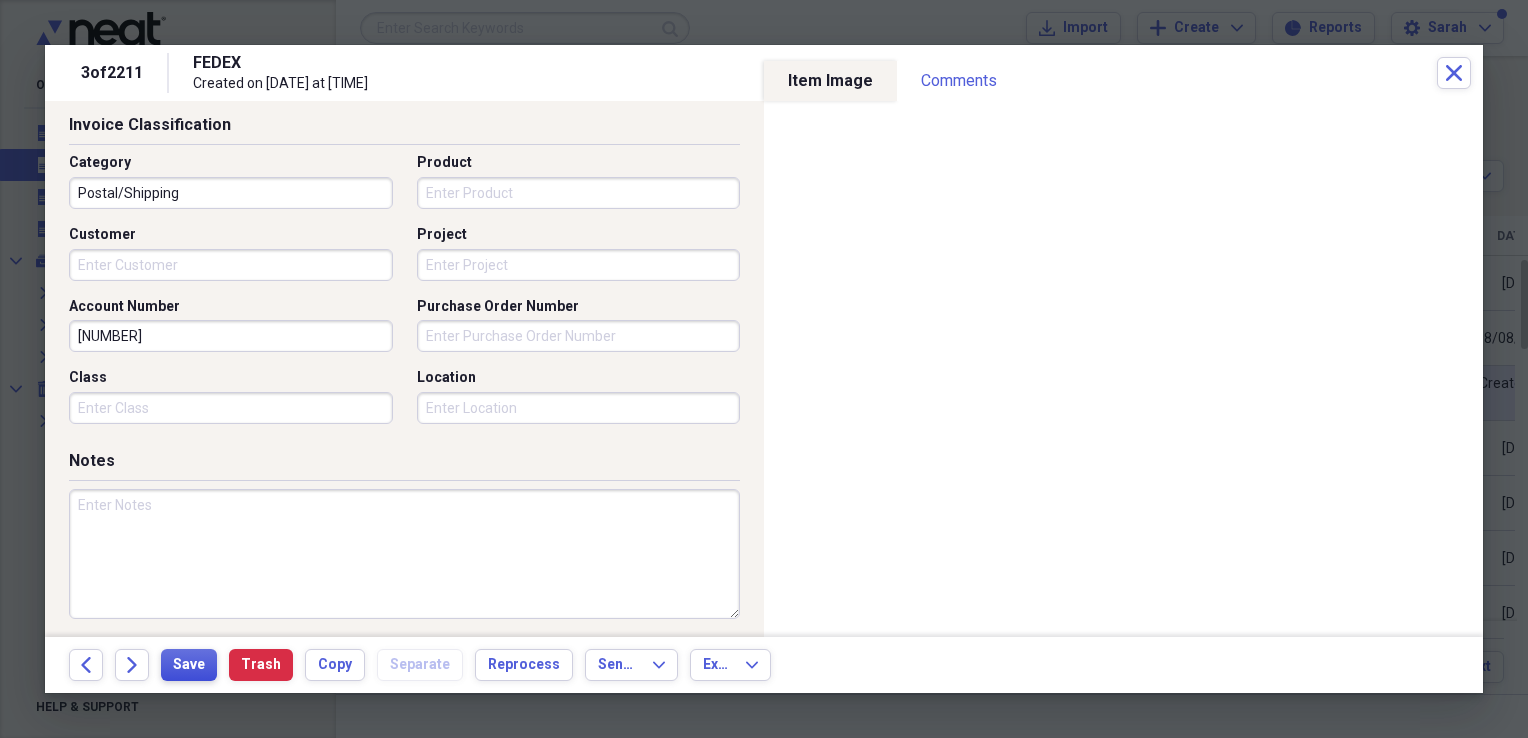 type on "0.38" 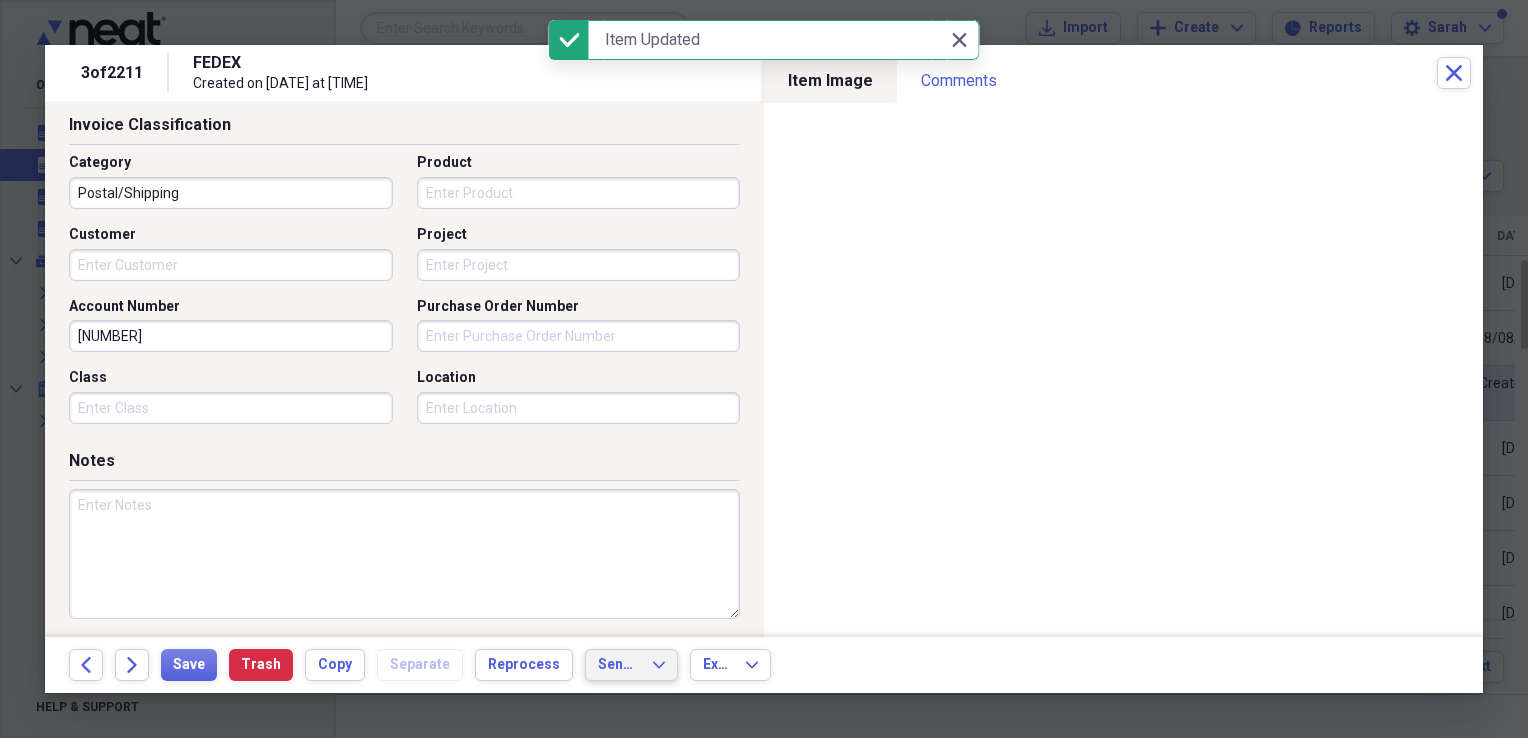 click on "Send To" at bounding box center [619, 665] 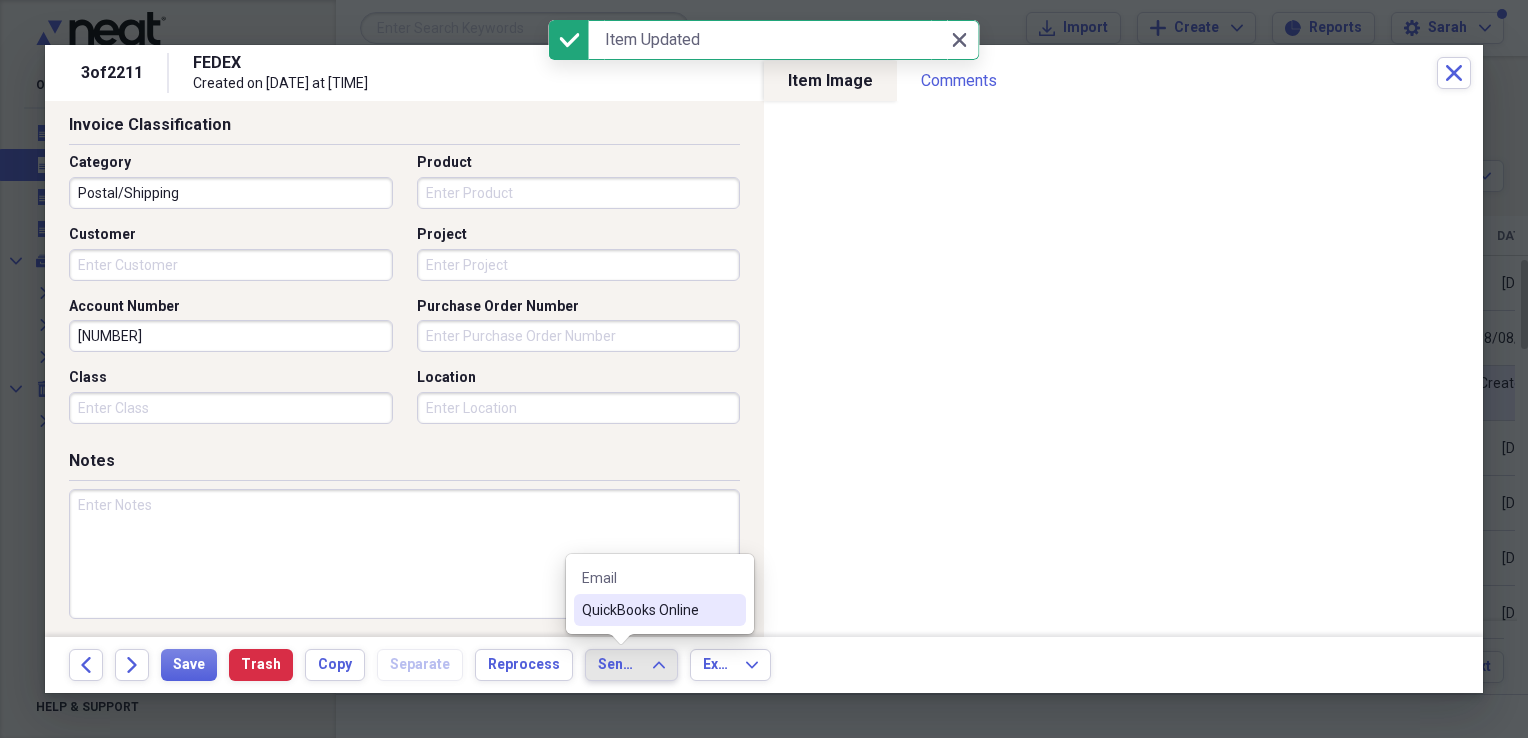 click on "QuickBooks Online" at bounding box center [648, 610] 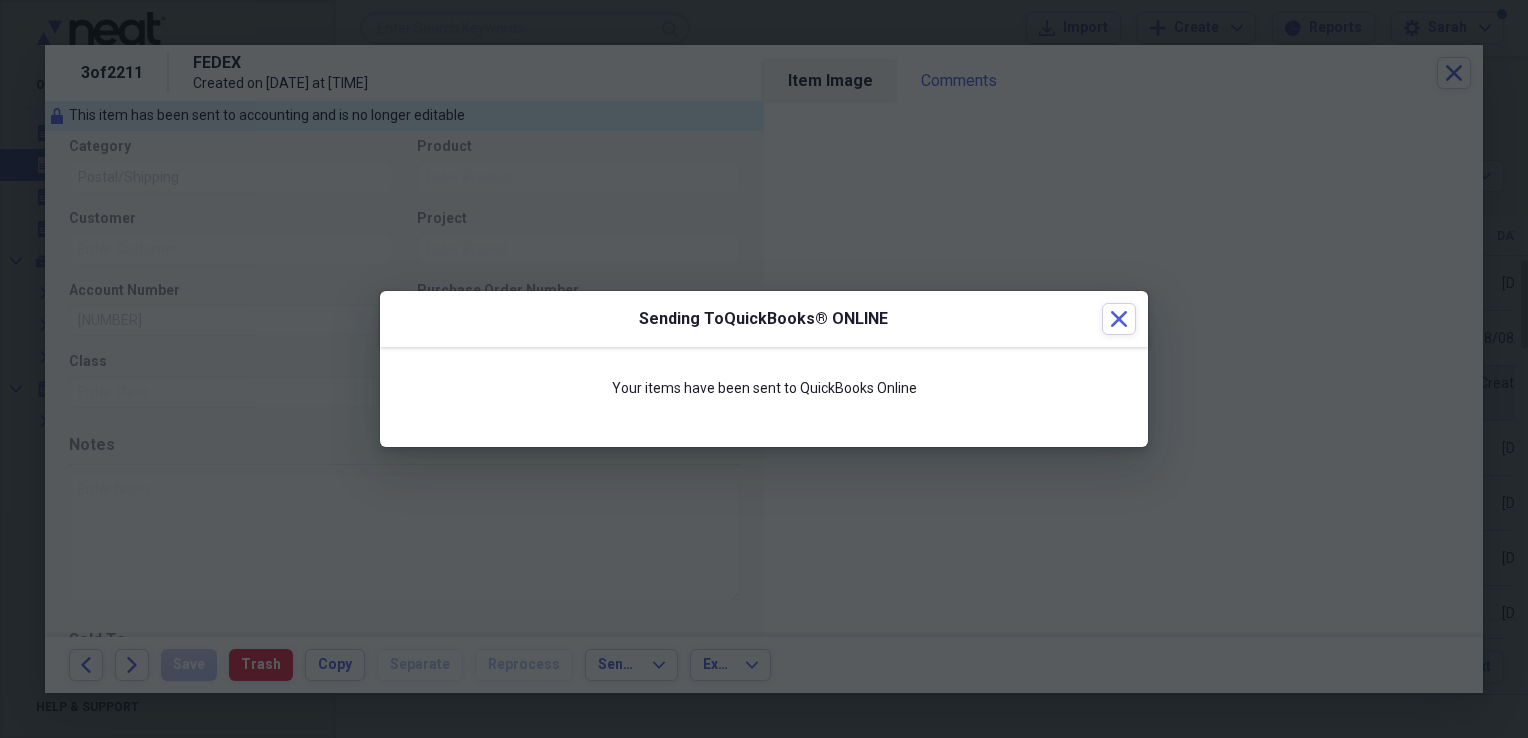 scroll, scrollTop: 484, scrollLeft: 0, axis: vertical 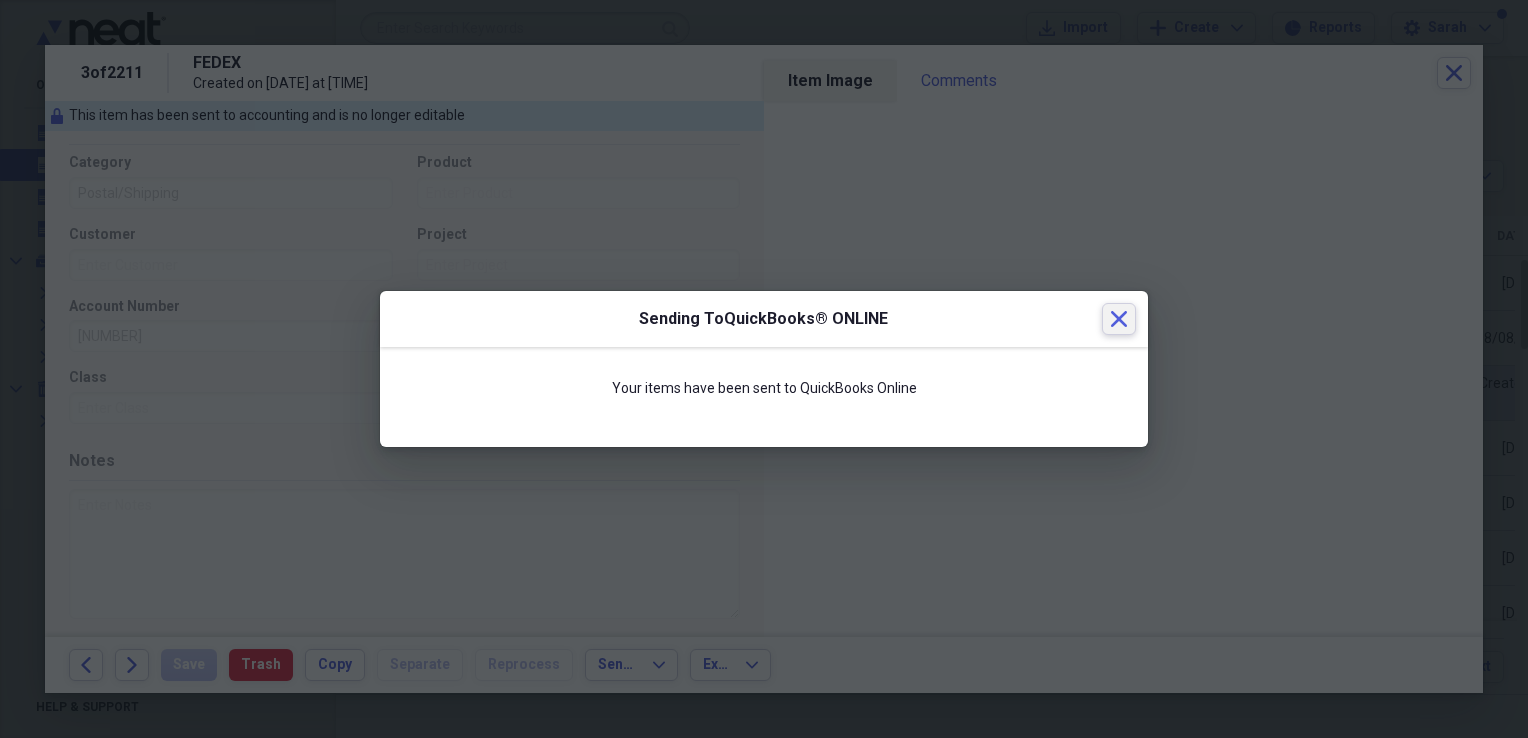 click on "Close" at bounding box center (1119, 319) 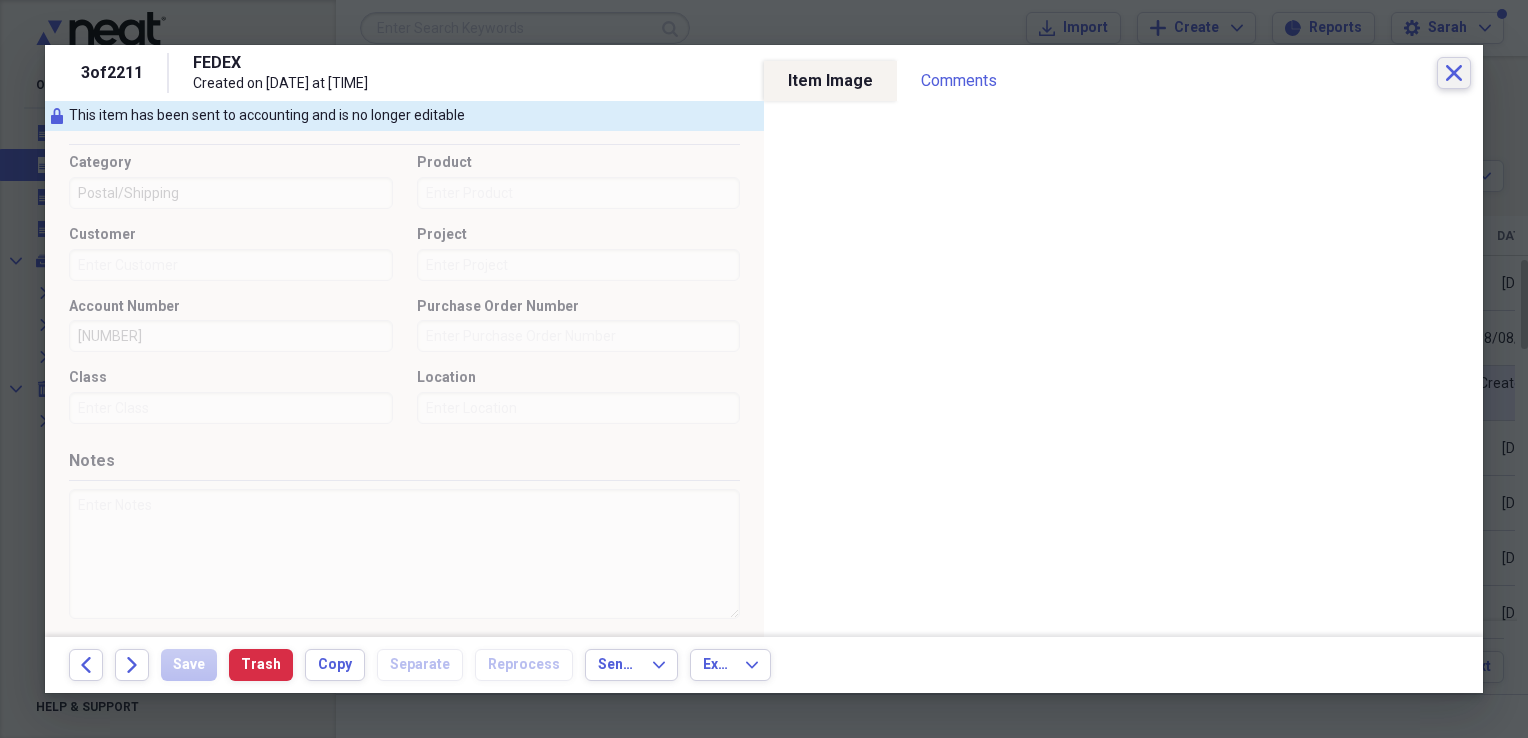 click on "Close" 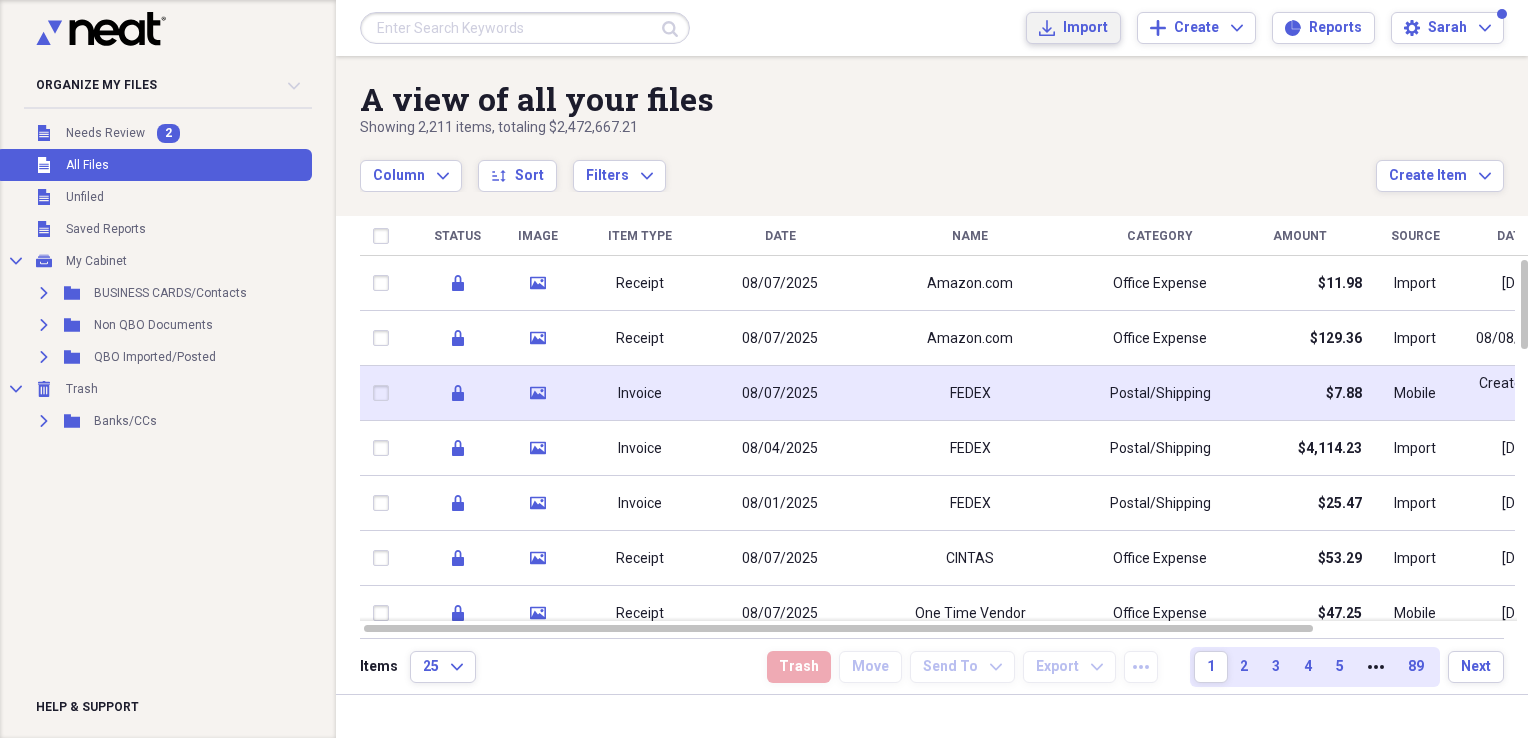 click on "Import" 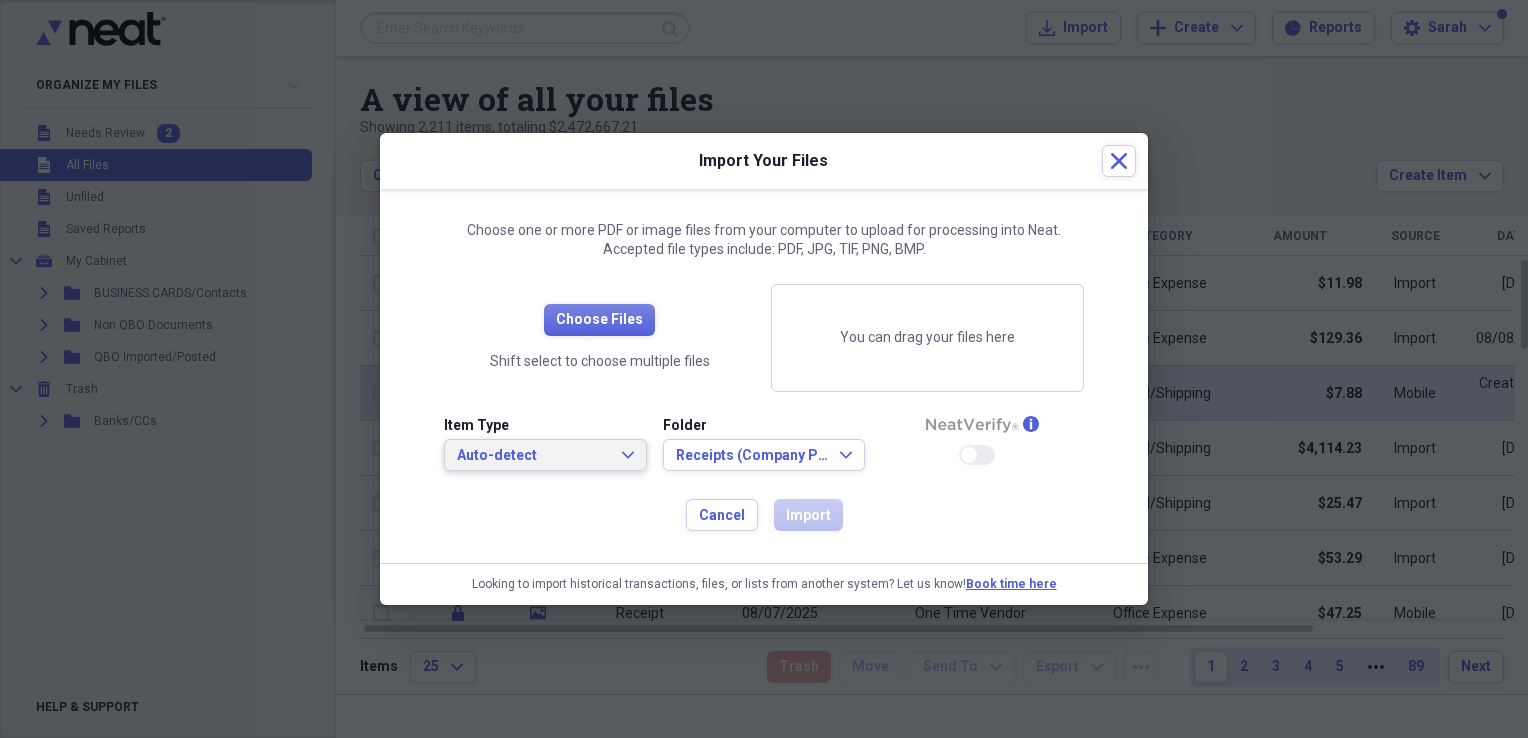click on "Auto-detect Expand" at bounding box center [545, 456] 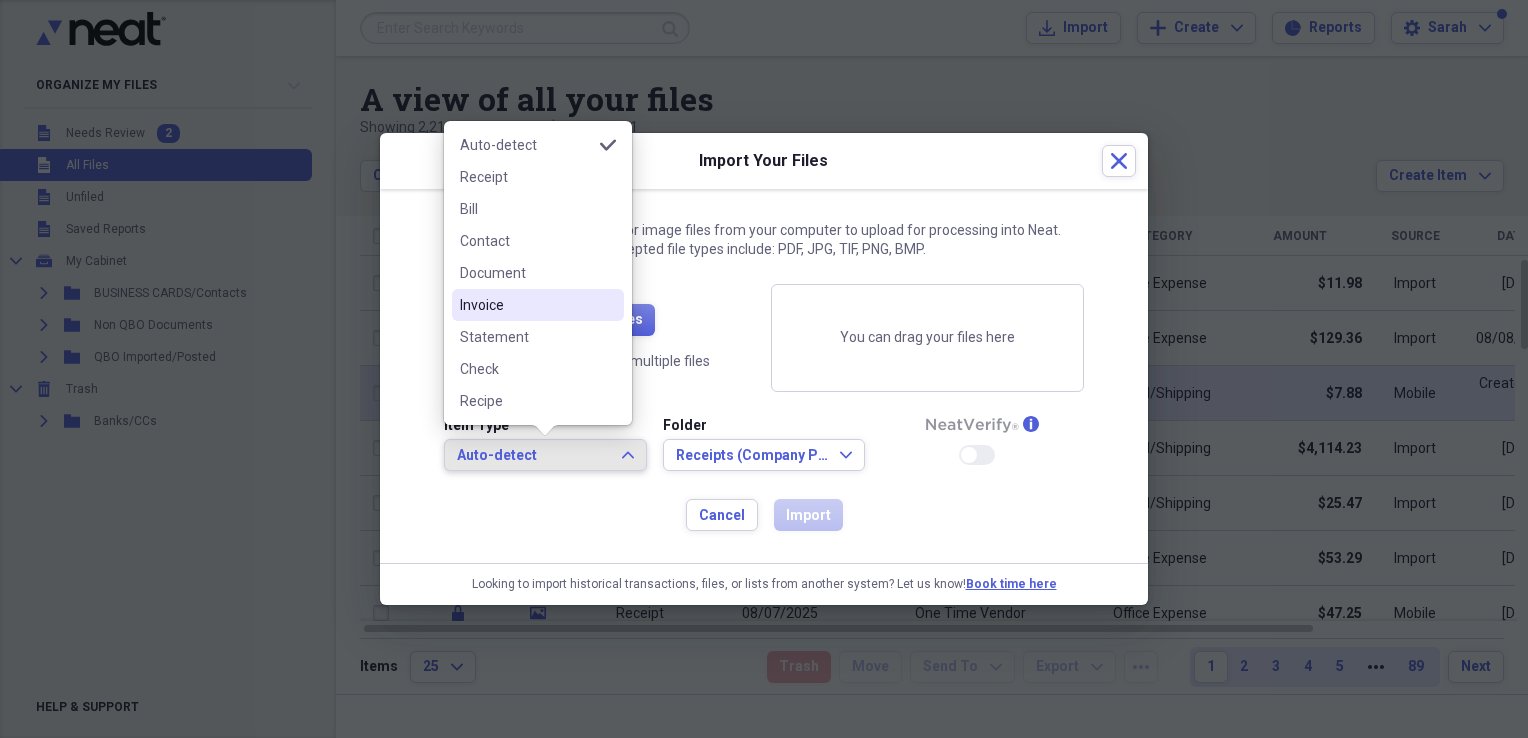 click on "Invoice" at bounding box center [526, 305] 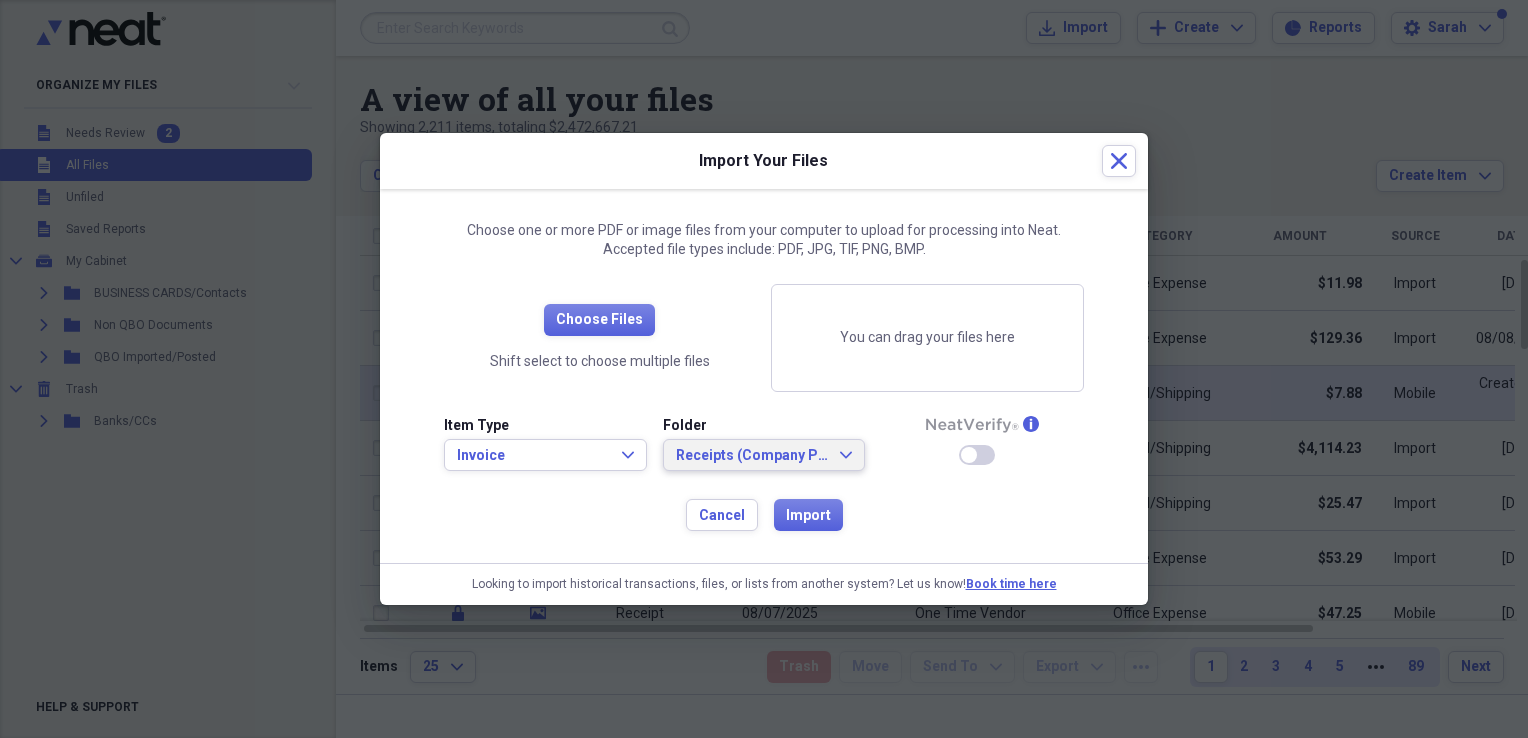 click on "Receipts (Company Paid - CC, Debit)" at bounding box center [752, 456] 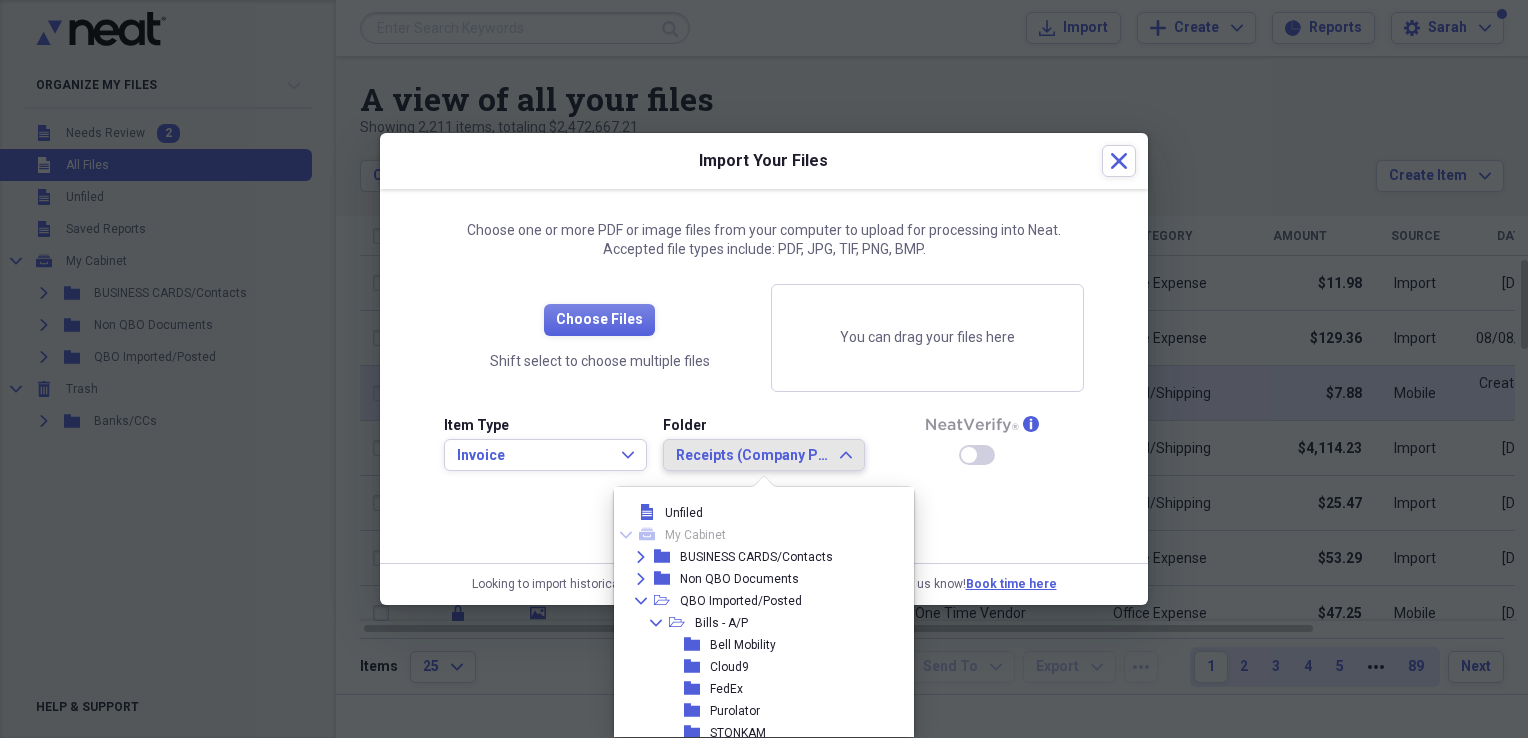 scroll, scrollTop: 116, scrollLeft: 0, axis: vertical 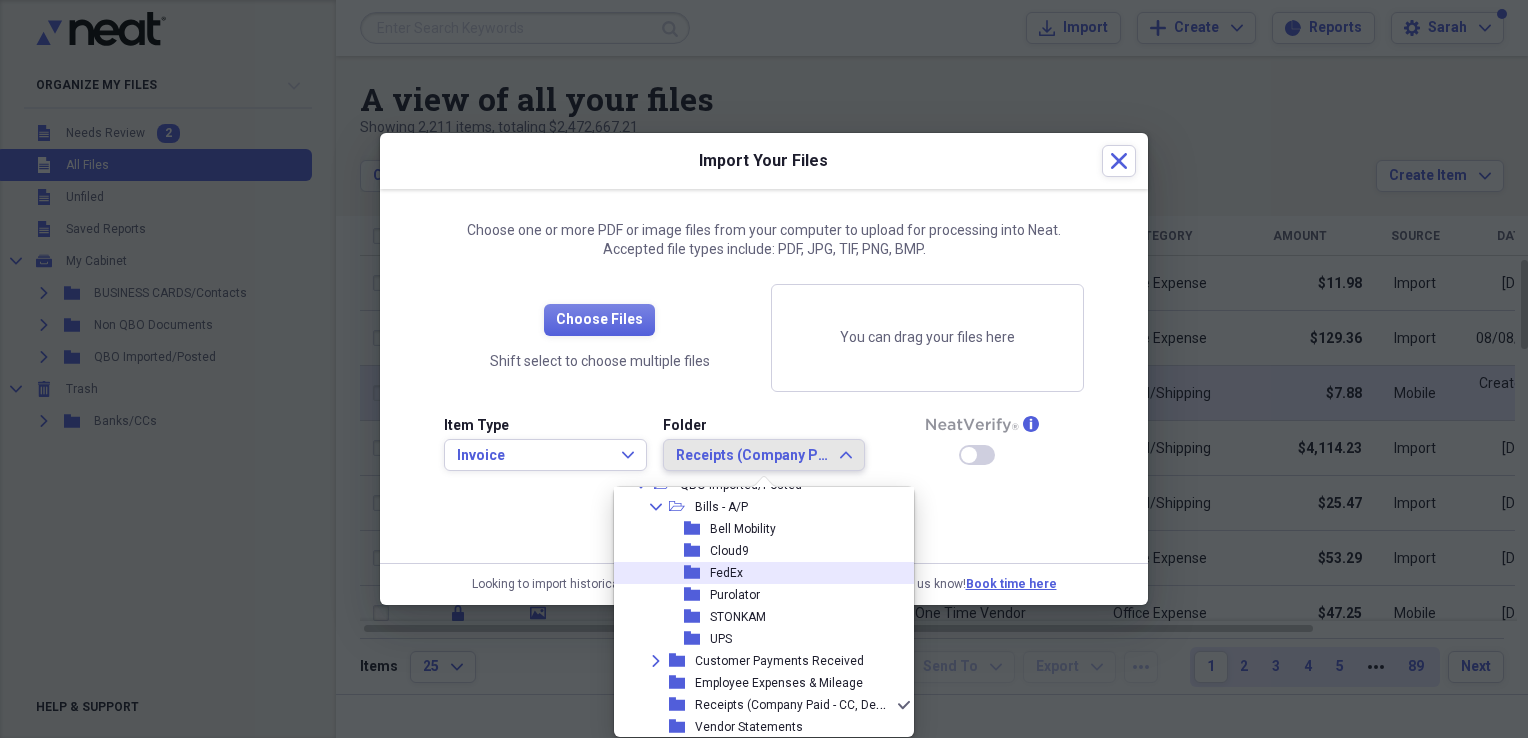 click 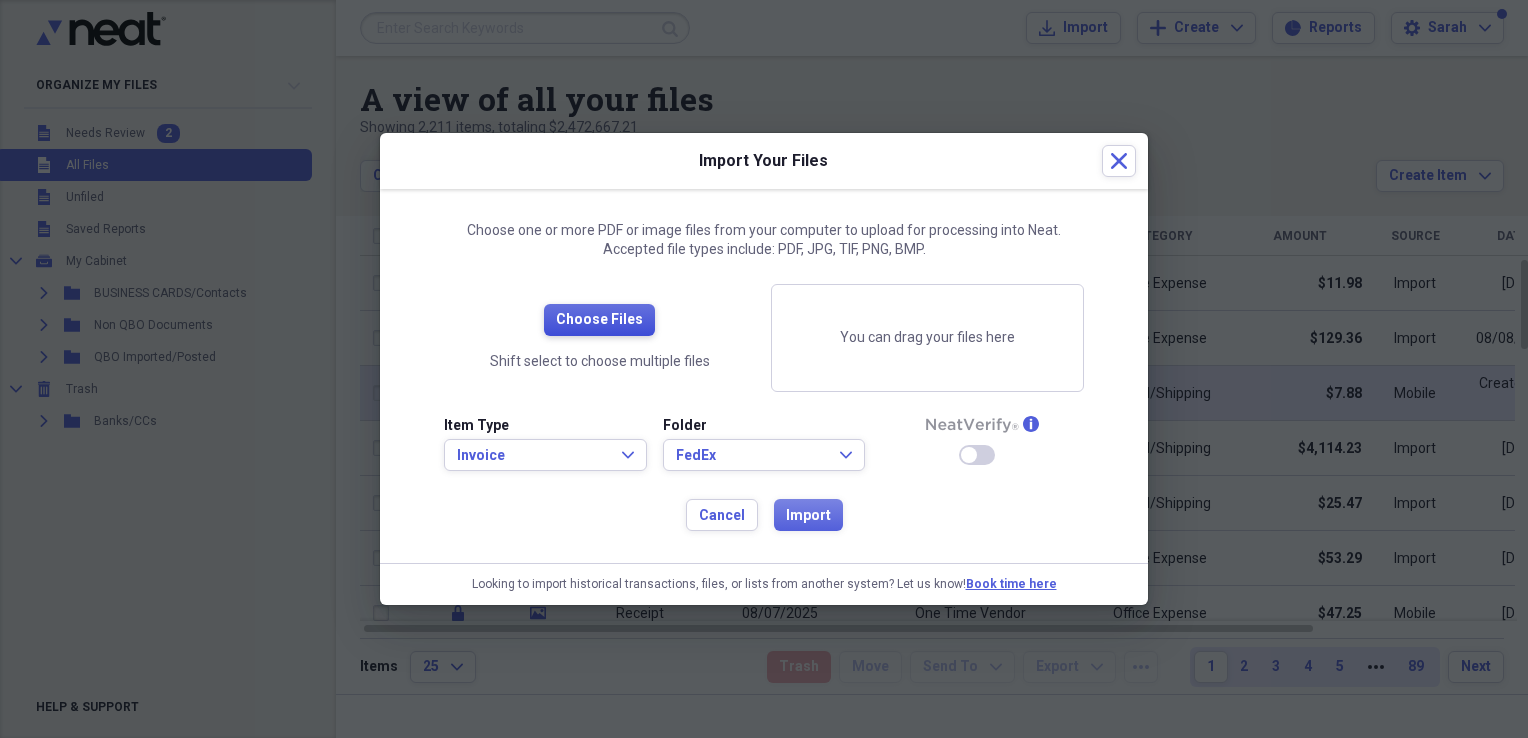 click on "Choose Files" at bounding box center (599, 320) 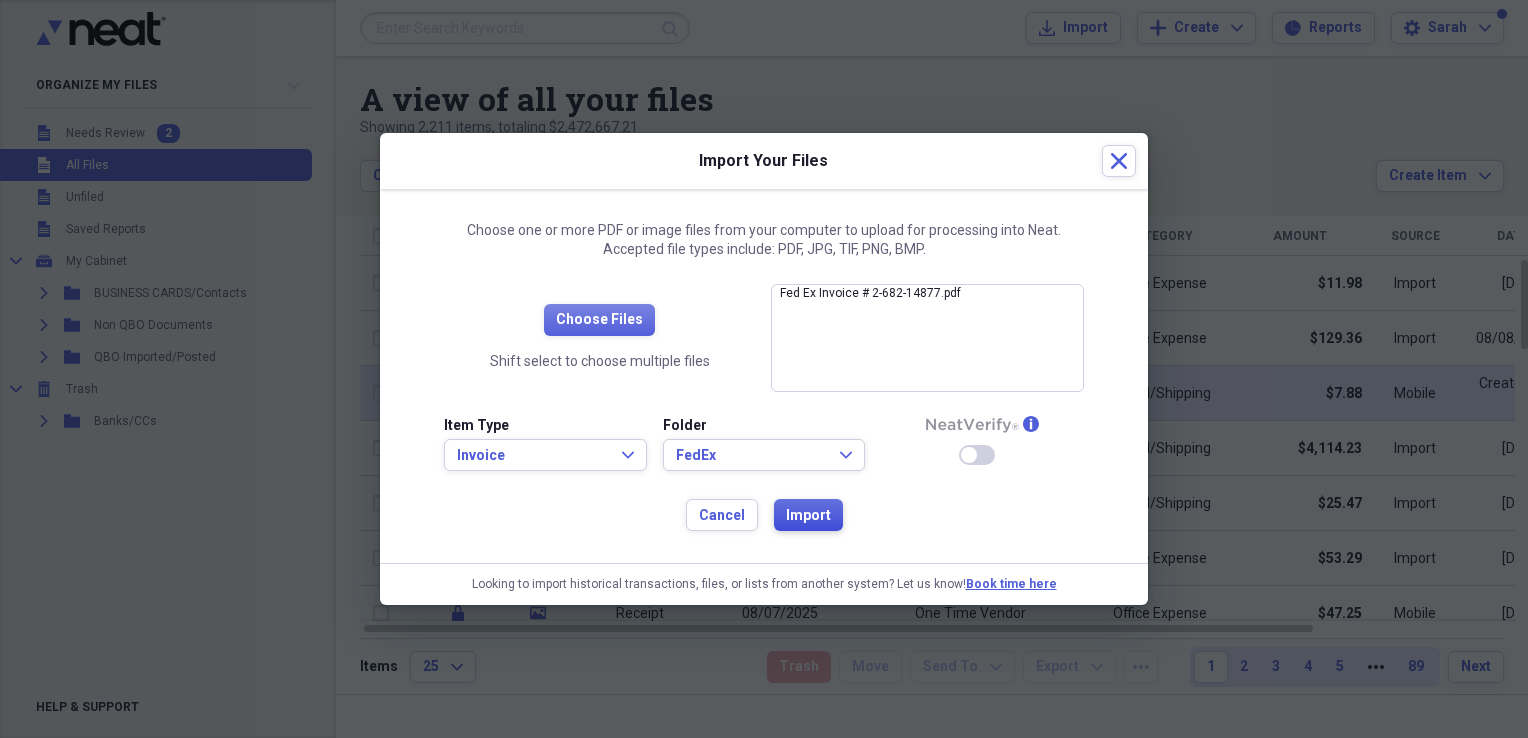 click on "Import" at bounding box center (808, 516) 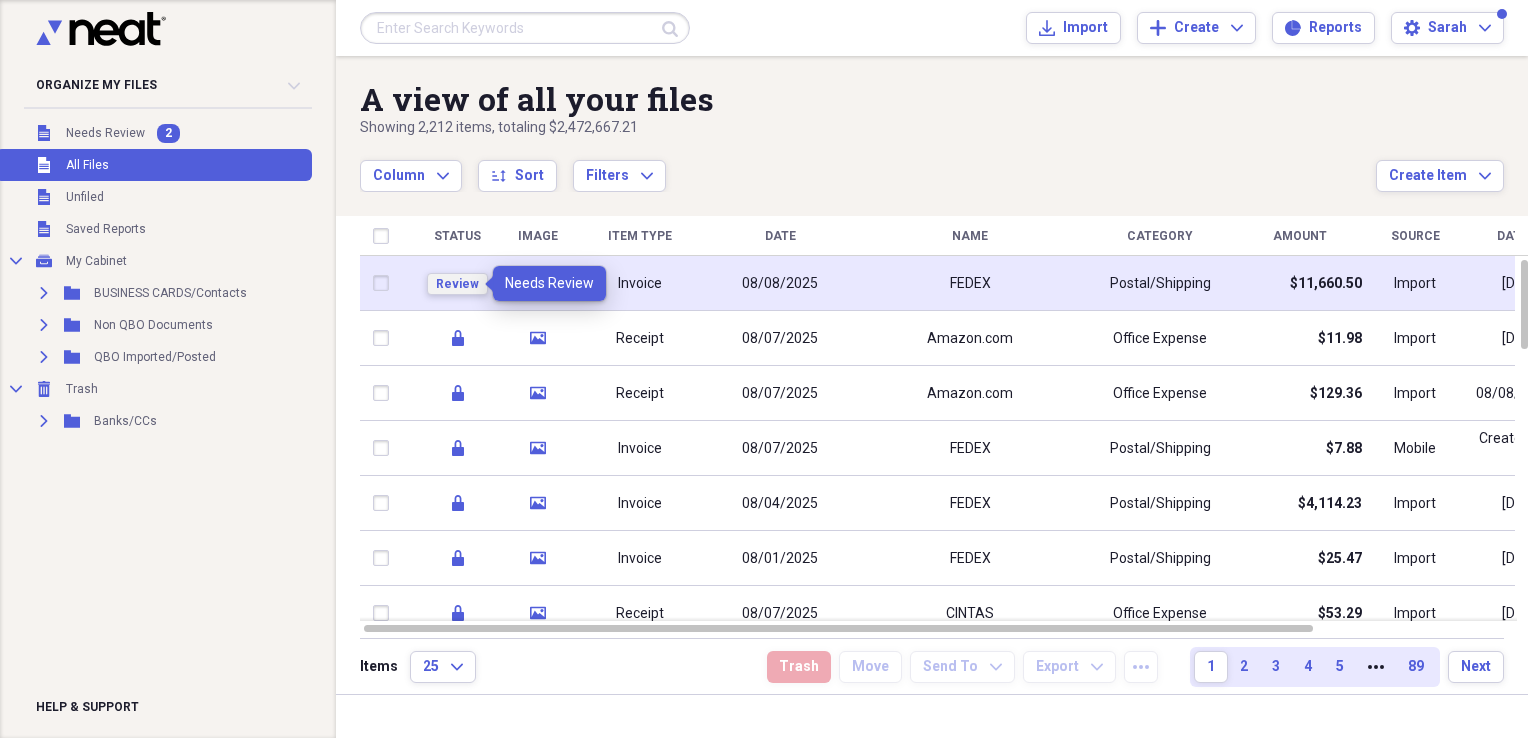 click on "Review" at bounding box center [457, 284] 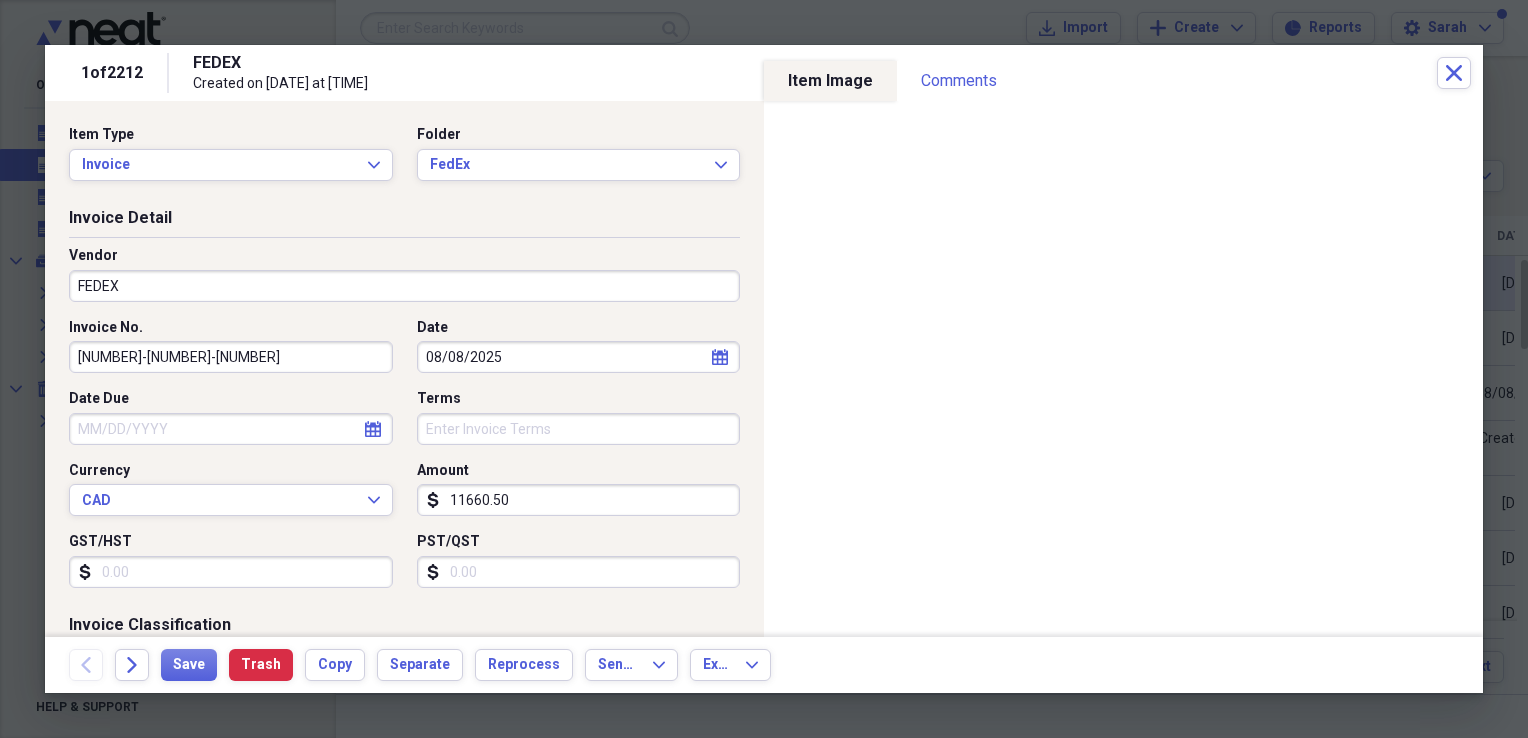 click 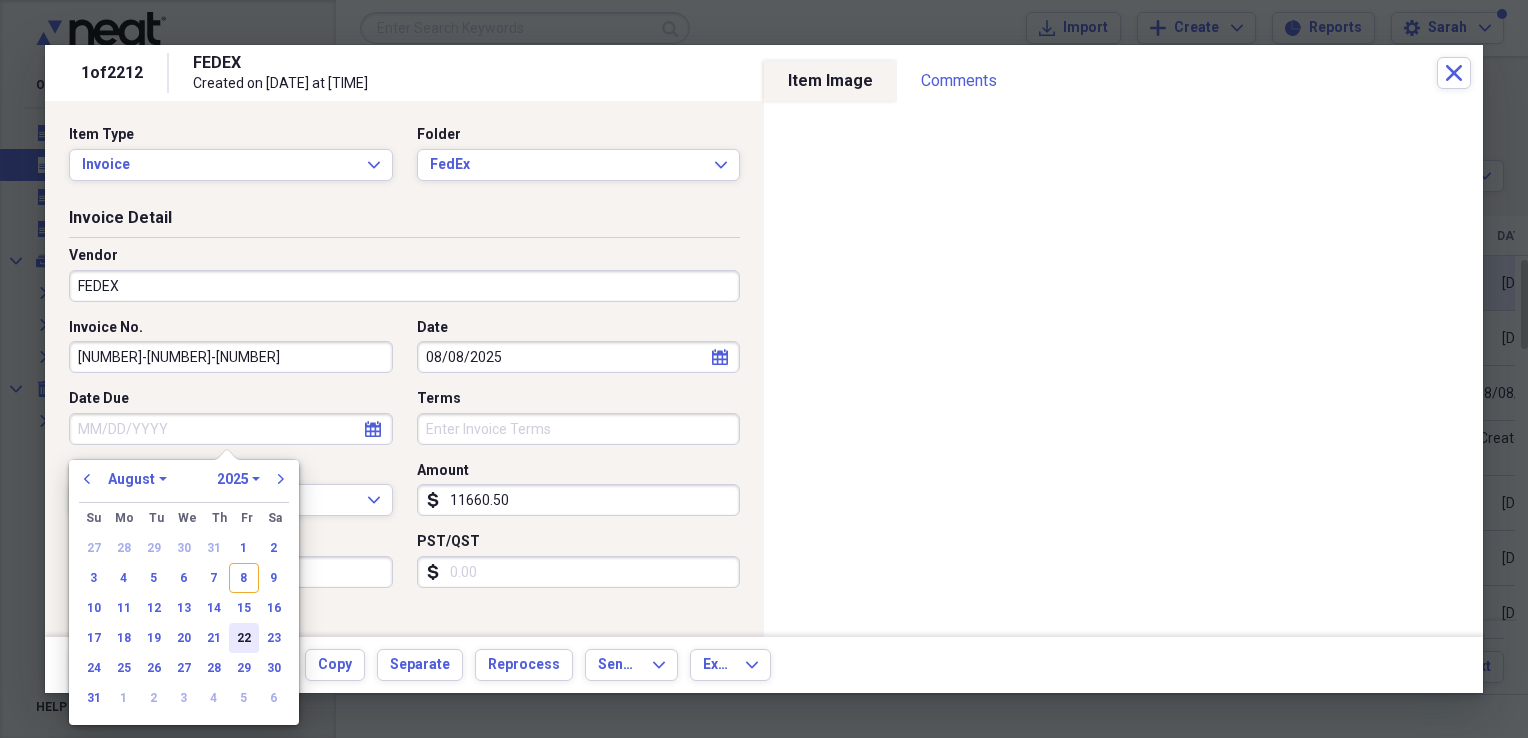click on "22" at bounding box center (244, 638) 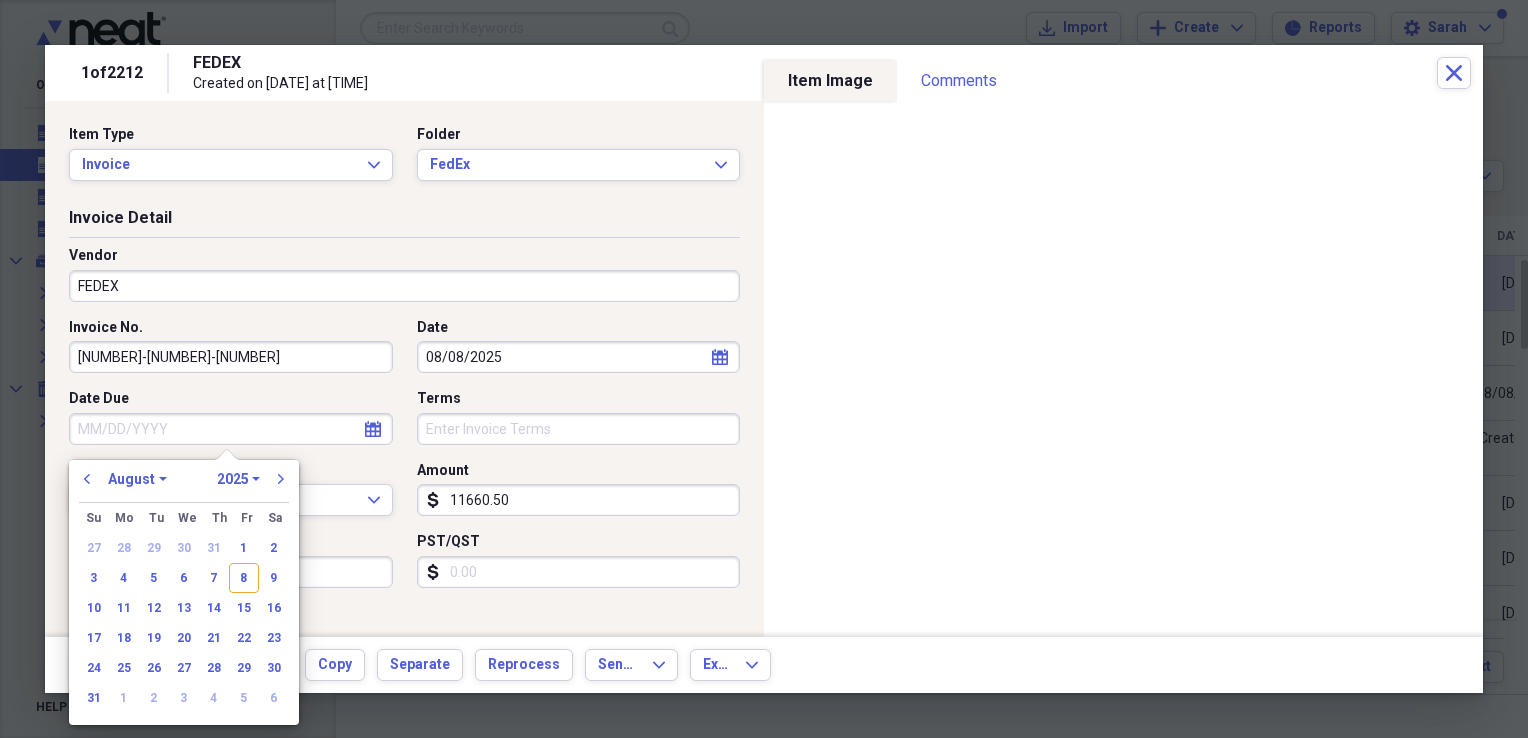 type on "08/22/2025" 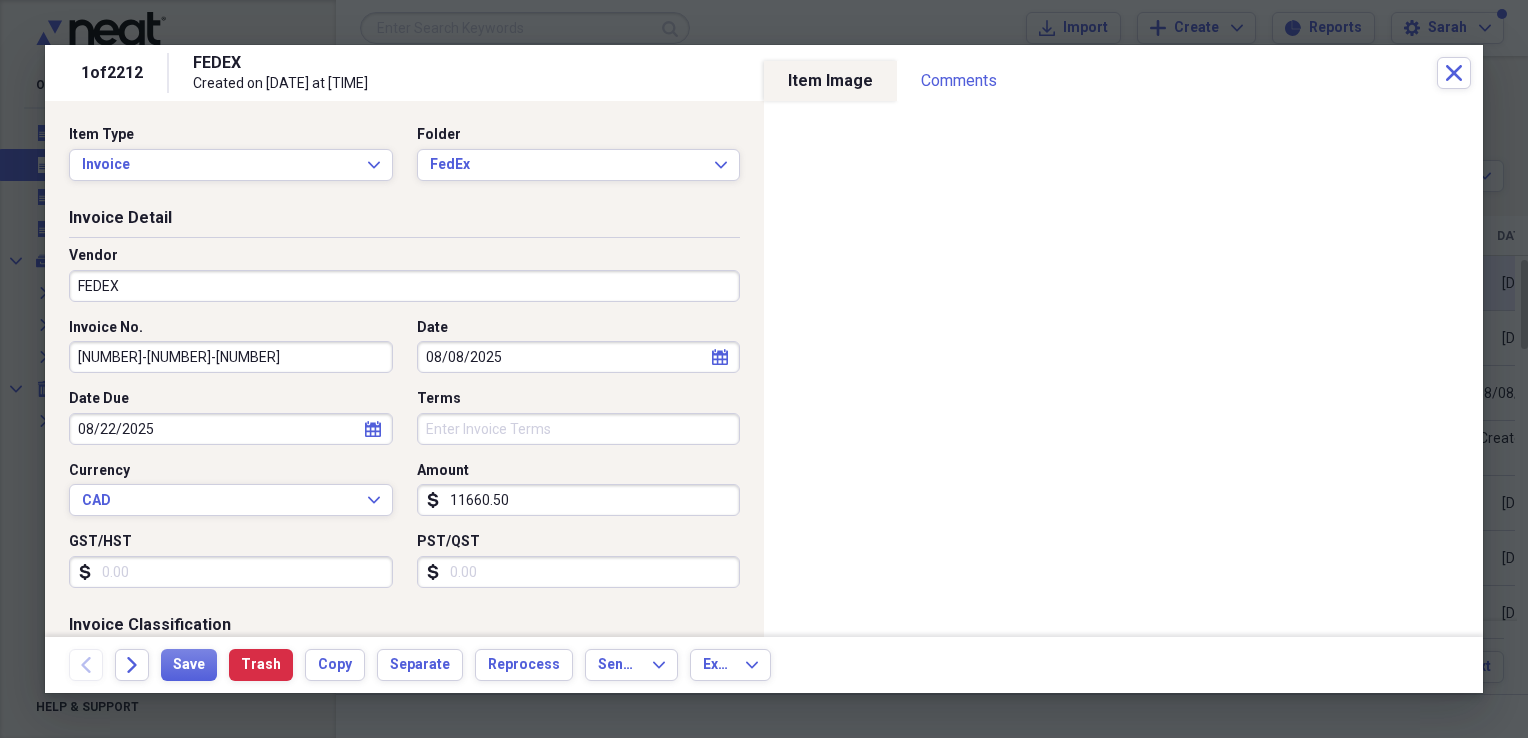 click on "11660.50" at bounding box center [579, 500] 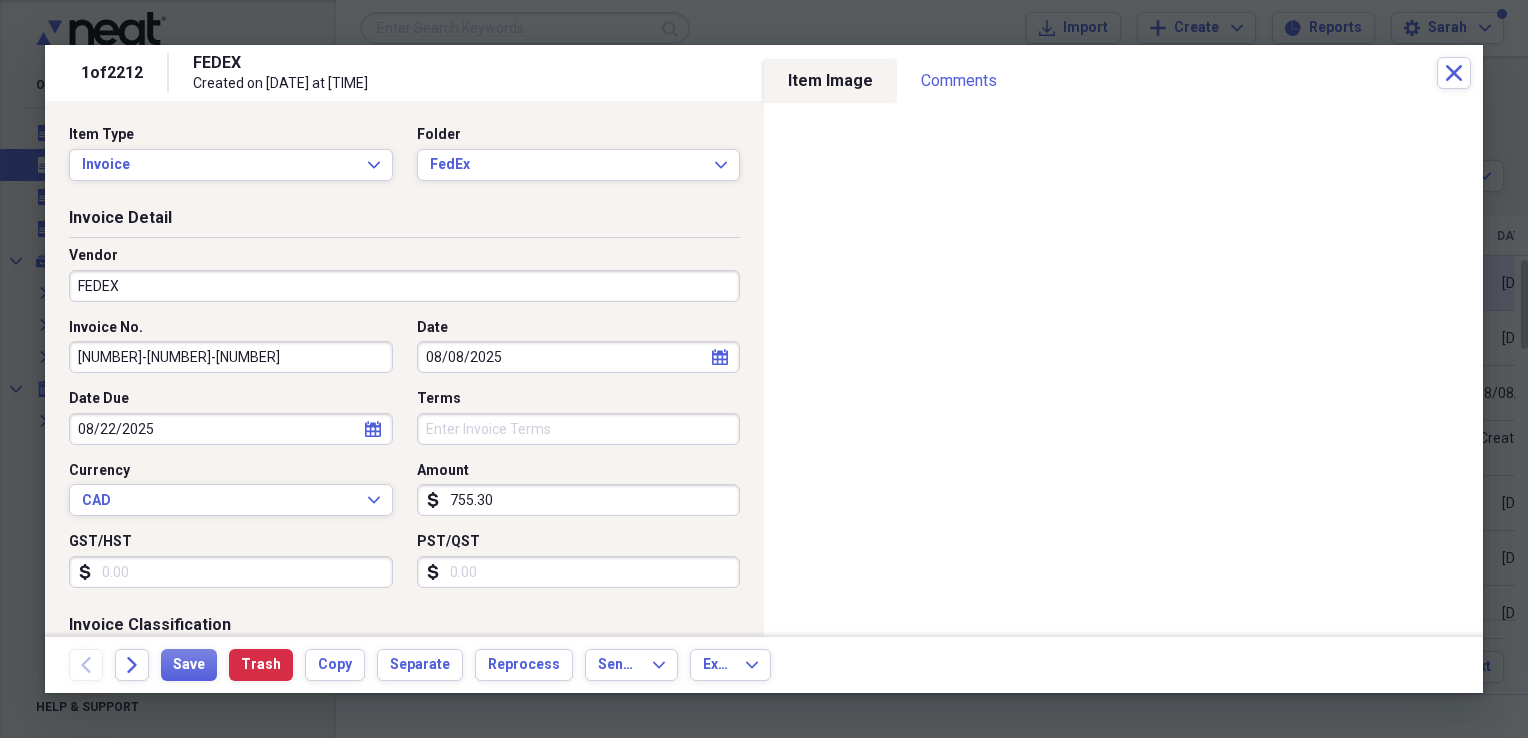 type on "755.30" 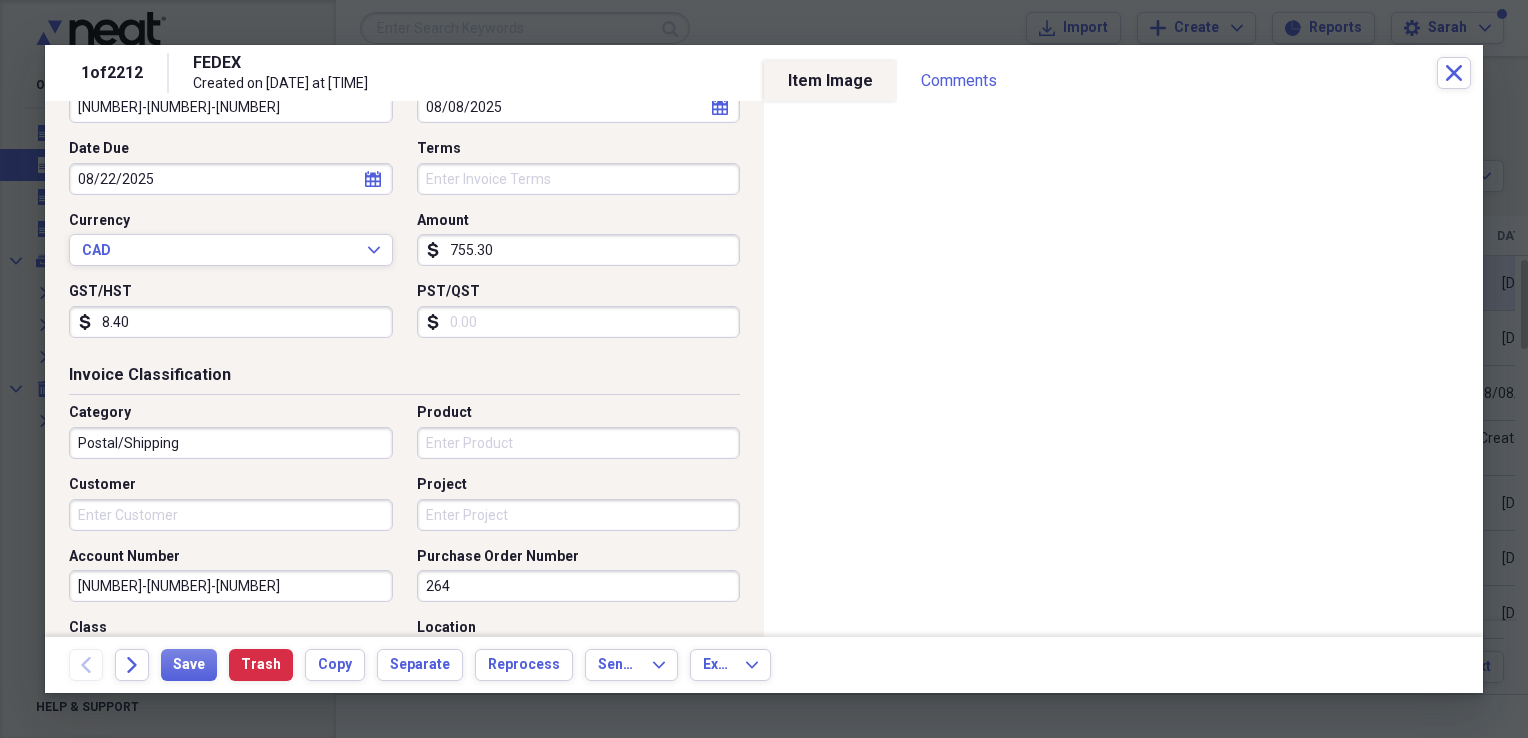 scroll, scrollTop: 600, scrollLeft: 0, axis: vertical 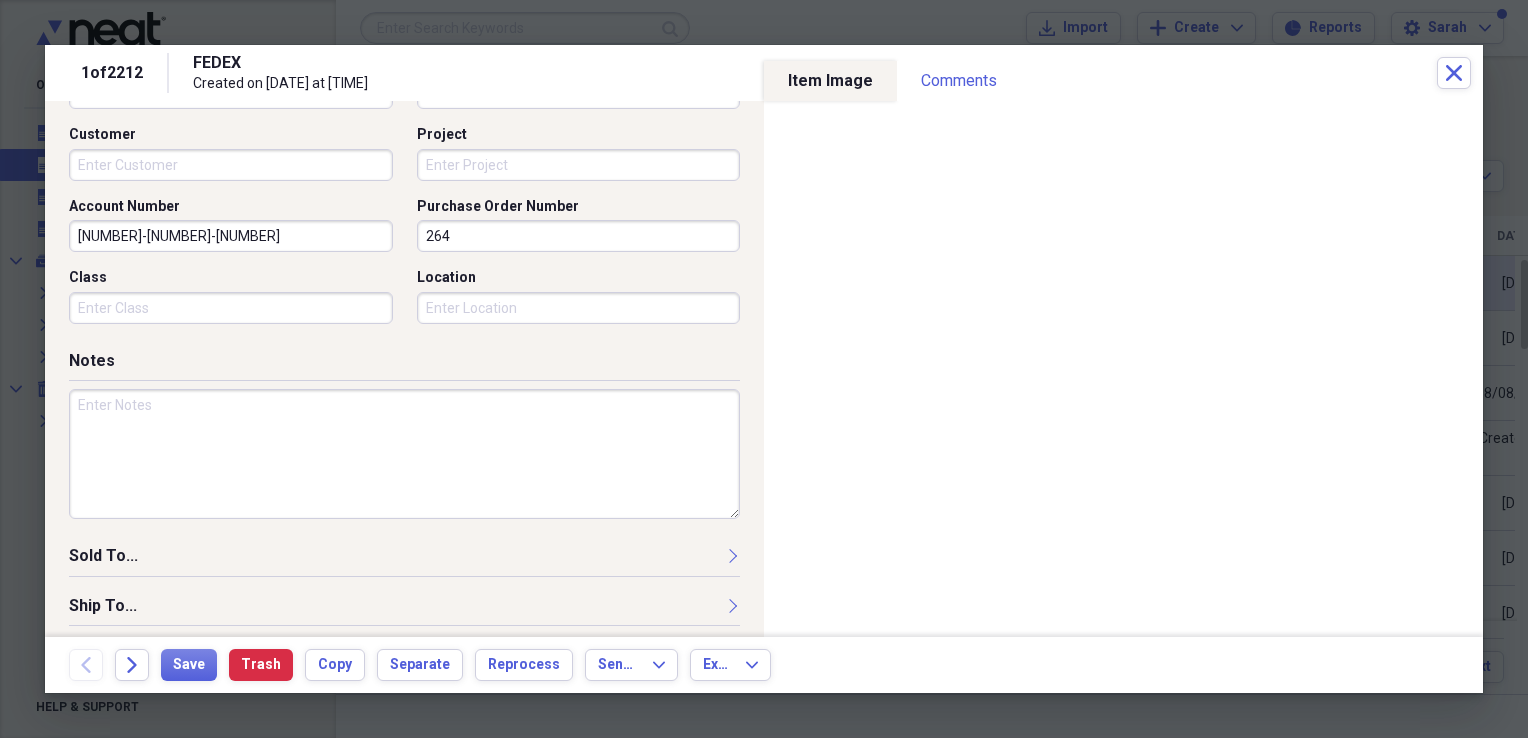 type on "8.40" 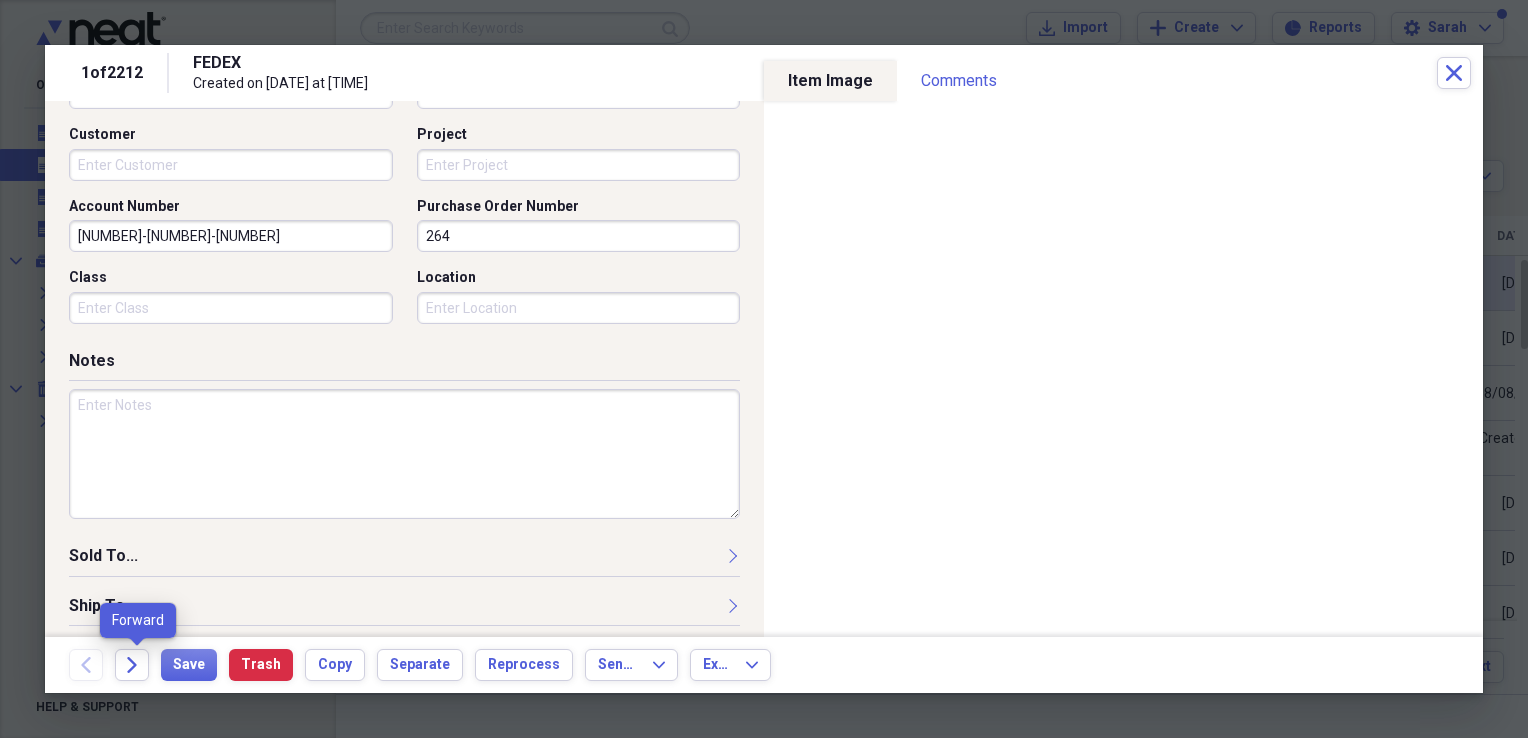 click on "Forward" at bounding box center (138, 665) 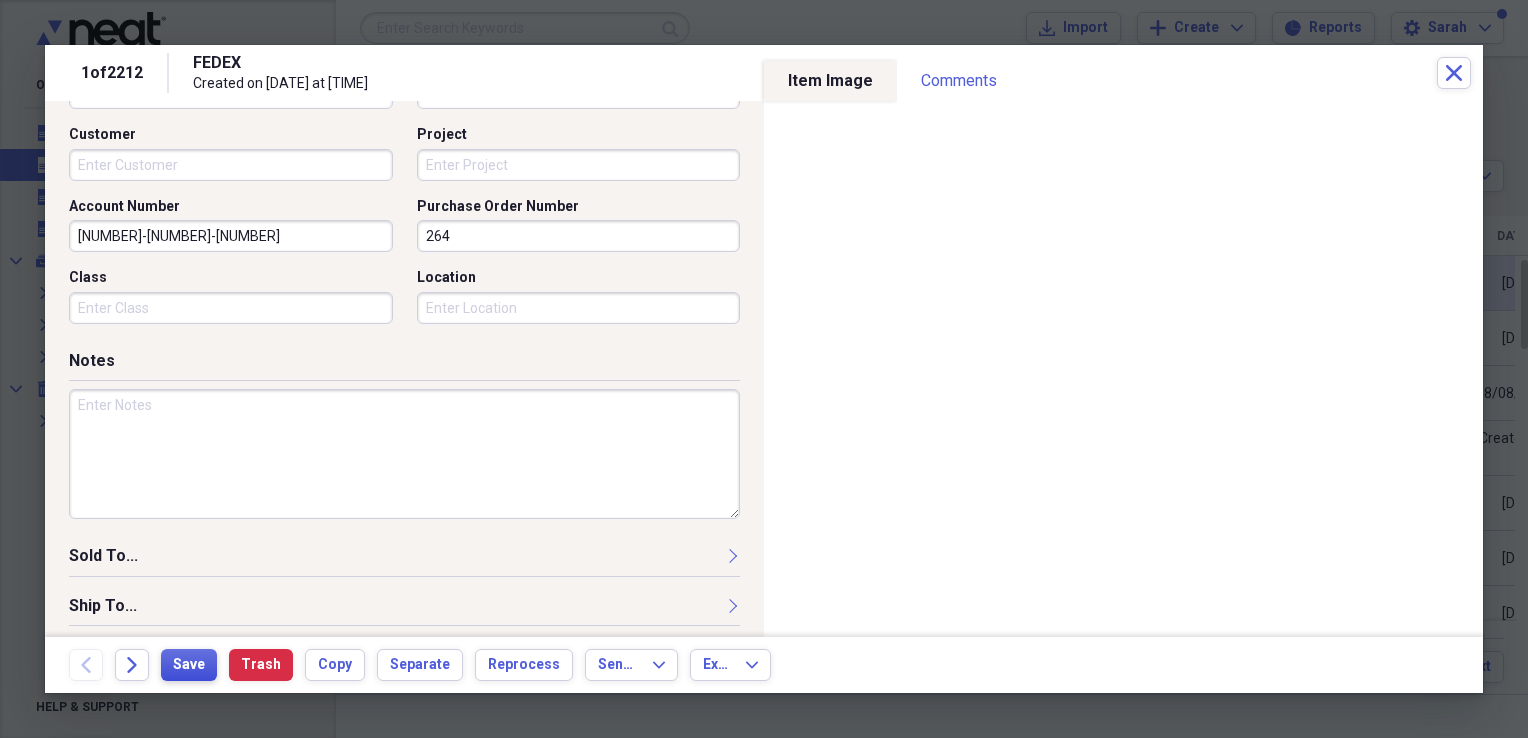 click on "Save" at bounding box center [189, 665] 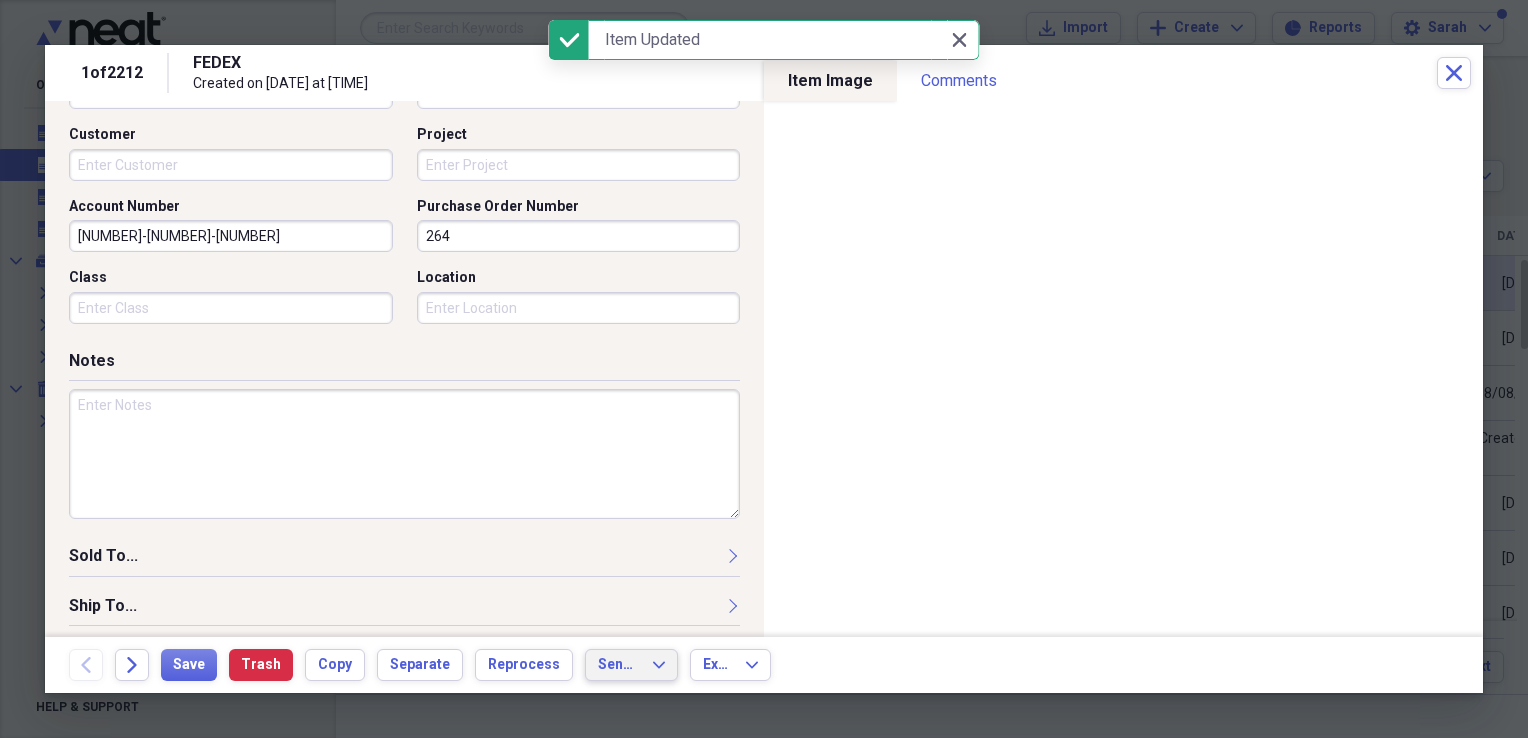 click on "Send To" at bounding box center (619, 665) 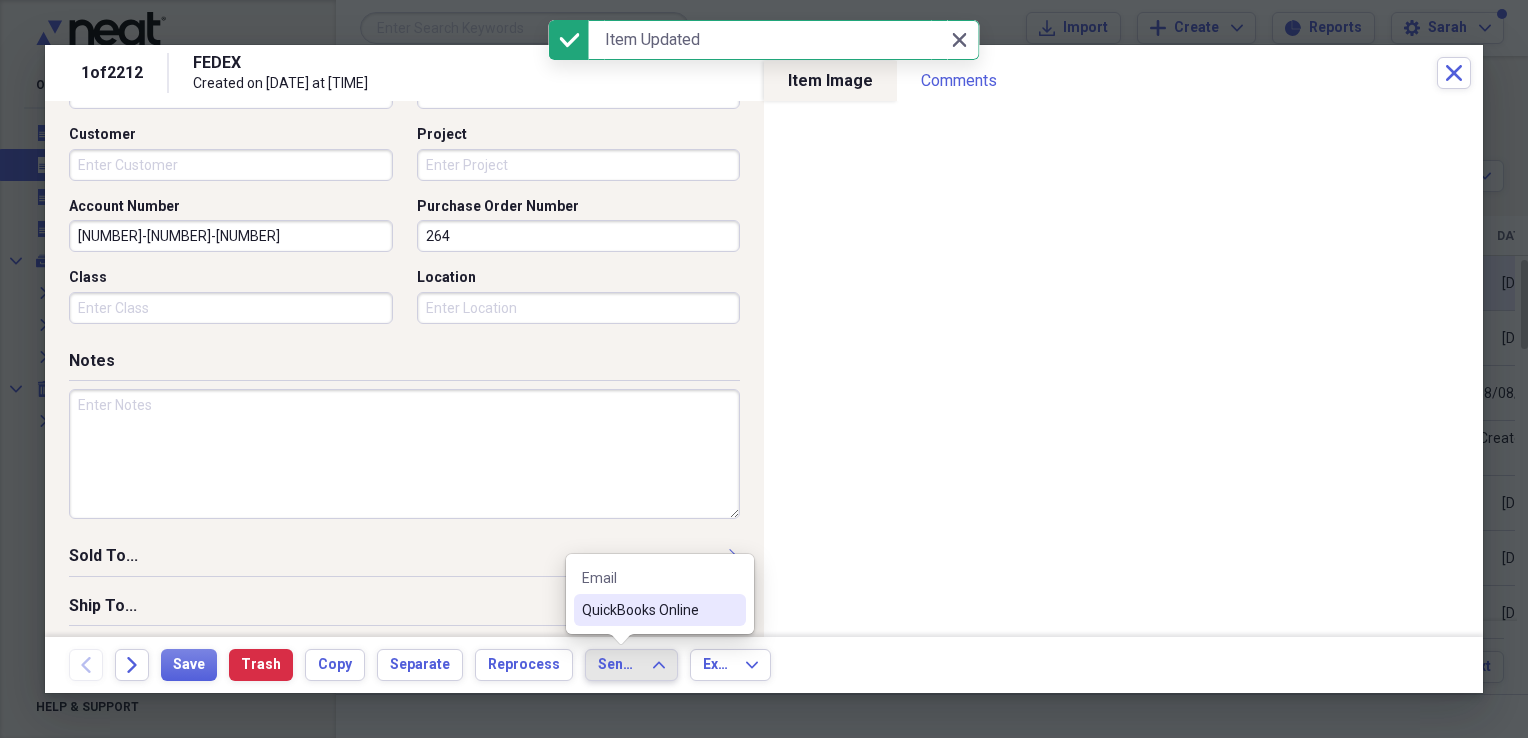 click on "QuickBooks Online" at bounding box center (648, 610) 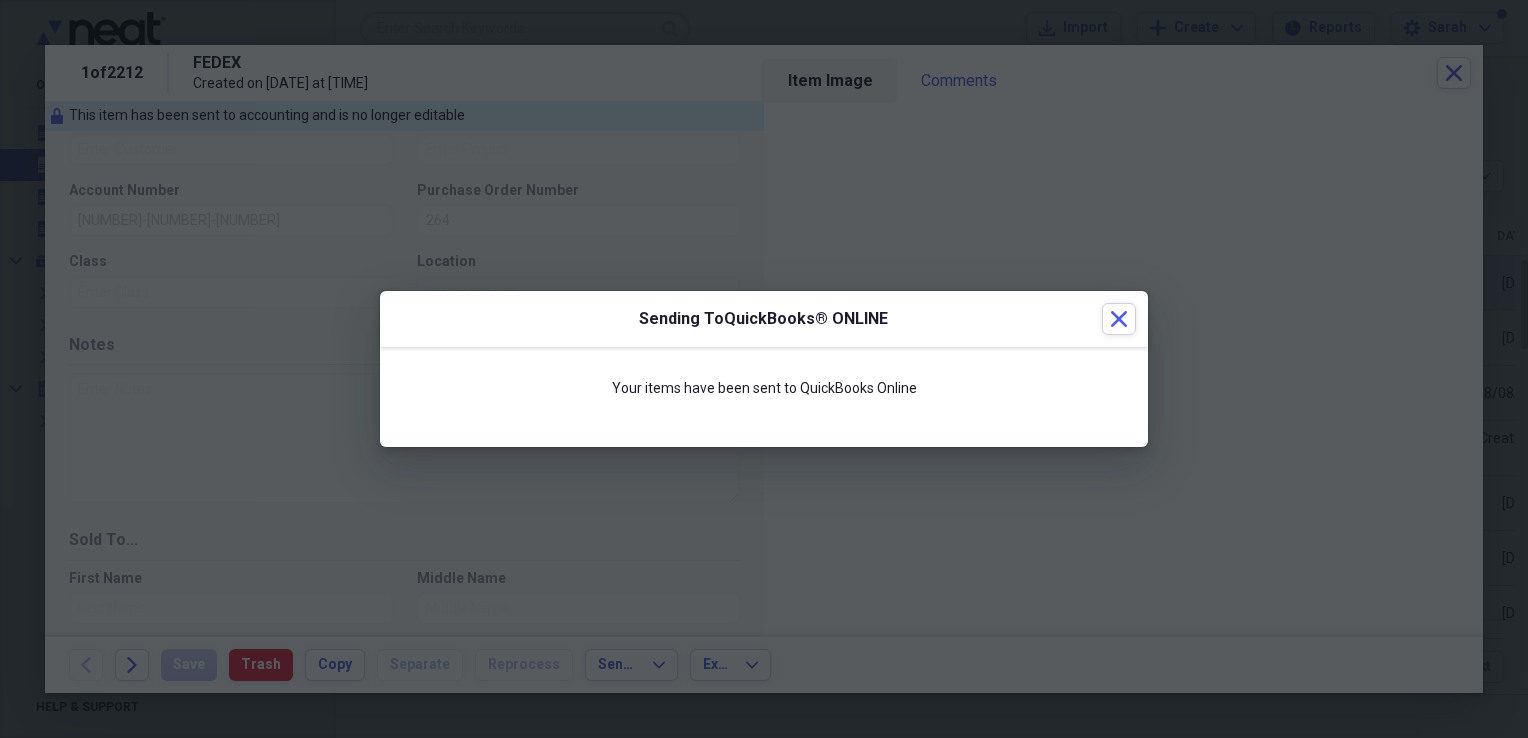 scroll, scrollTop: 584, scrollLeft: 0, axis: vertical 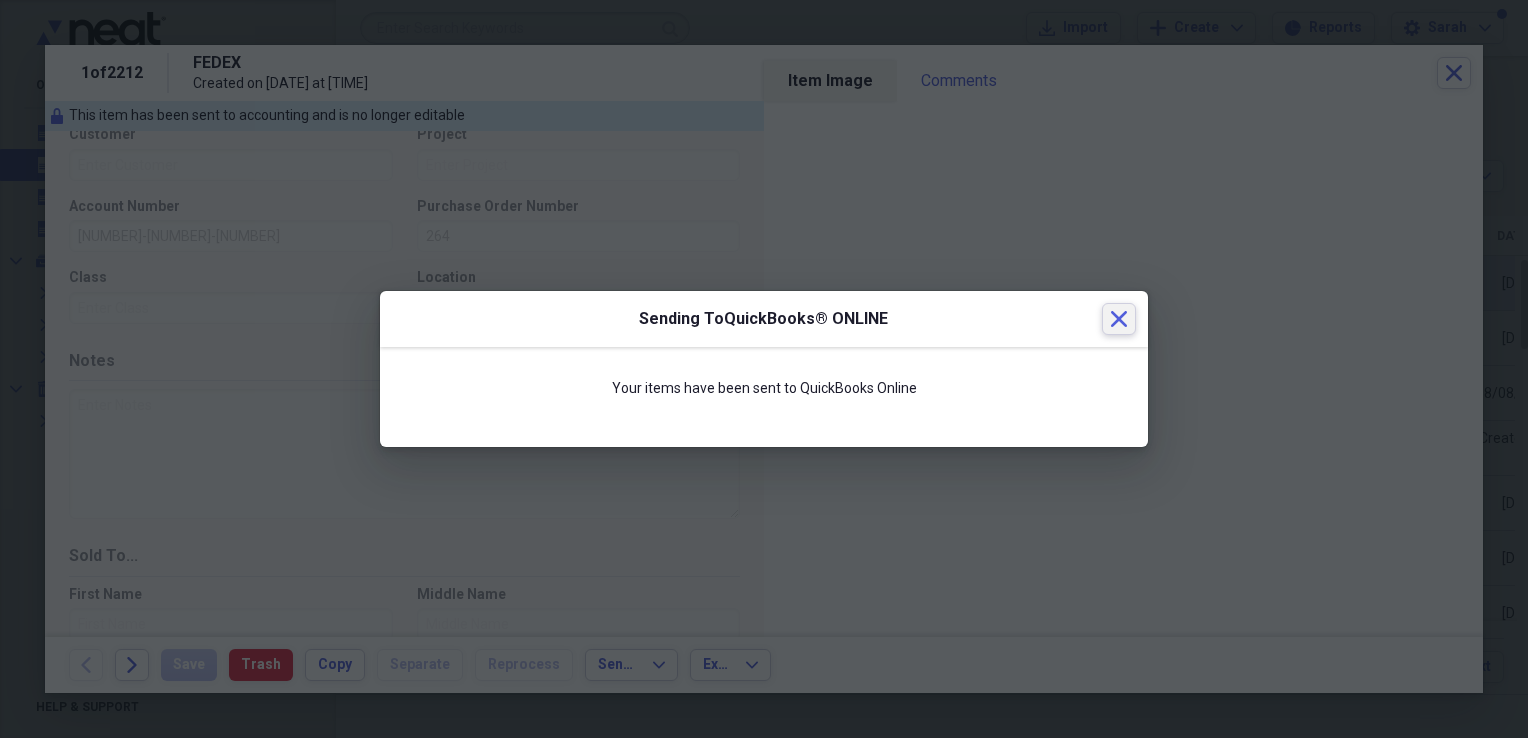 drag, startPoint x: 1104, startPoint y: 319, endPoint x: 1520, endPoint y: 33, distance: 504.82867 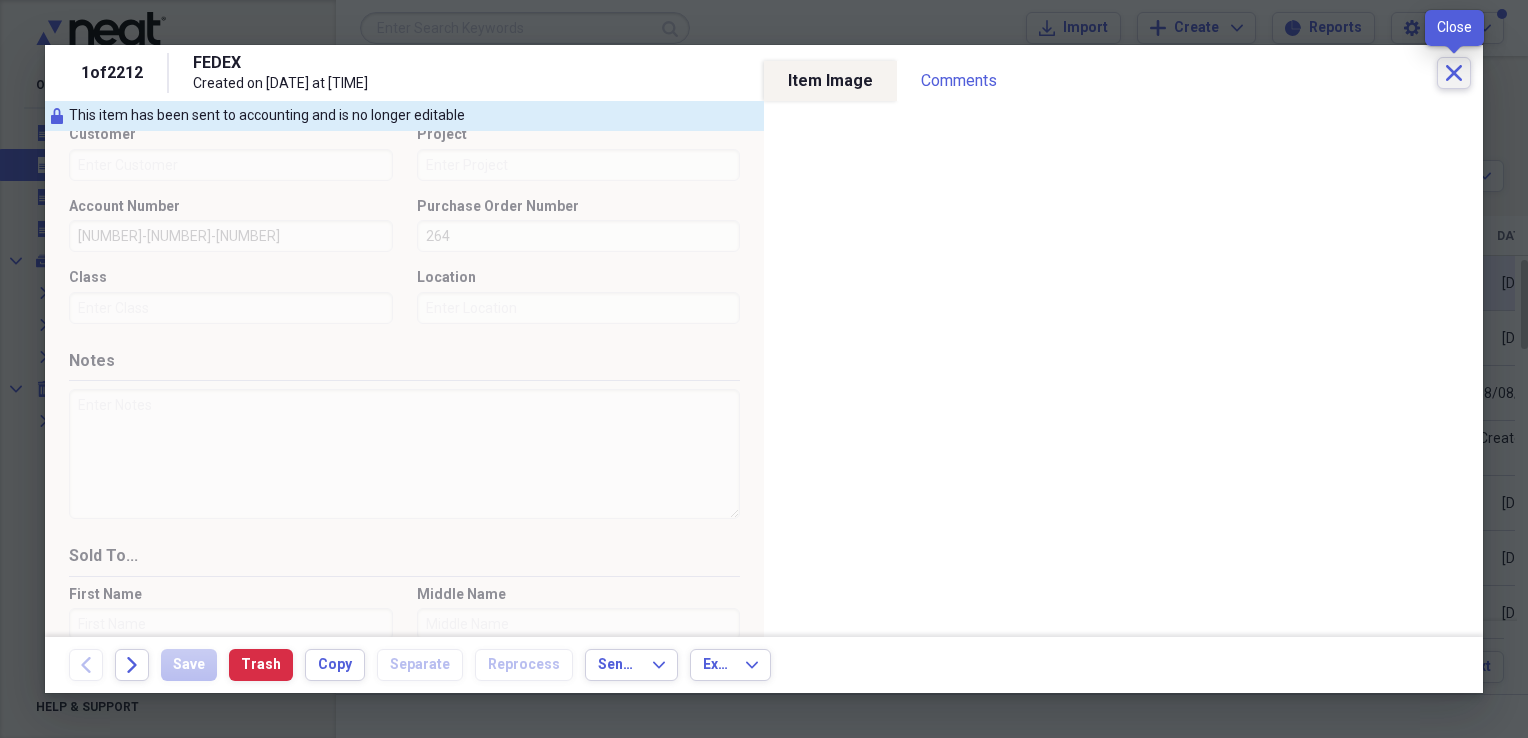 click on "Close" 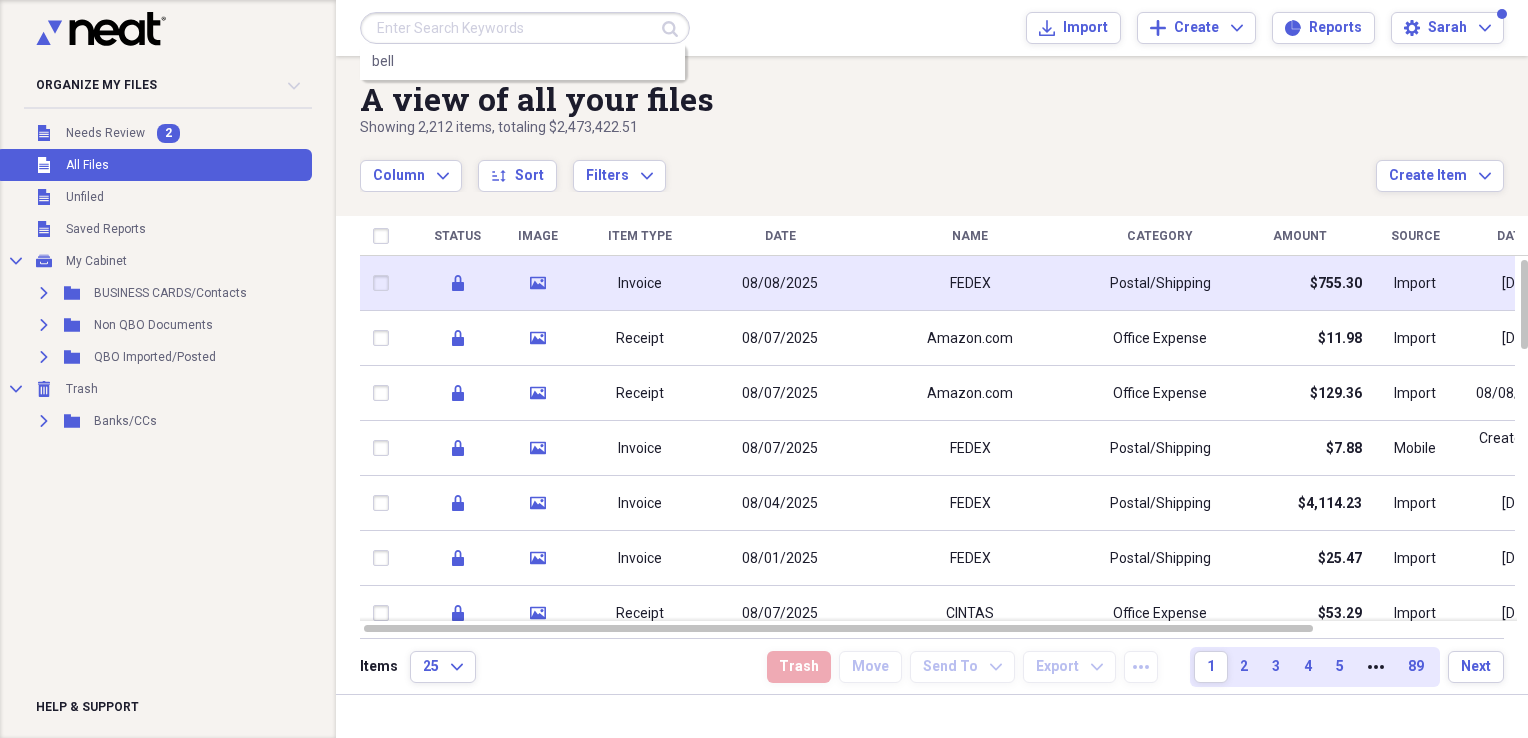 click at bounding box center (525, 28) 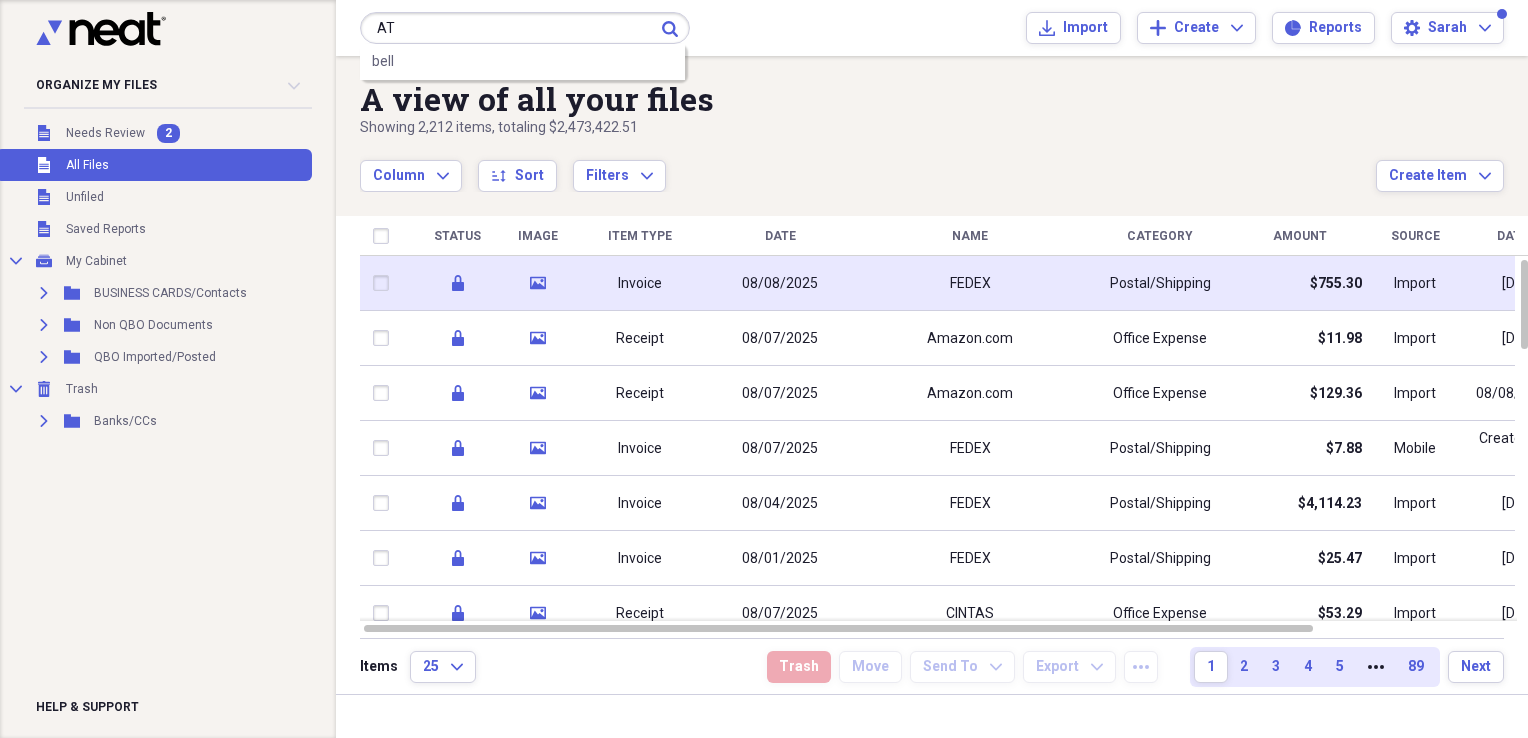 type on "AT" 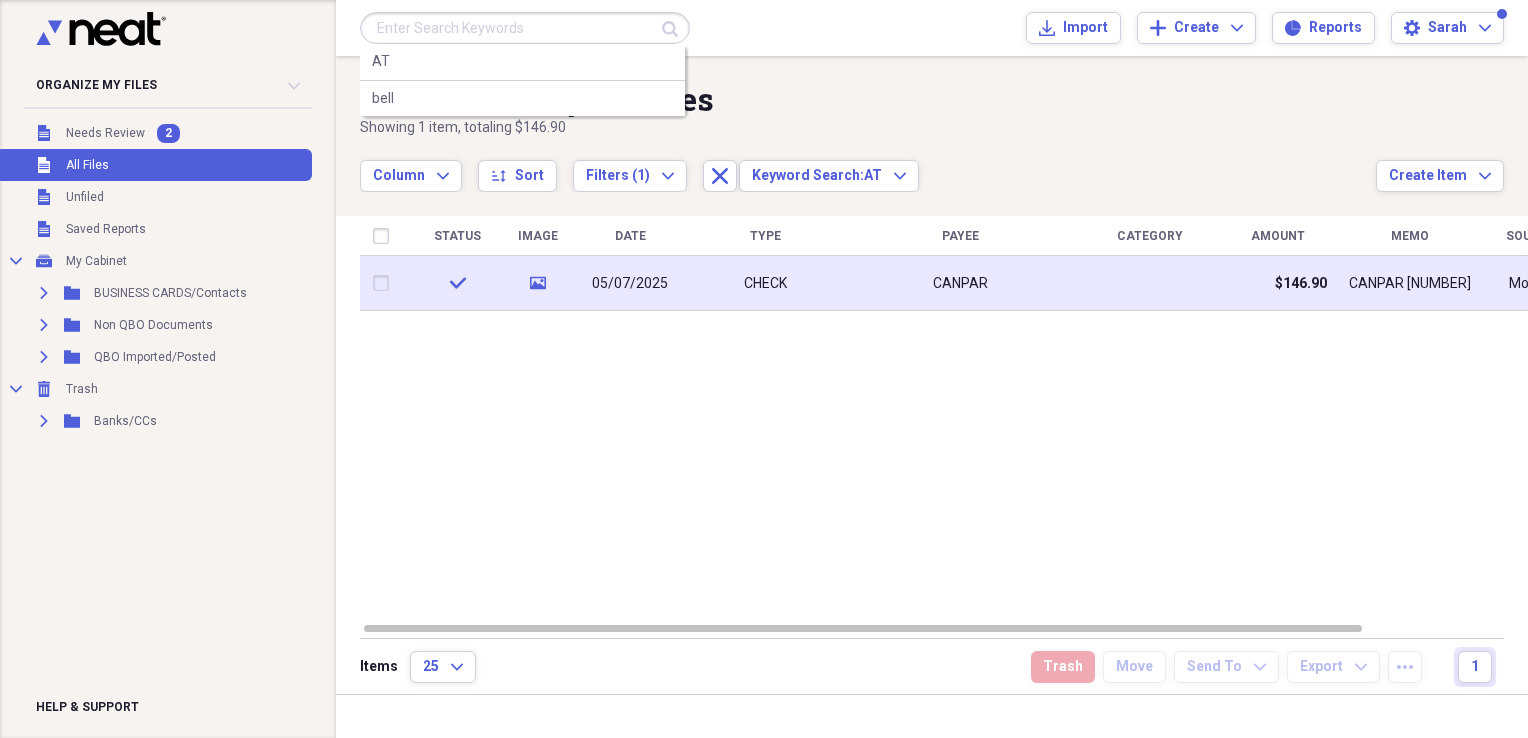 click at bounding box center (525, 28) 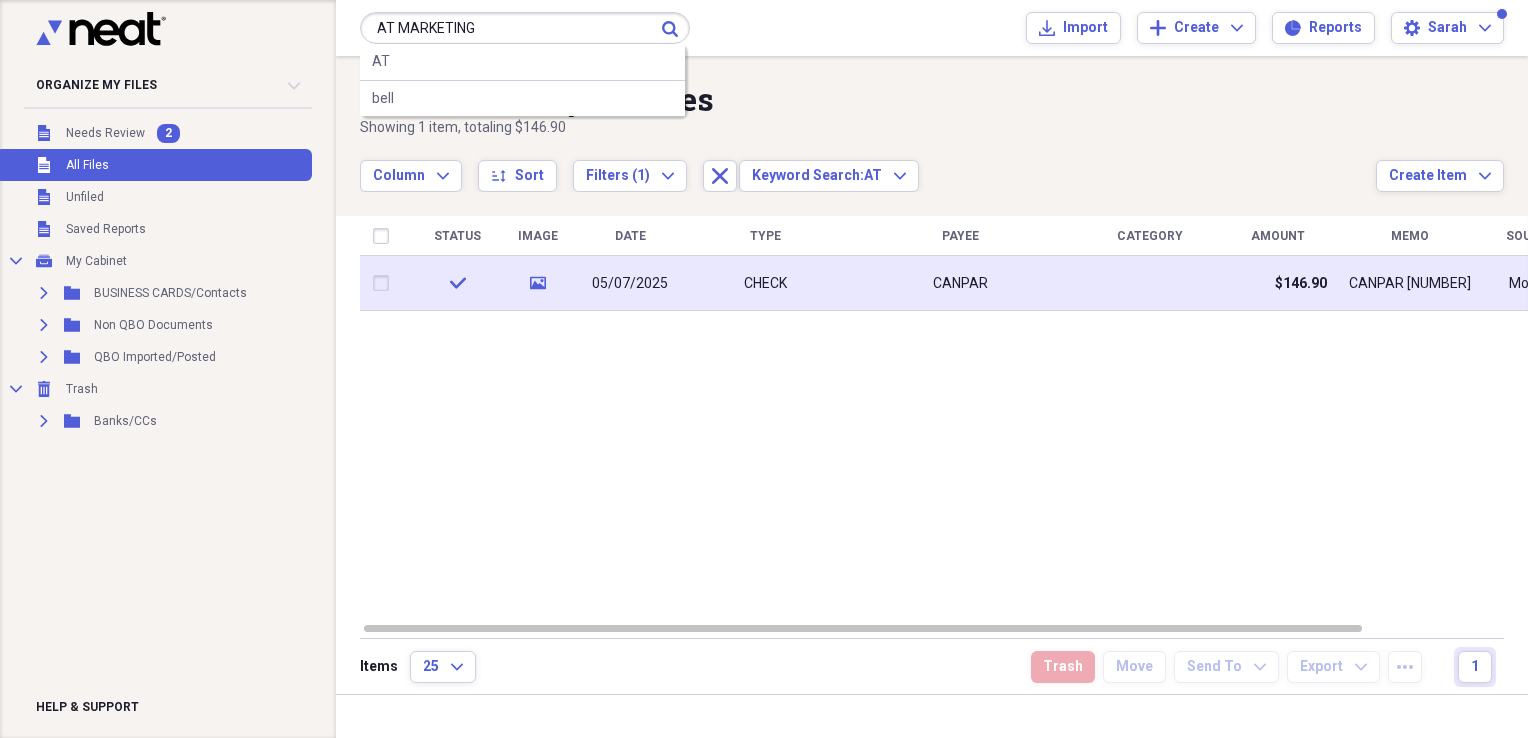 type on "AT MARKETING" 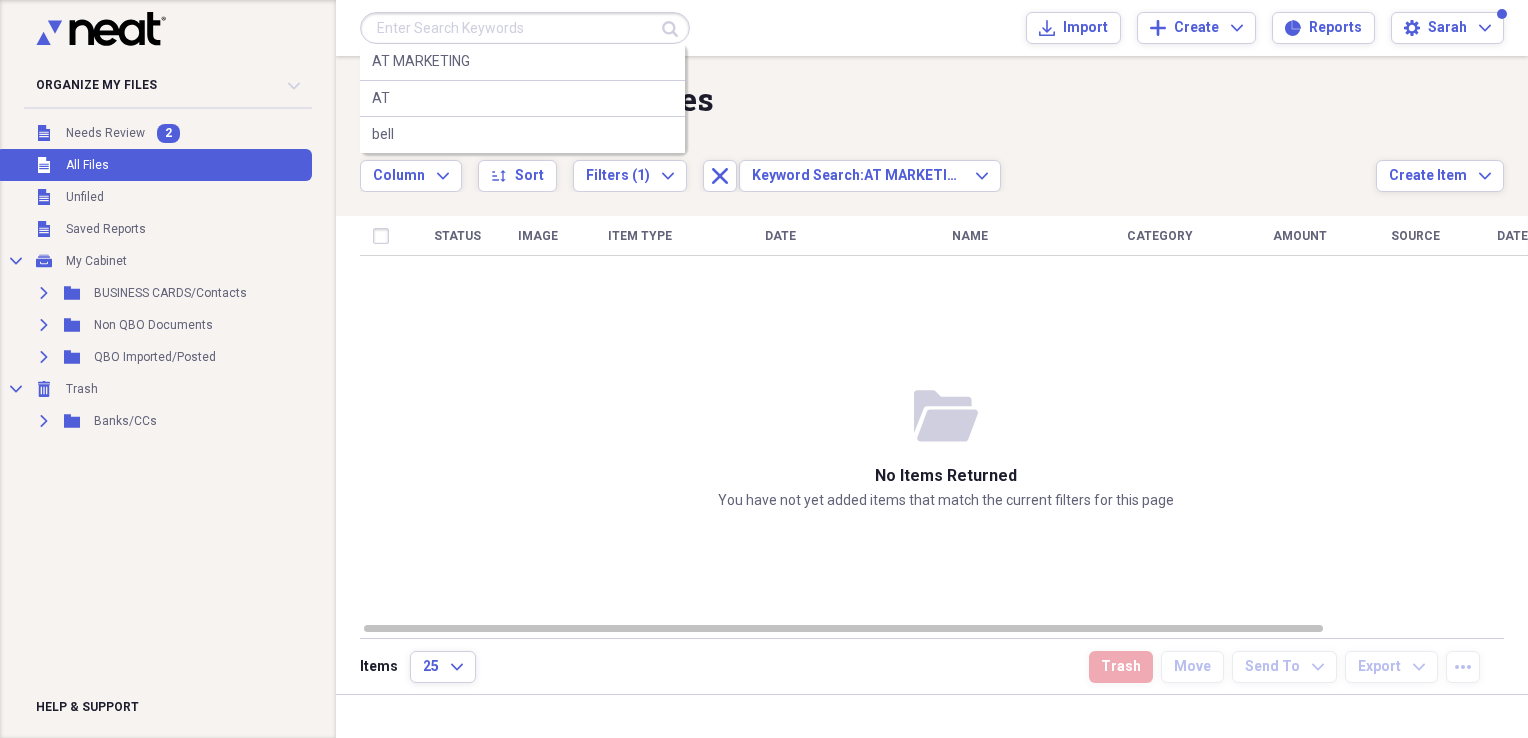 click at bounding box center [525, 28] 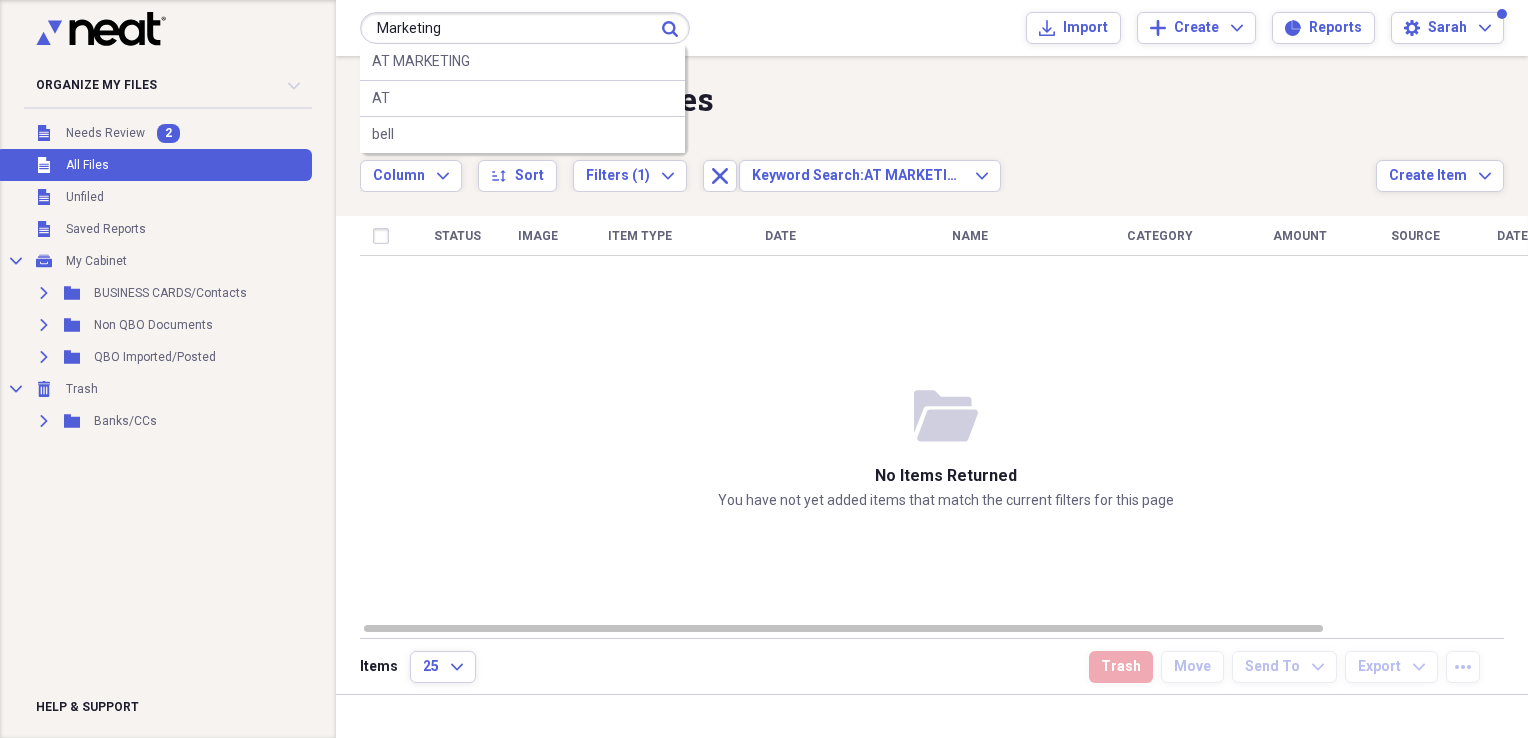 type on "Marketing" 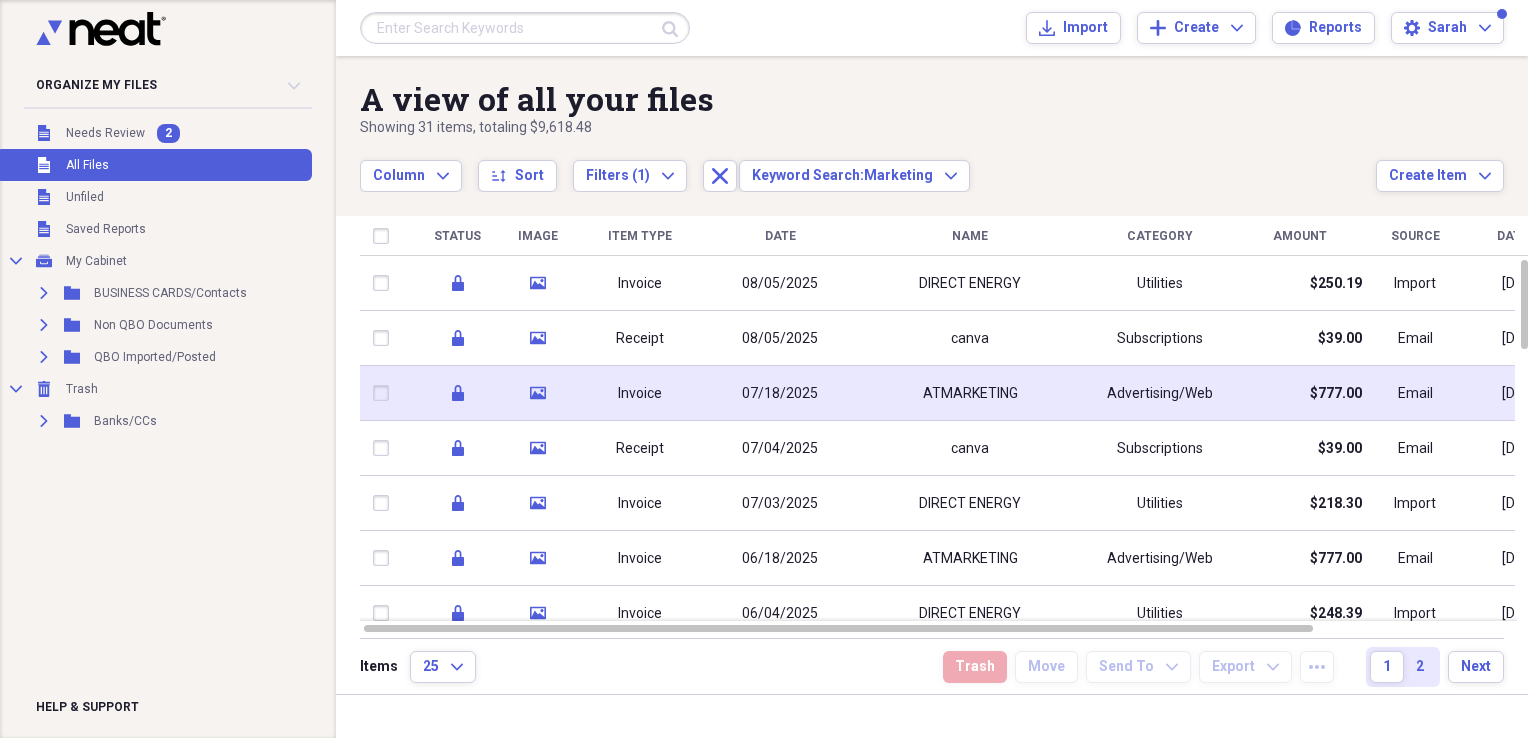 click on "media" 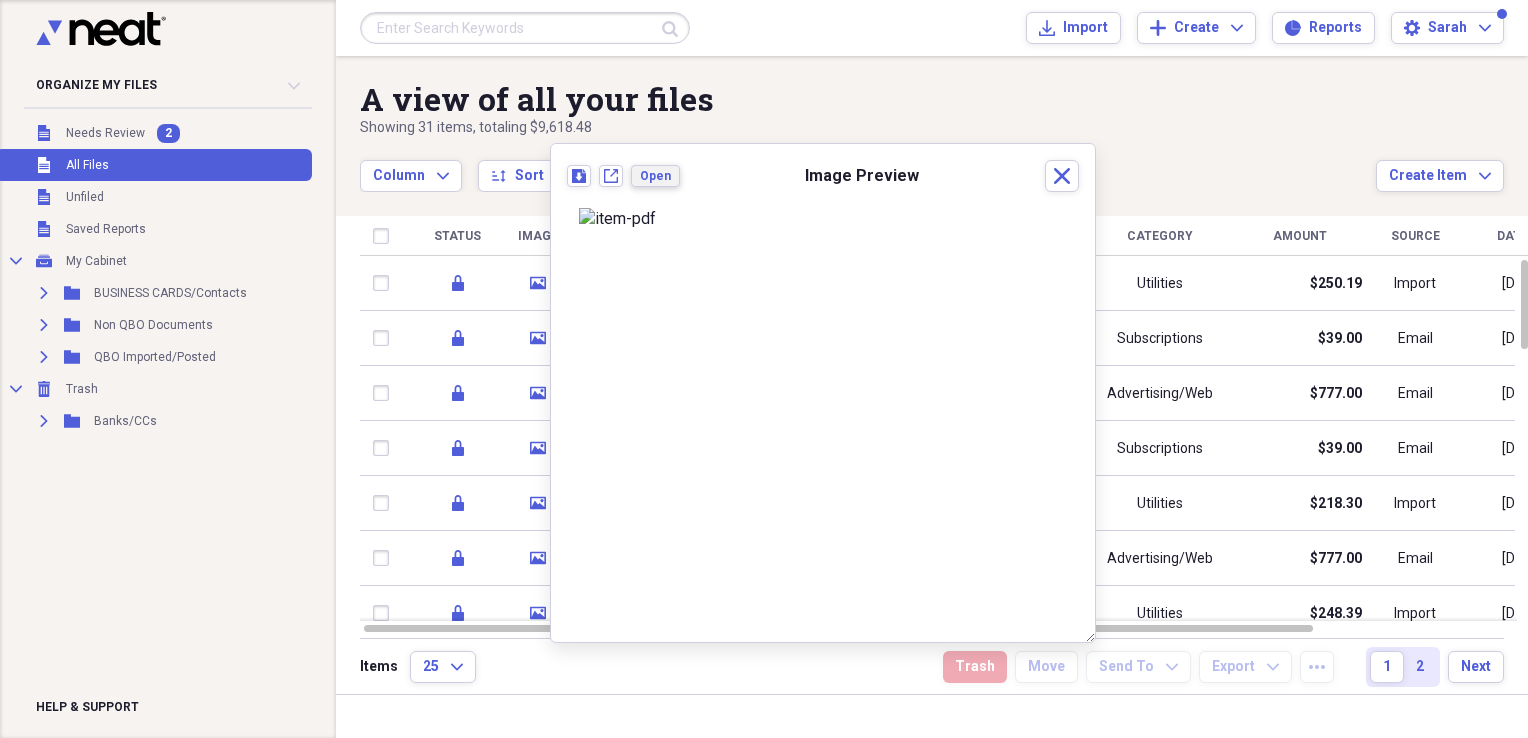 drag, startPoint x: 657, startPoint y: 178, endPoint x: 667, endPoint y: 197, distance: 21.470911 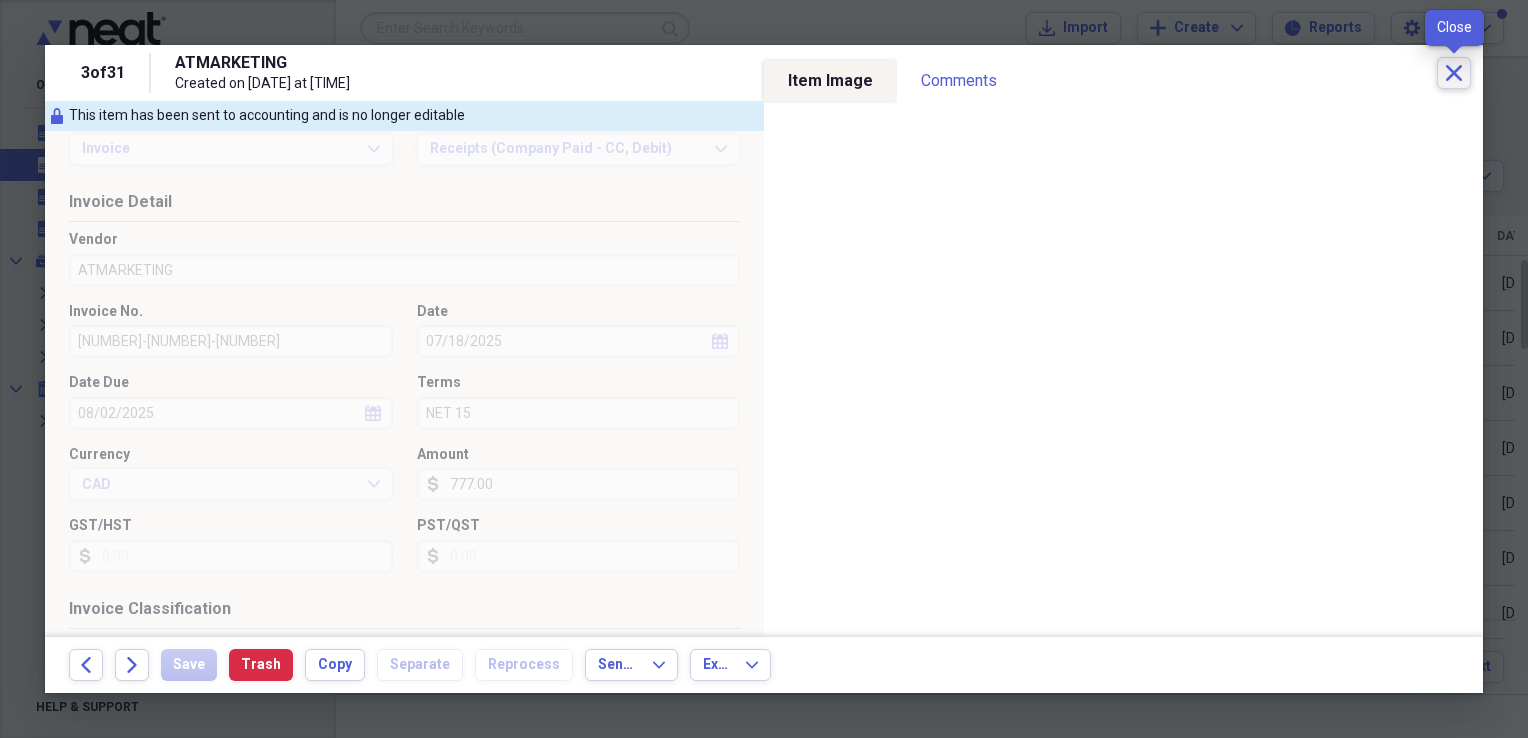 click 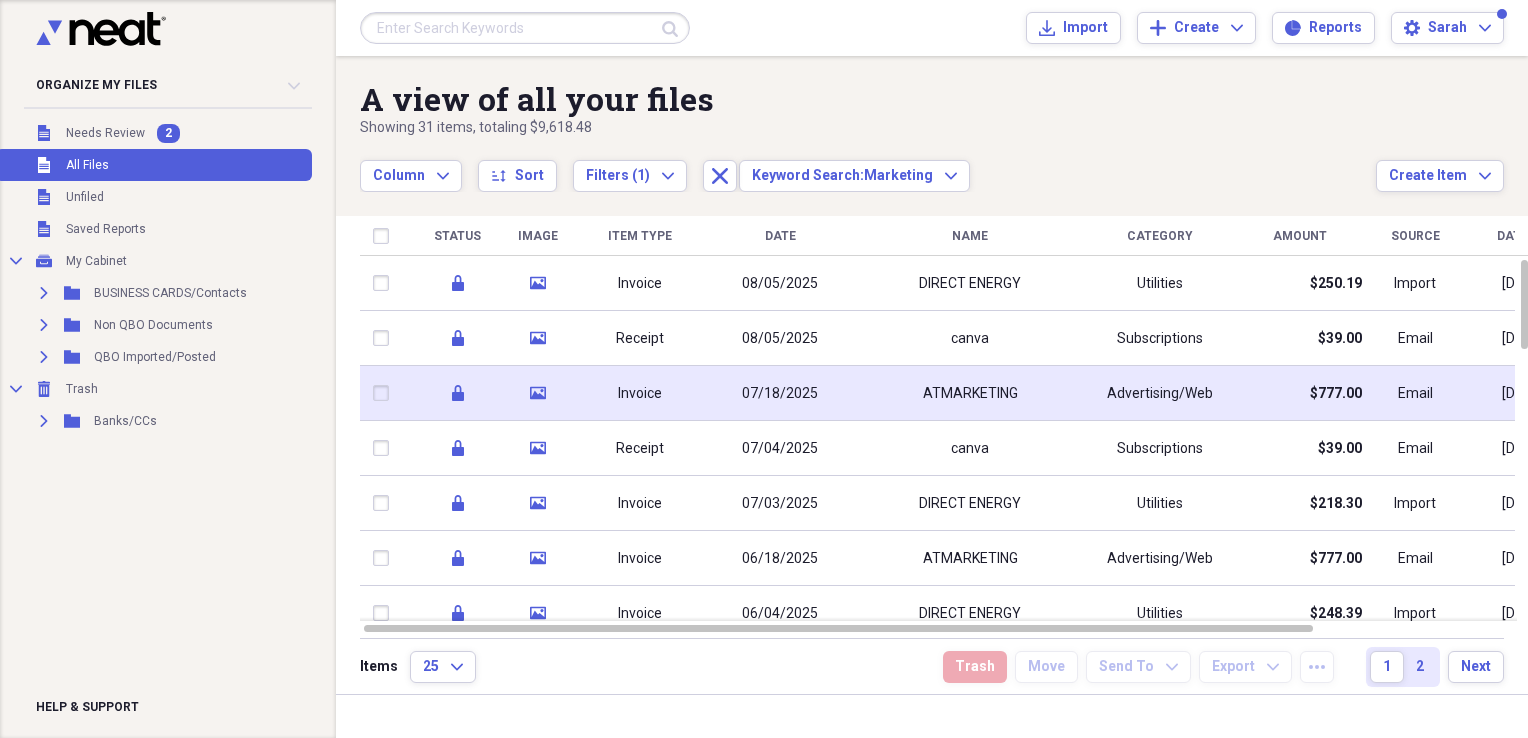 click on "media" 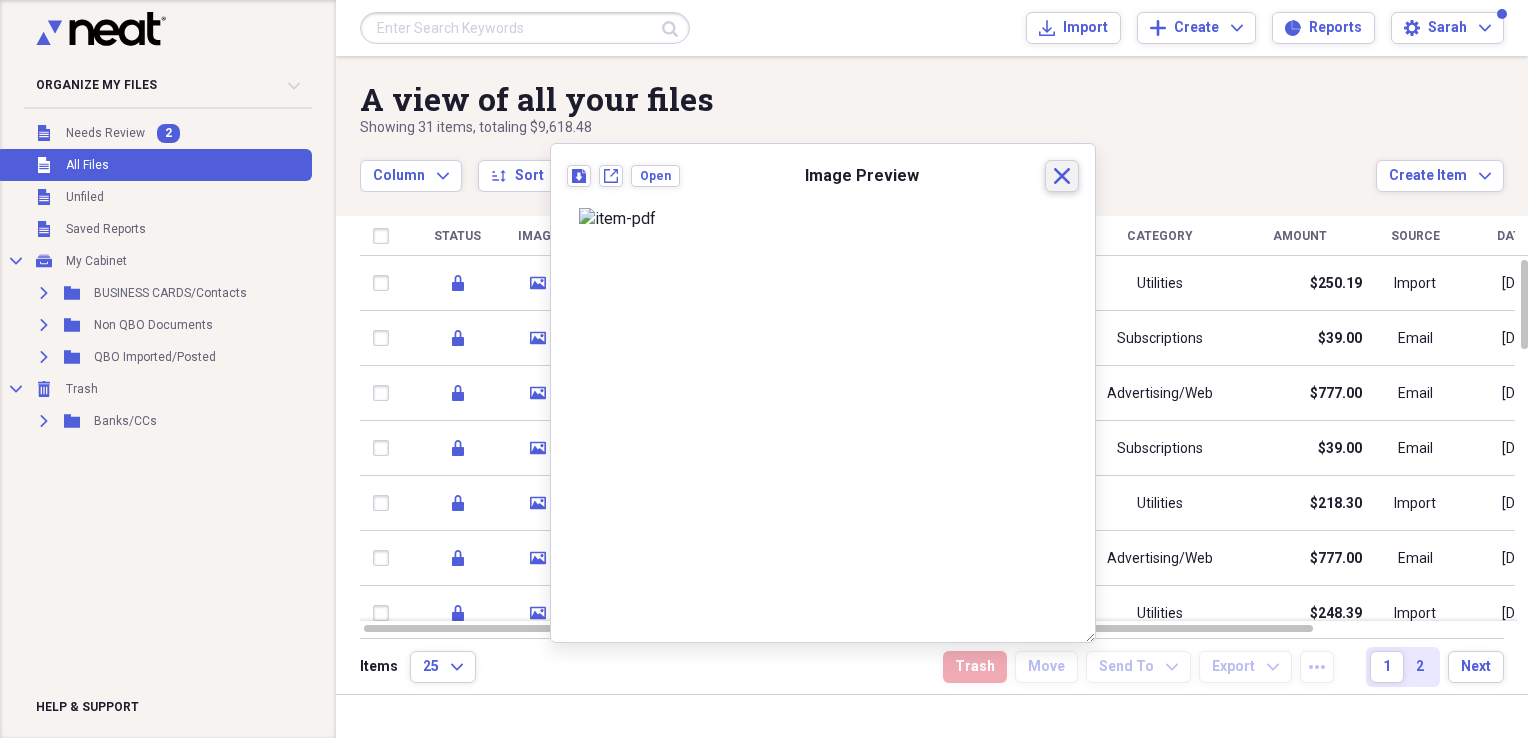 drag, startPoint x: 1043, startPoint y: 174, endPoint x: 939, endPoint y: 94, distance: 131.20976 